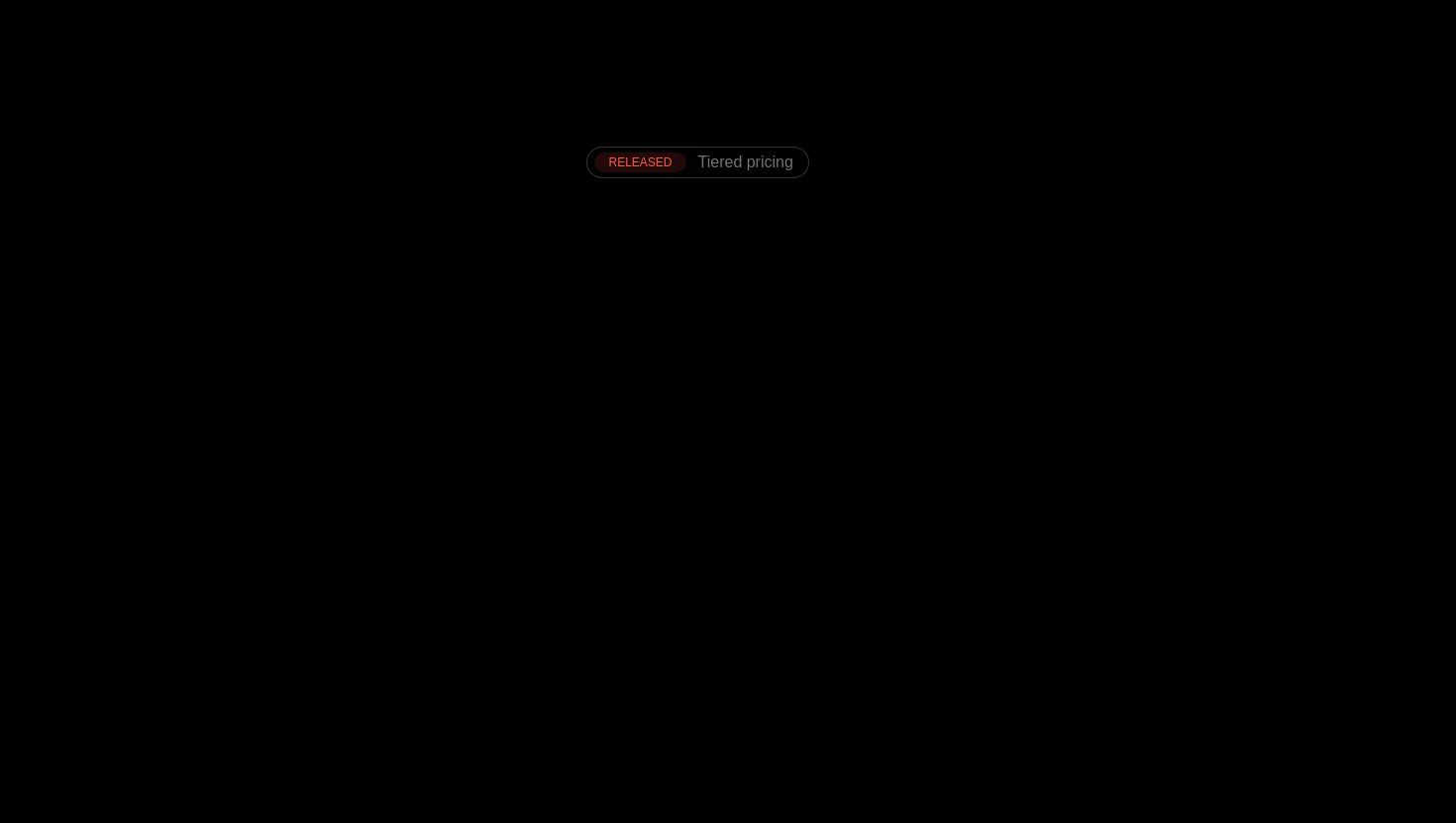 scroll, scrollTop: 0, scrollLeft: 0, axis: both 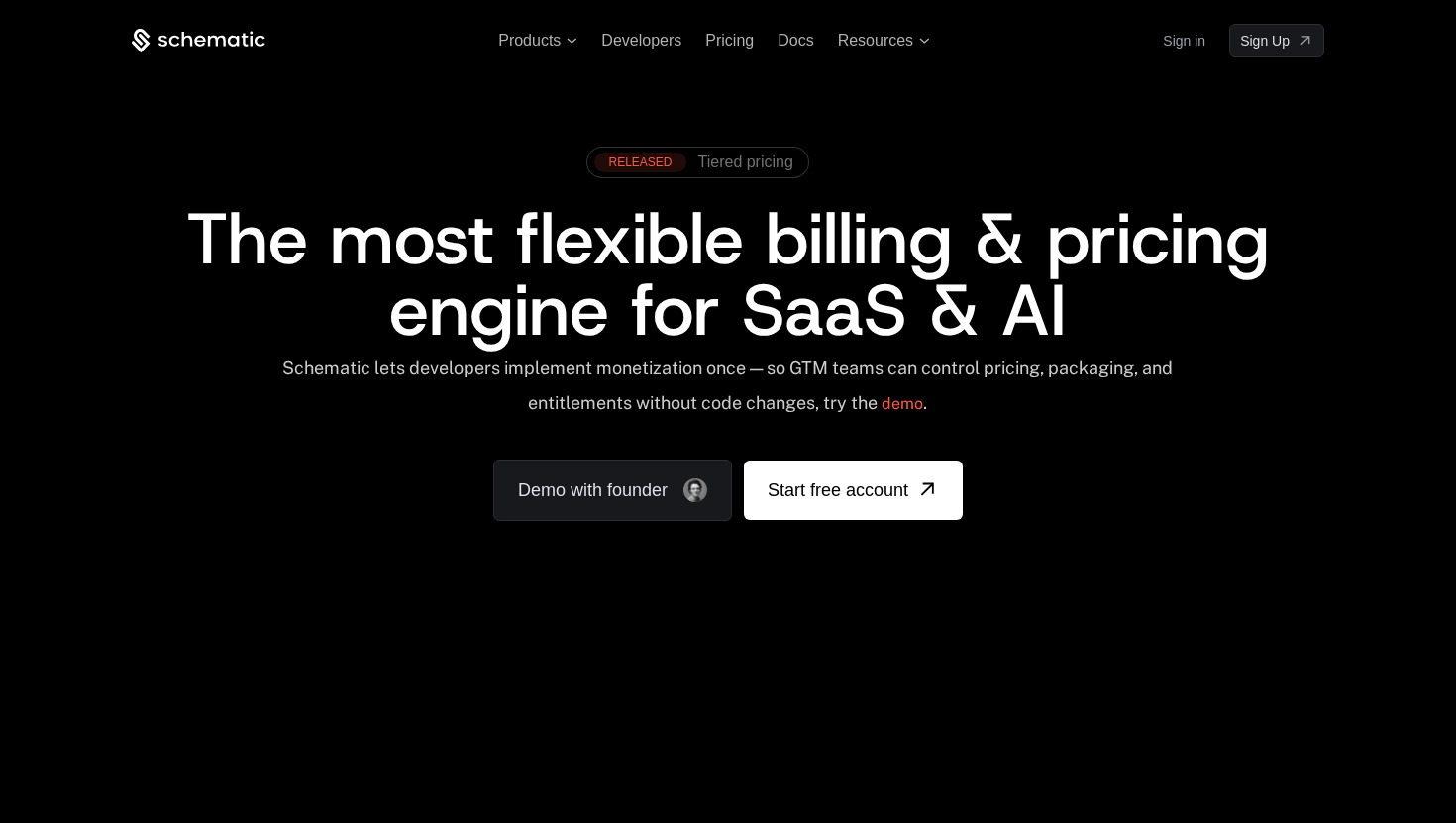 click on "Products Developers Pricing Docs Resources Sign in Sign Up" at bounding box center (728, 41) 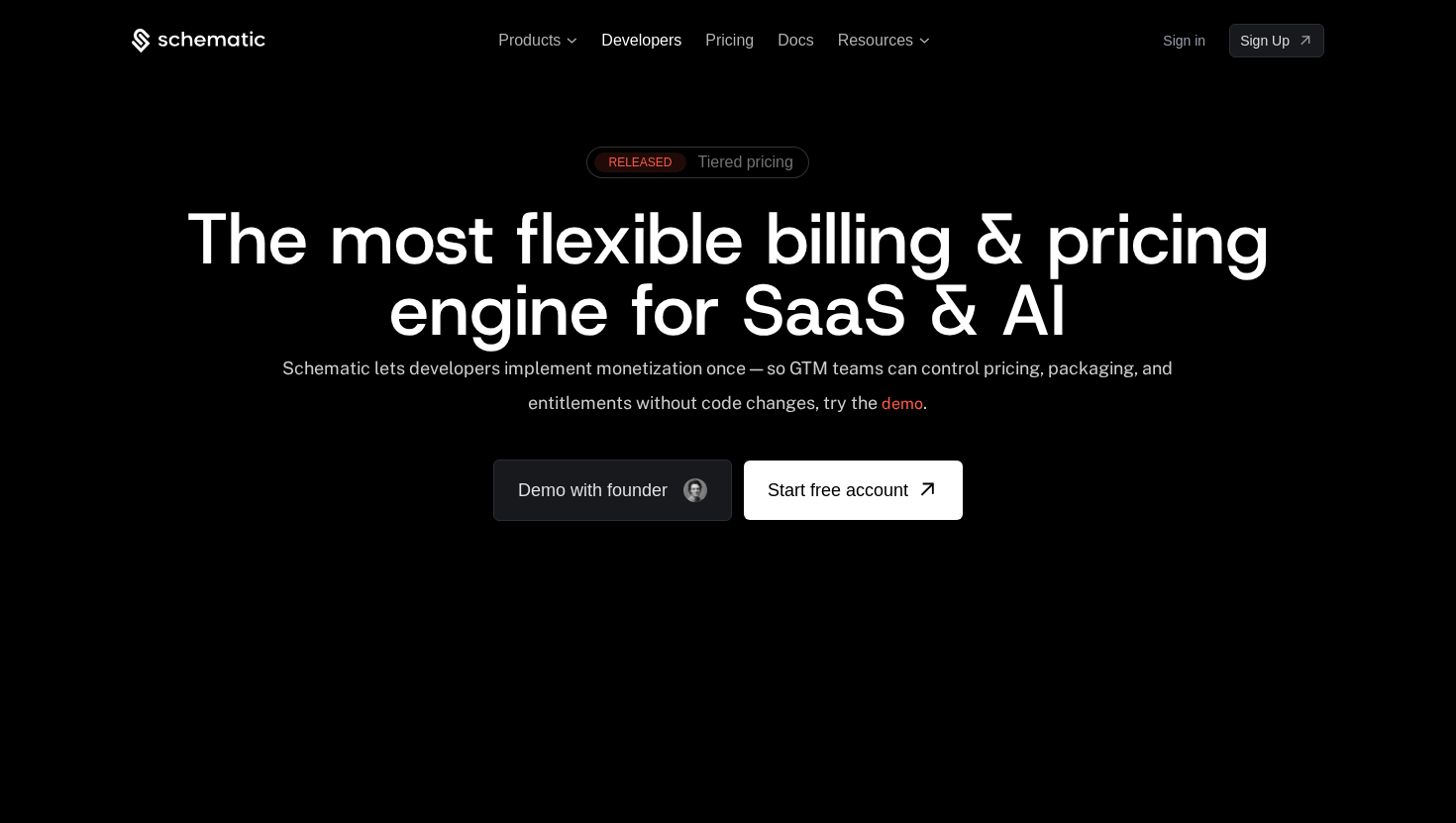 click on "Developers" at bounding box center (641, 40) 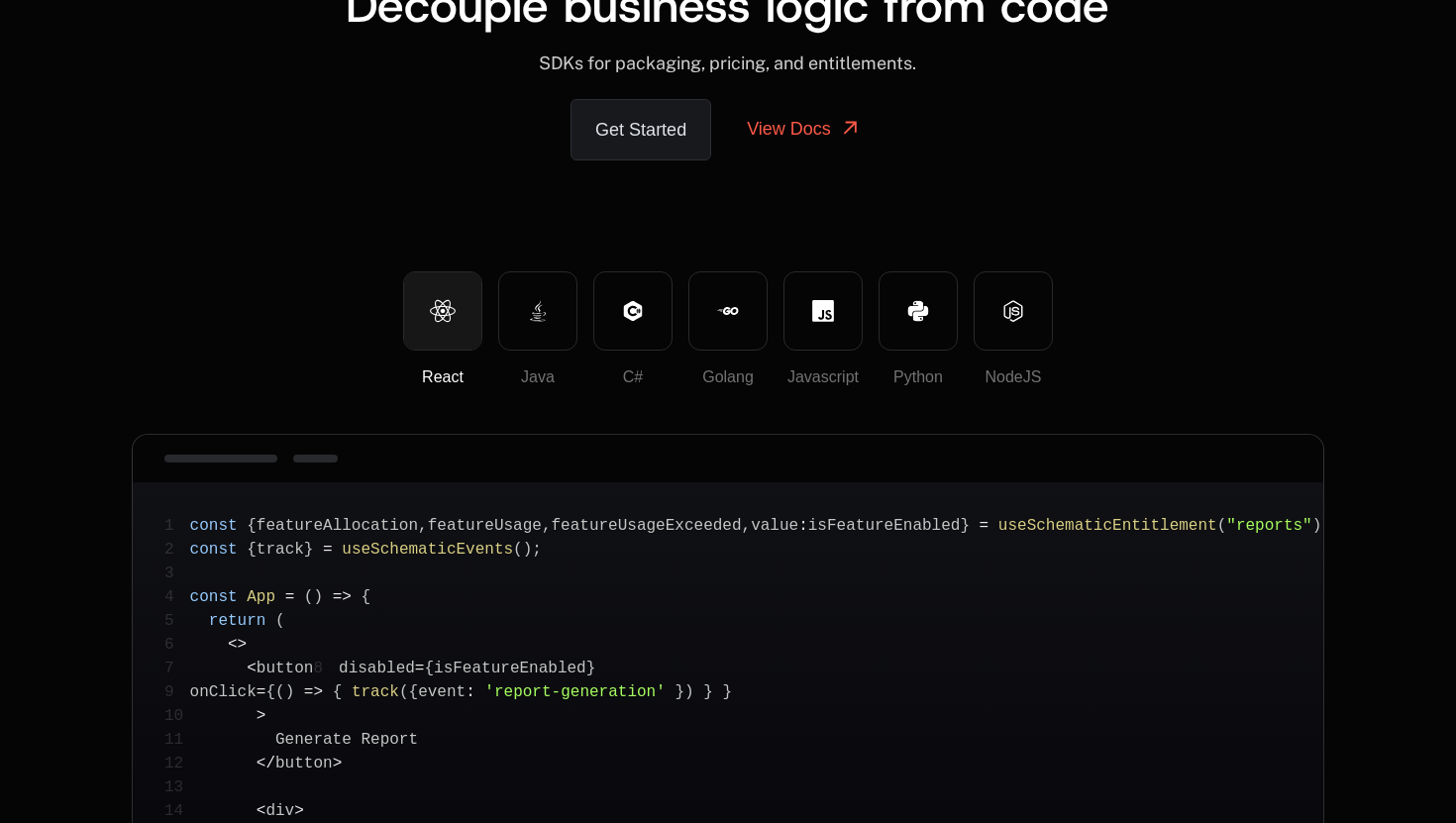 scroll, scrollTop: 0, scrollLeft: 0, axis: both 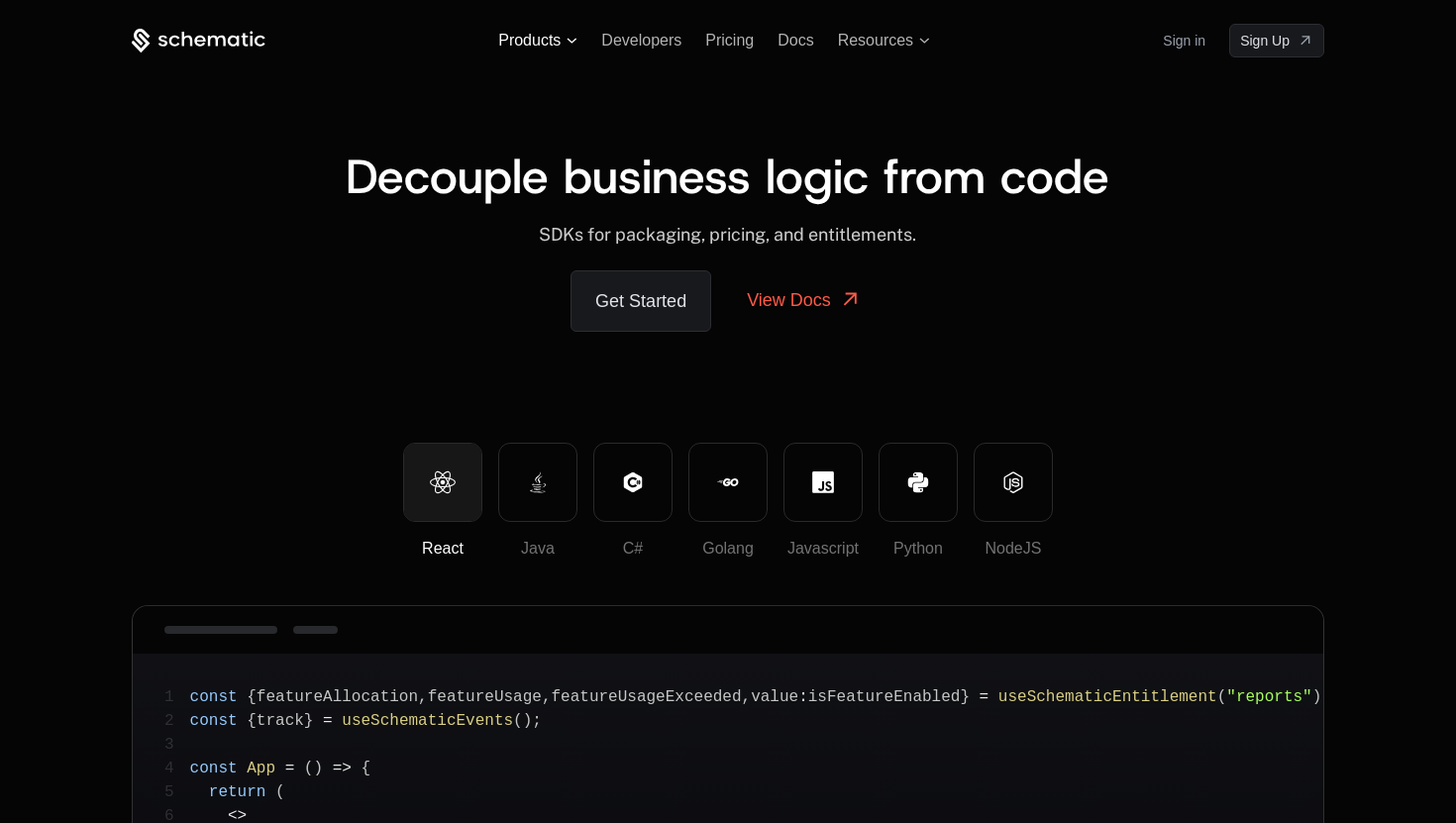 click on "Products" at bounding box center [529, 41] 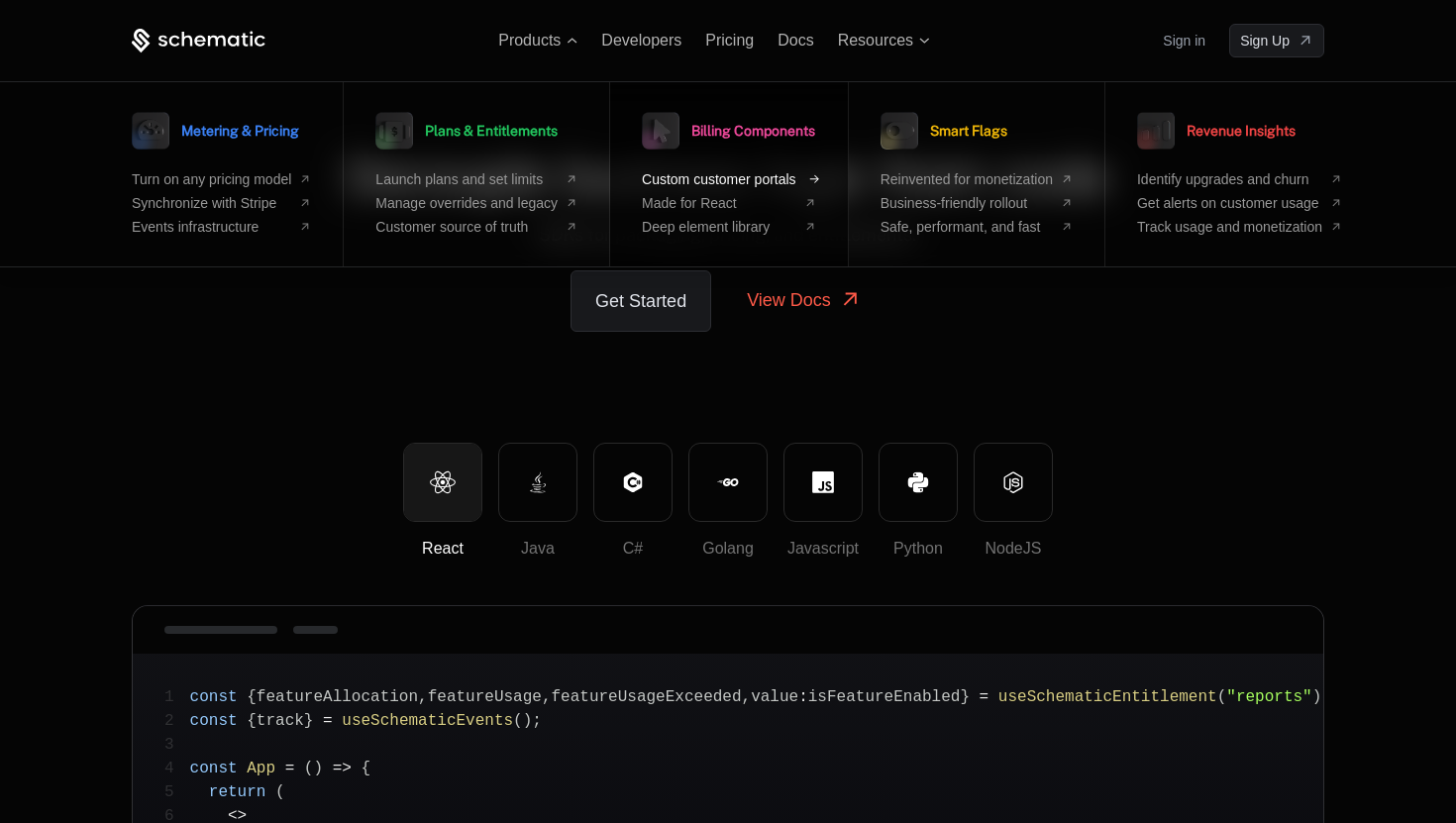 click on "Custom customer portals" at bounding box center (719, 179) 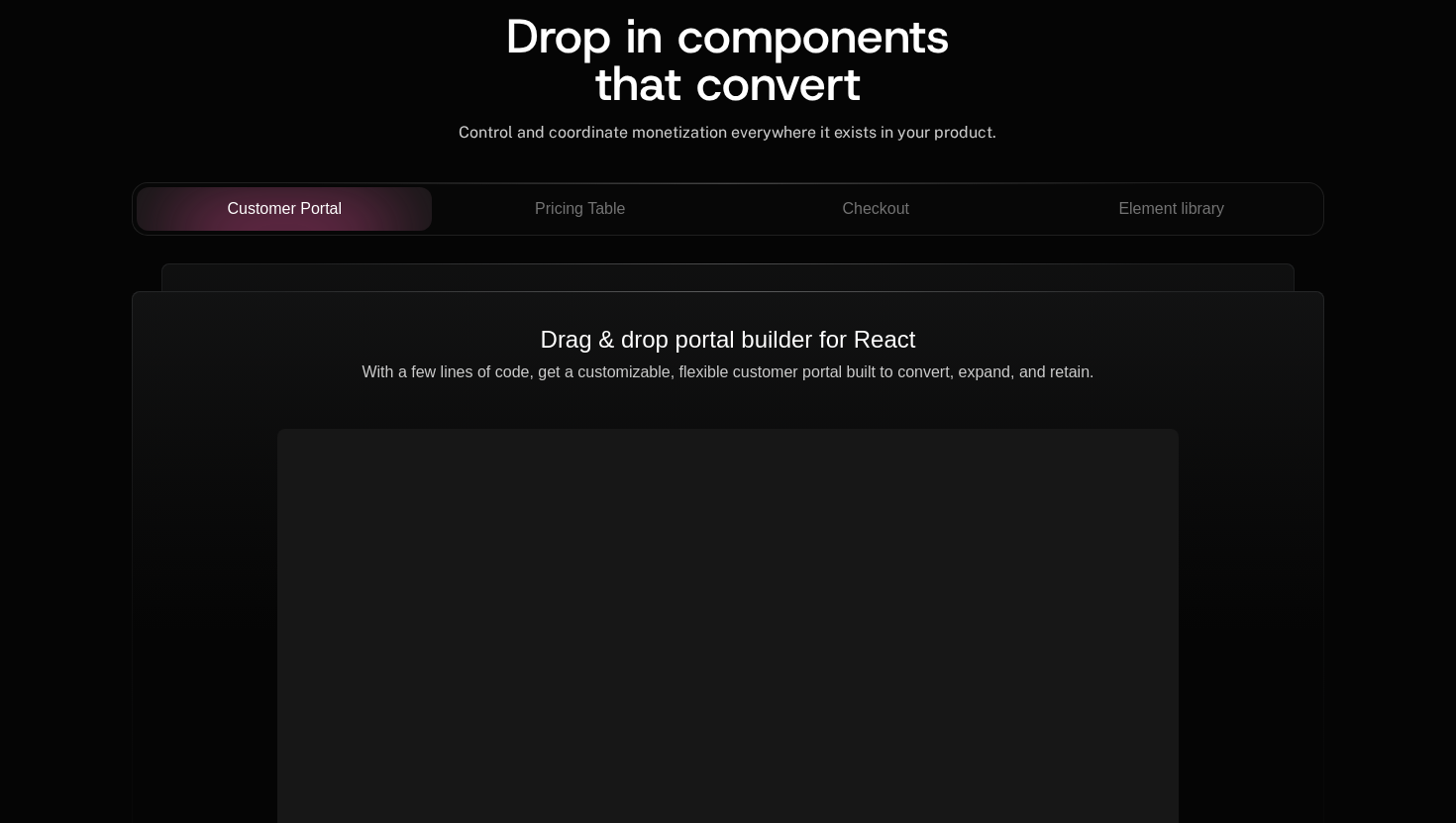 scroll, scrollTop: 1785, scrollLeft: 0, axis: vertical 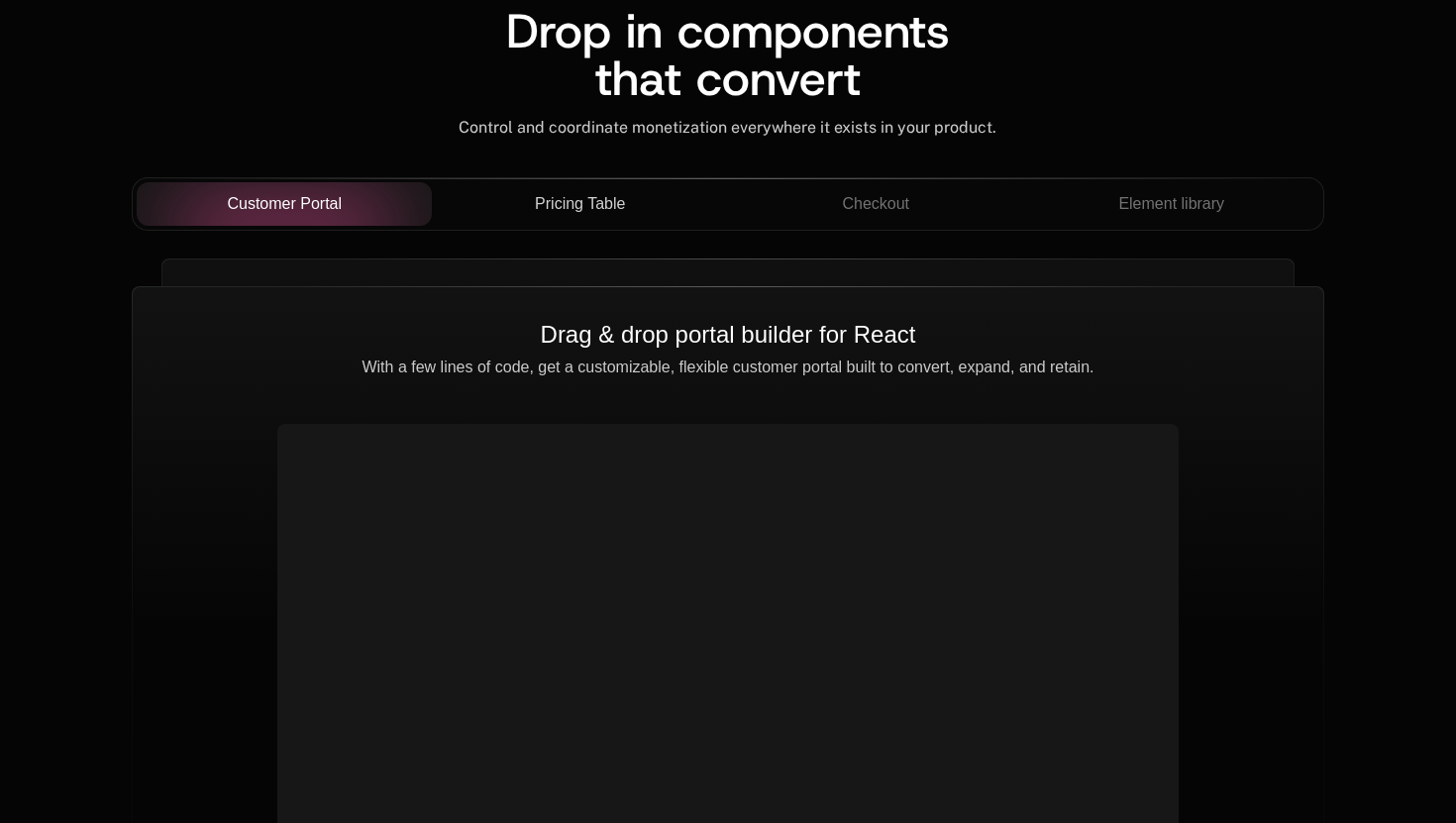 click on "Pricing Table" at bounding box center (579, 204) 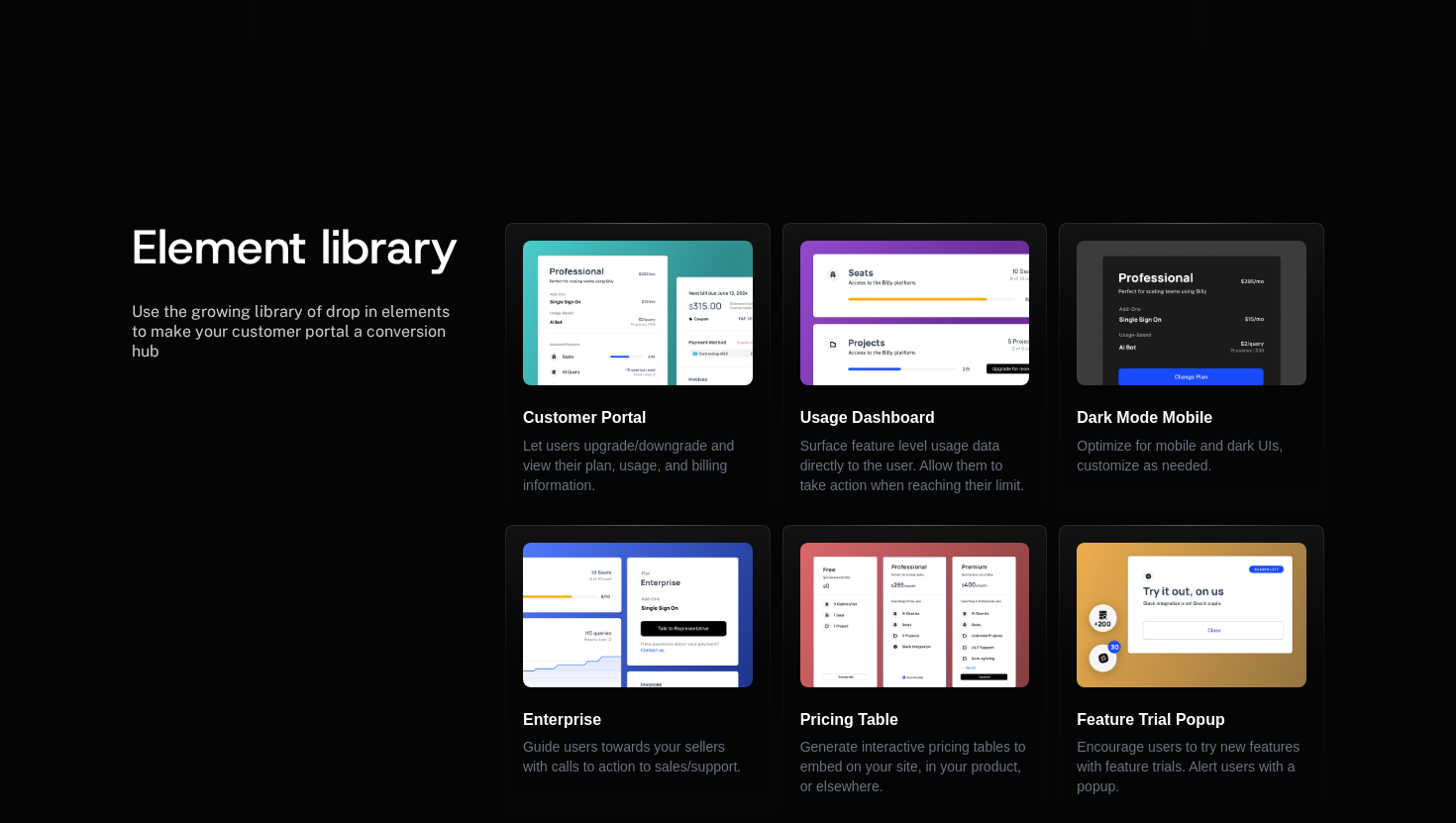 scroll, scrollTop: 3946, scrollLeft: 0, axis: vertical 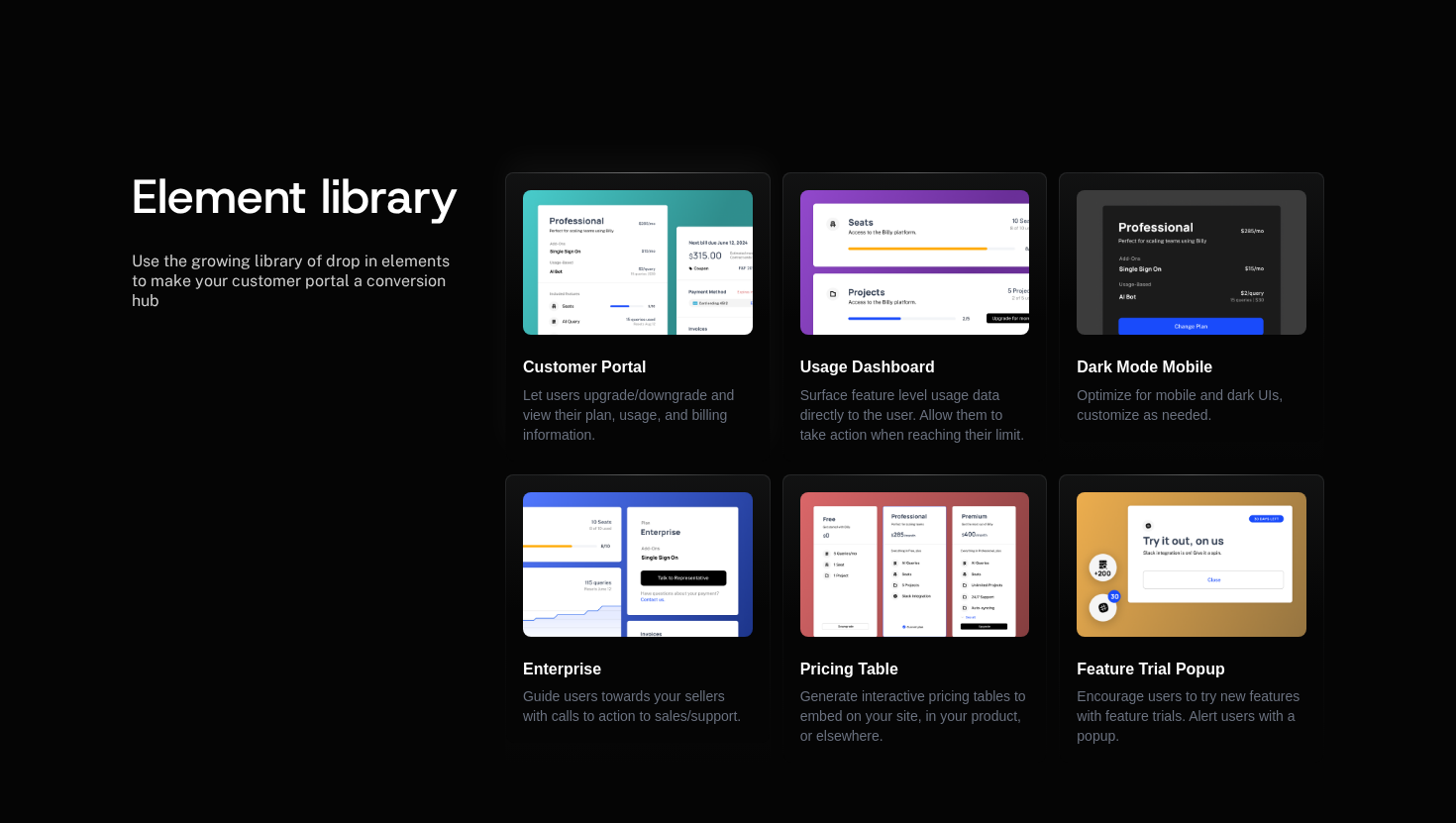 click on "Customer Portal" at bounding box center (584, 366) 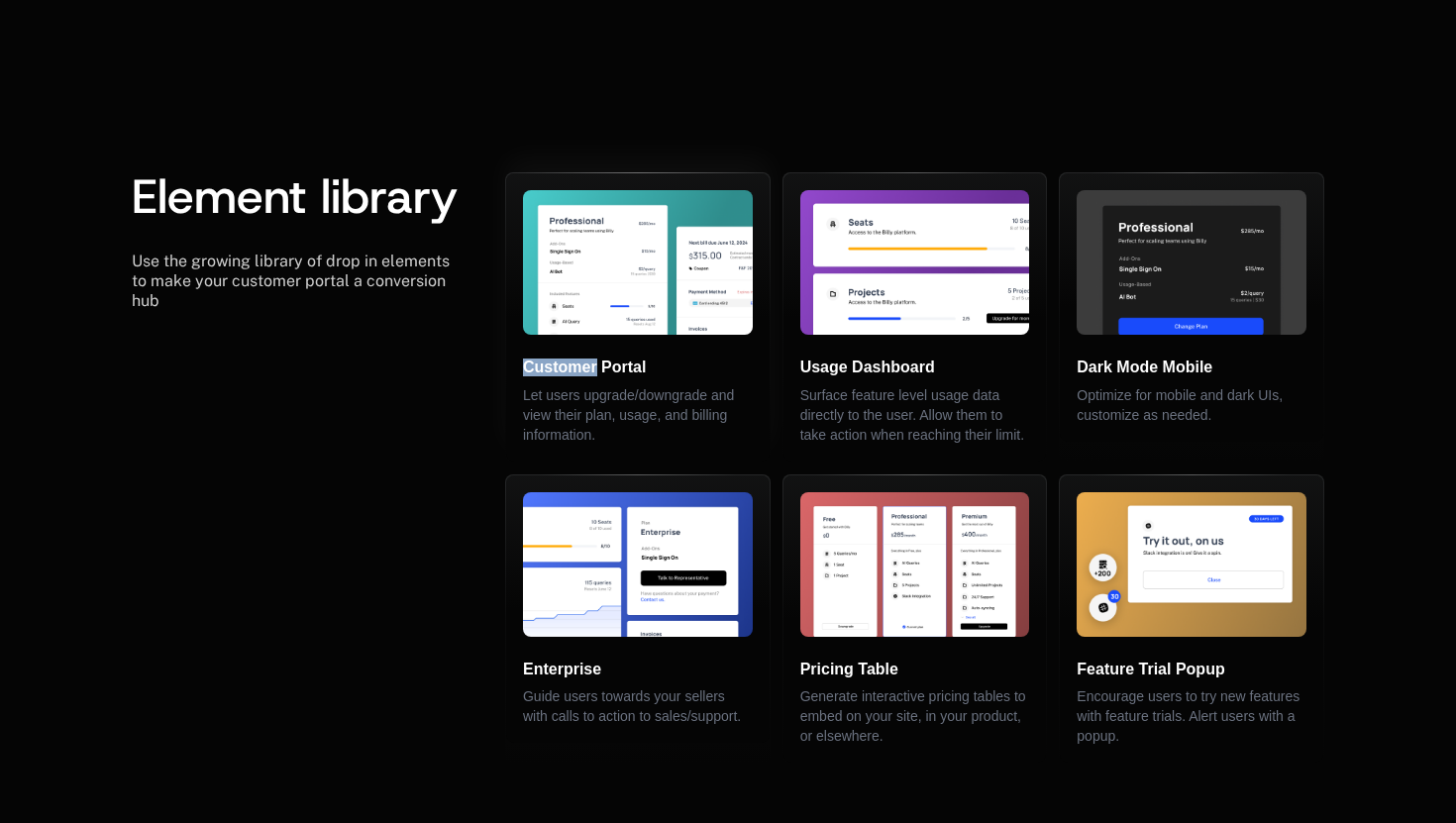 click on "Customer Portal" at bounding box center (584, 366) 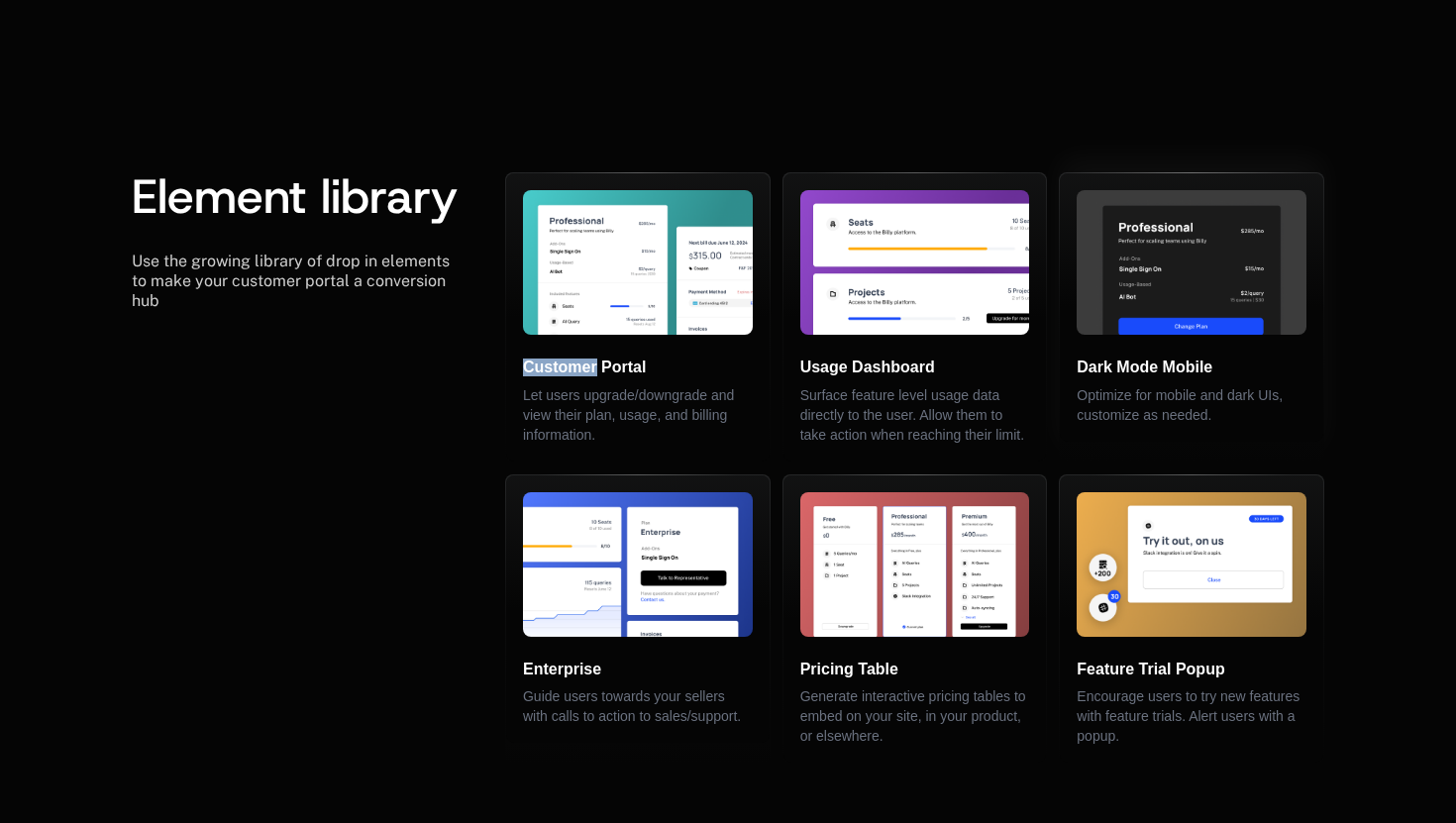 click on "Dark Mode Mobile Optimize for mobile and dark UIs, customize as needed." at bounding box center [1192, 307] 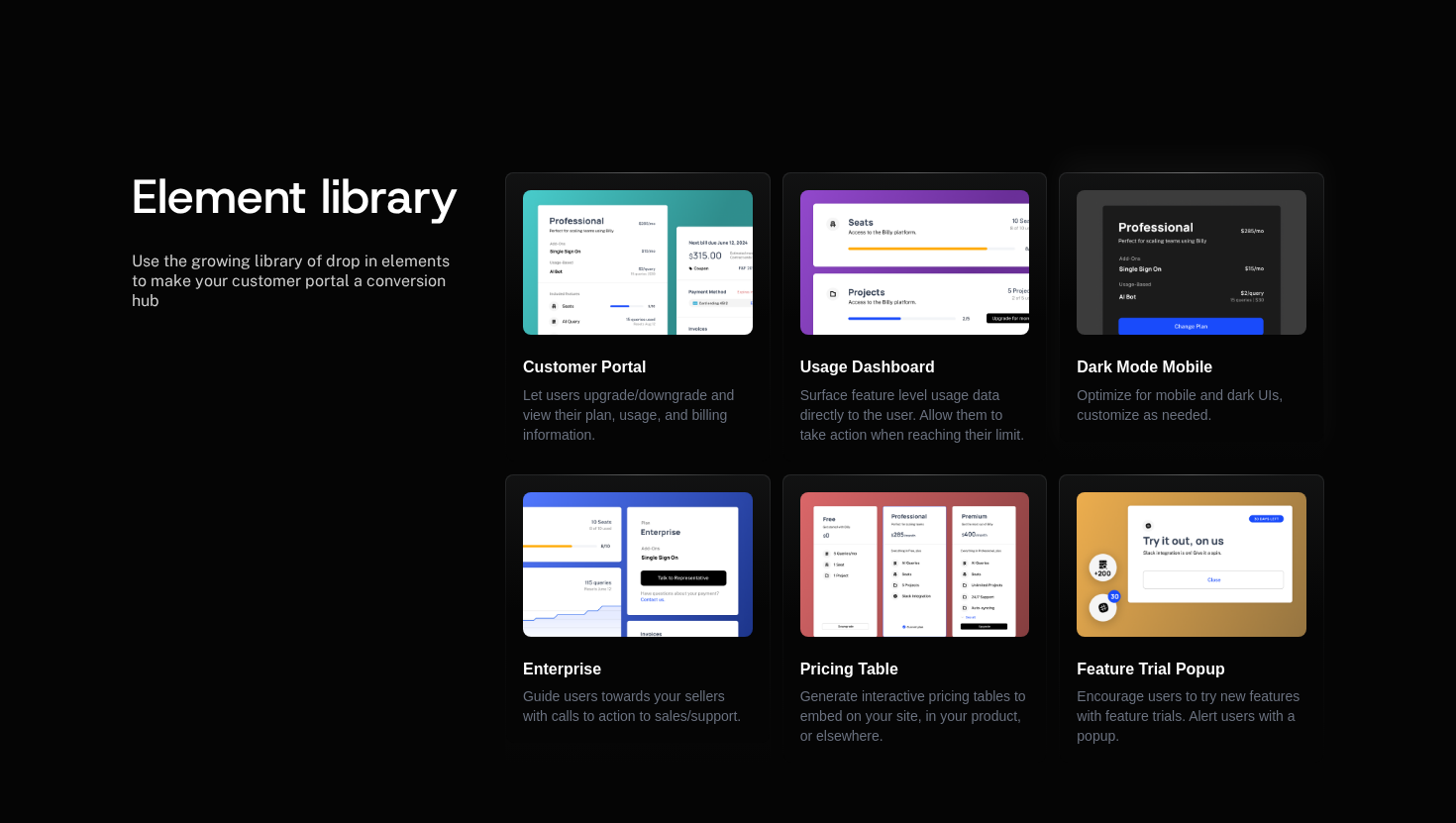 click on "Dark Mode Mobile Optimize for mobile and dark UIs, customize as needed." at bounding box center [1192, 307] 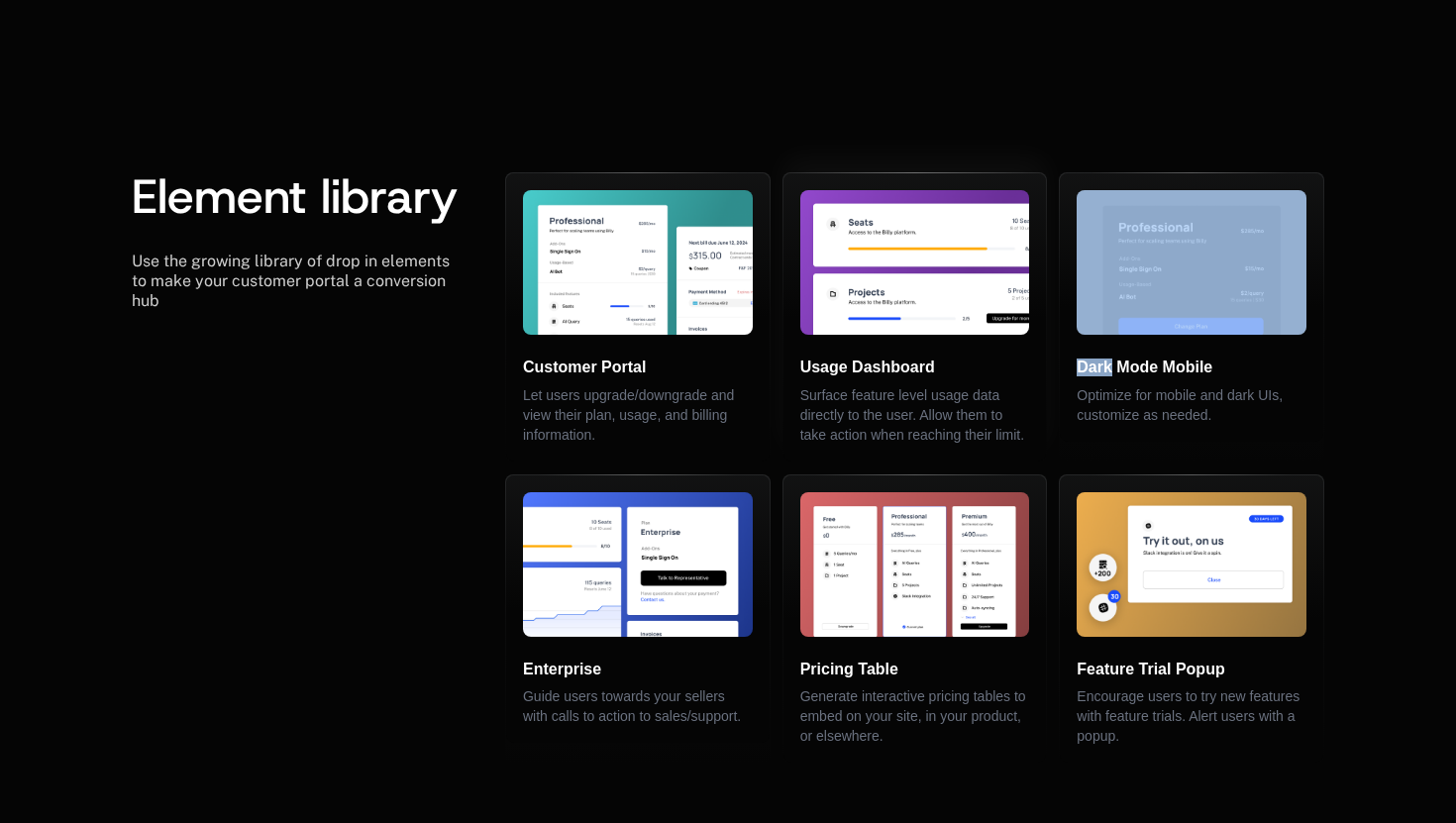 click at bounding box center (915, 262) 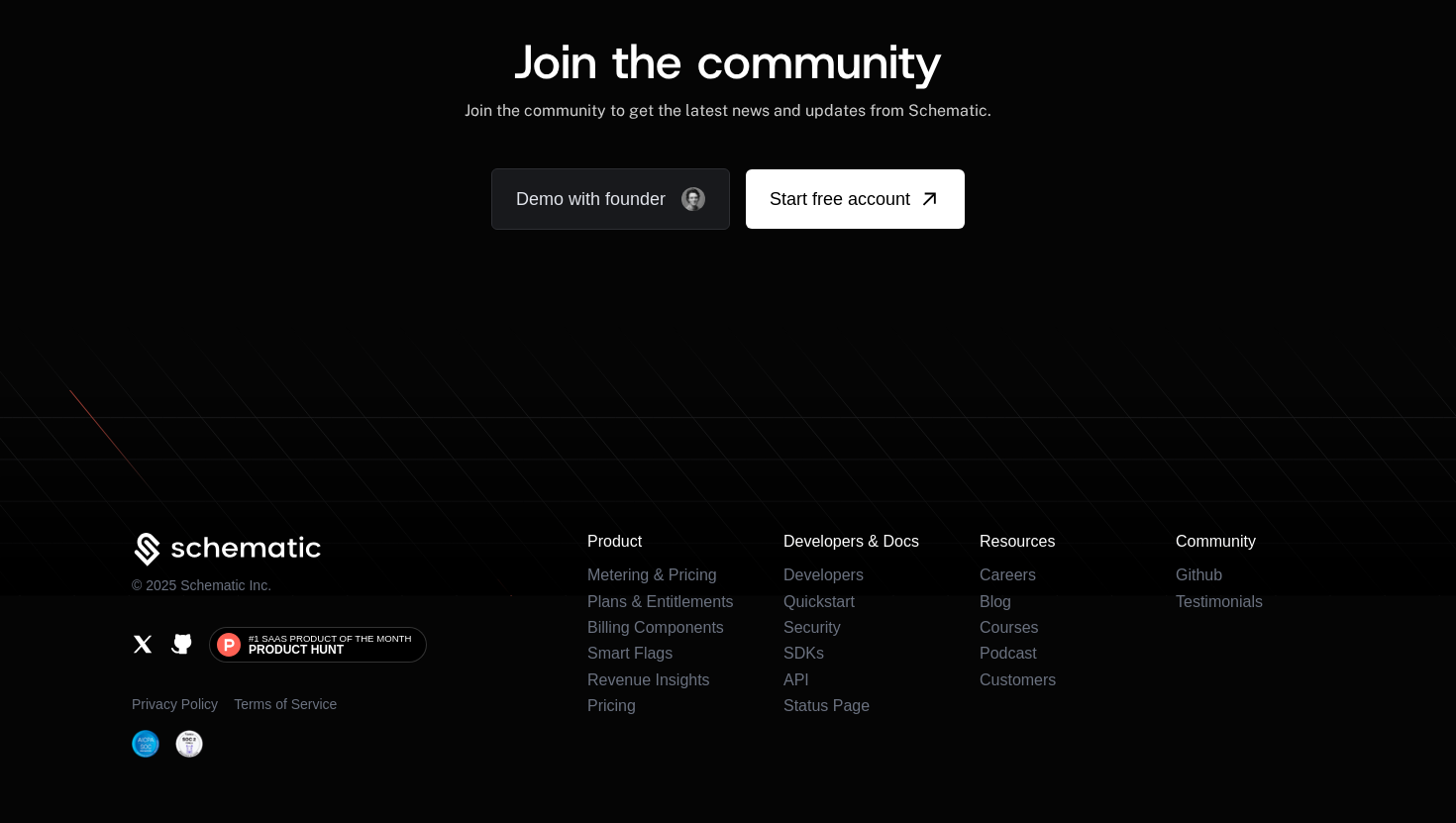 scroll, scrollTop: 4890, scrollLeft: 0, axis: vertical 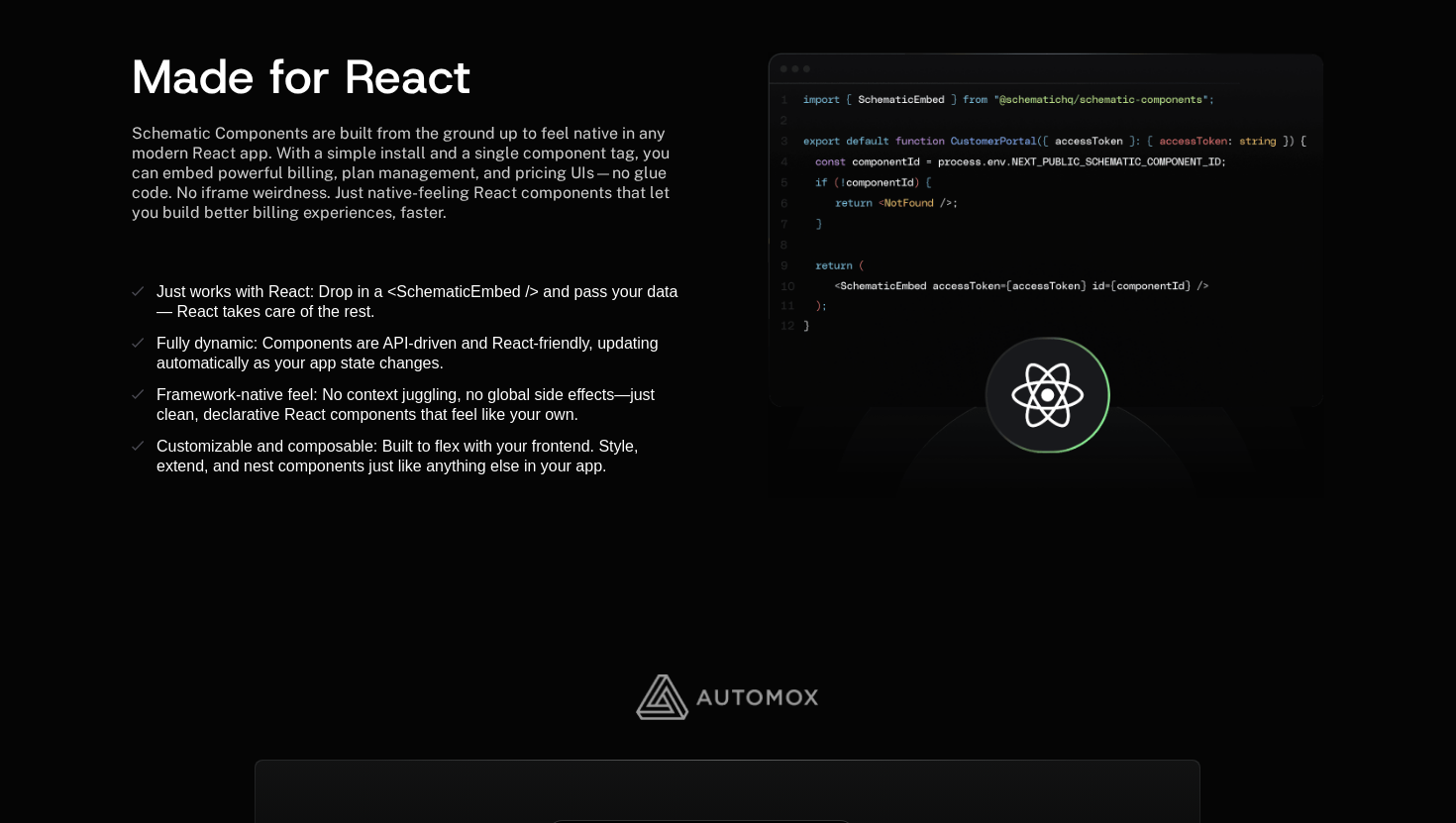 click at bounding box center (1046, 275) 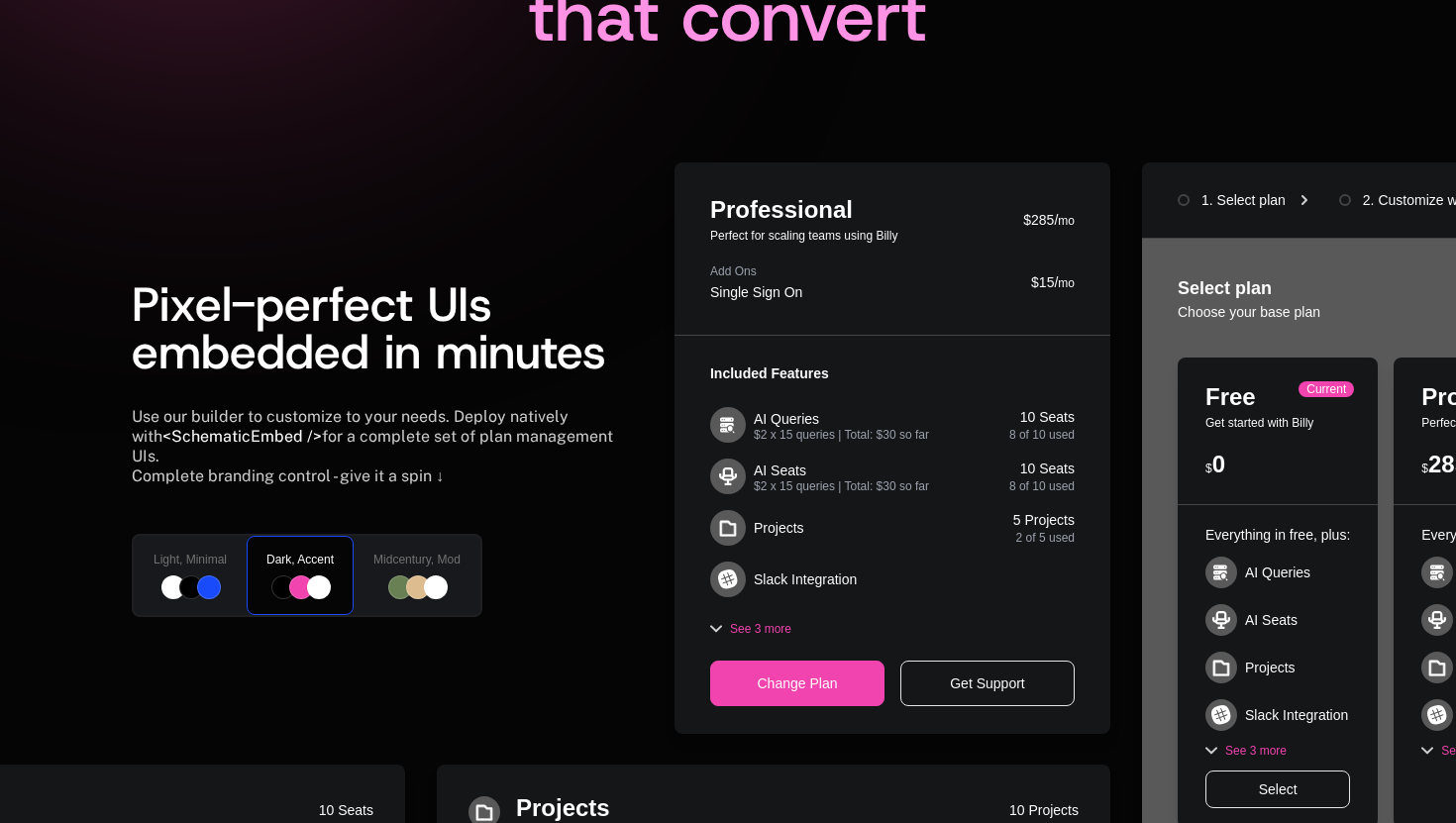 scroll, scrollTop: 0, scrollLeft: 0, axis: both 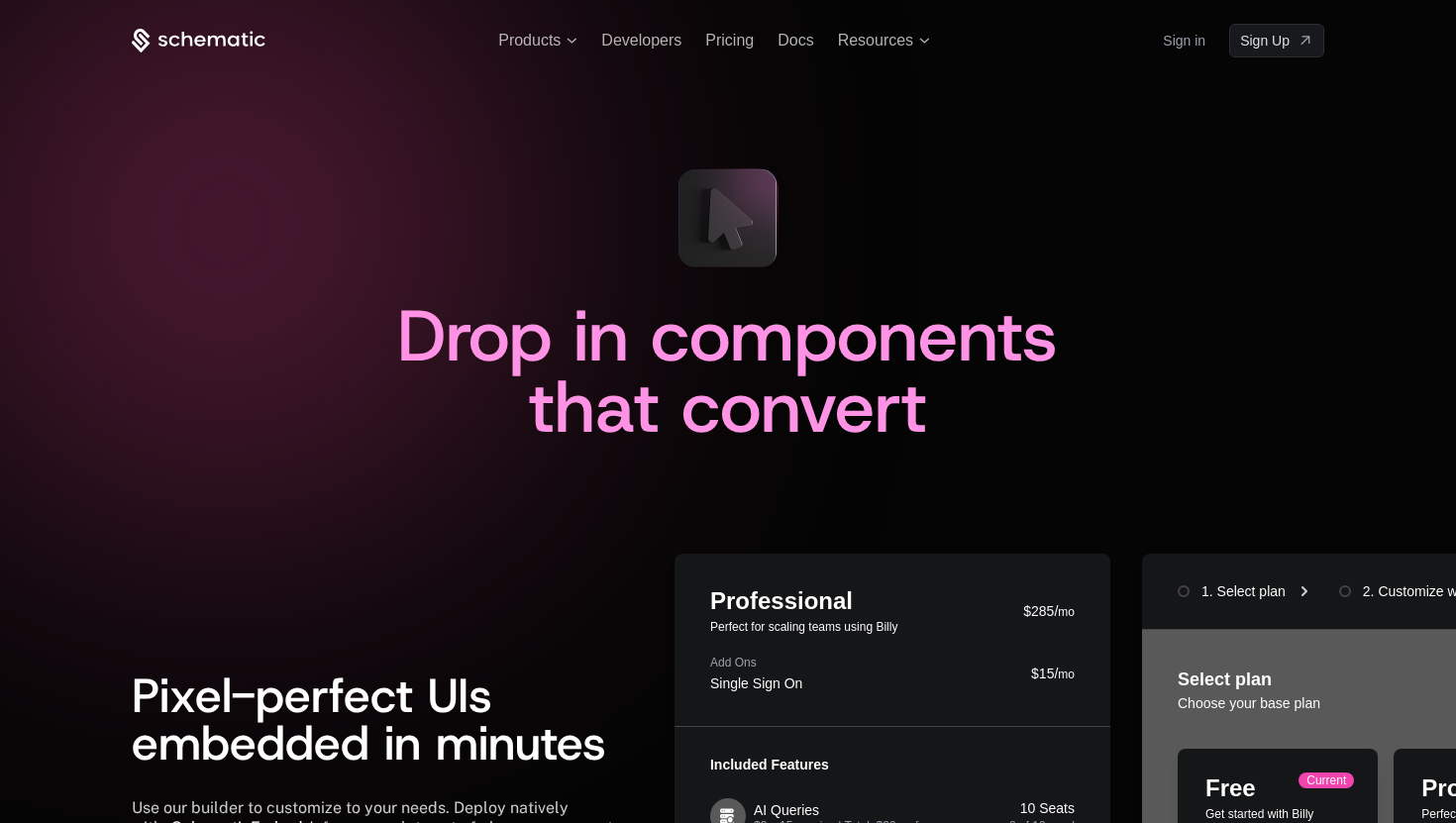 click on "Sign in" at bounding box center (1184, 41) 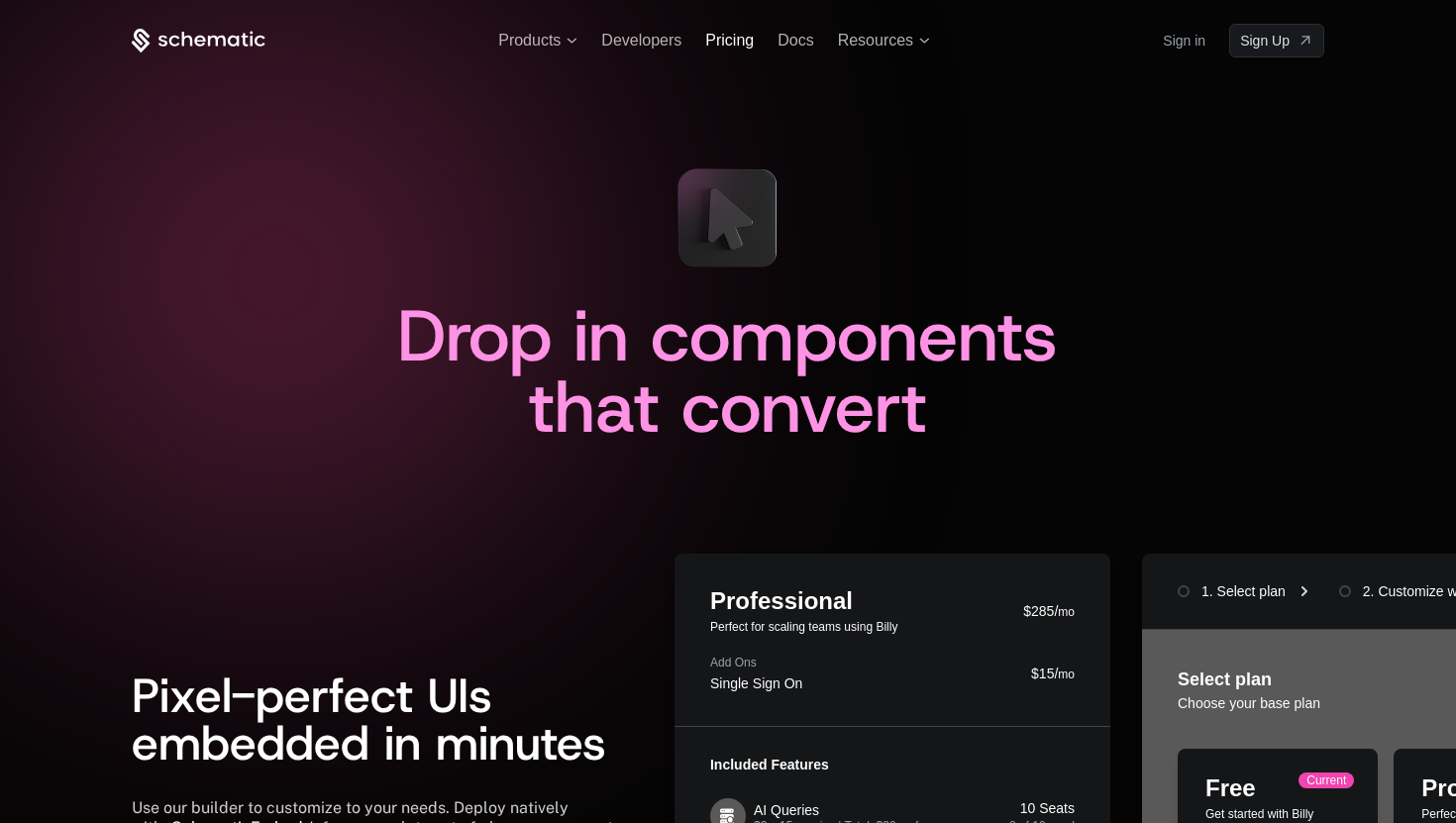 click on "Pricing" at bounding box center [729, 40] 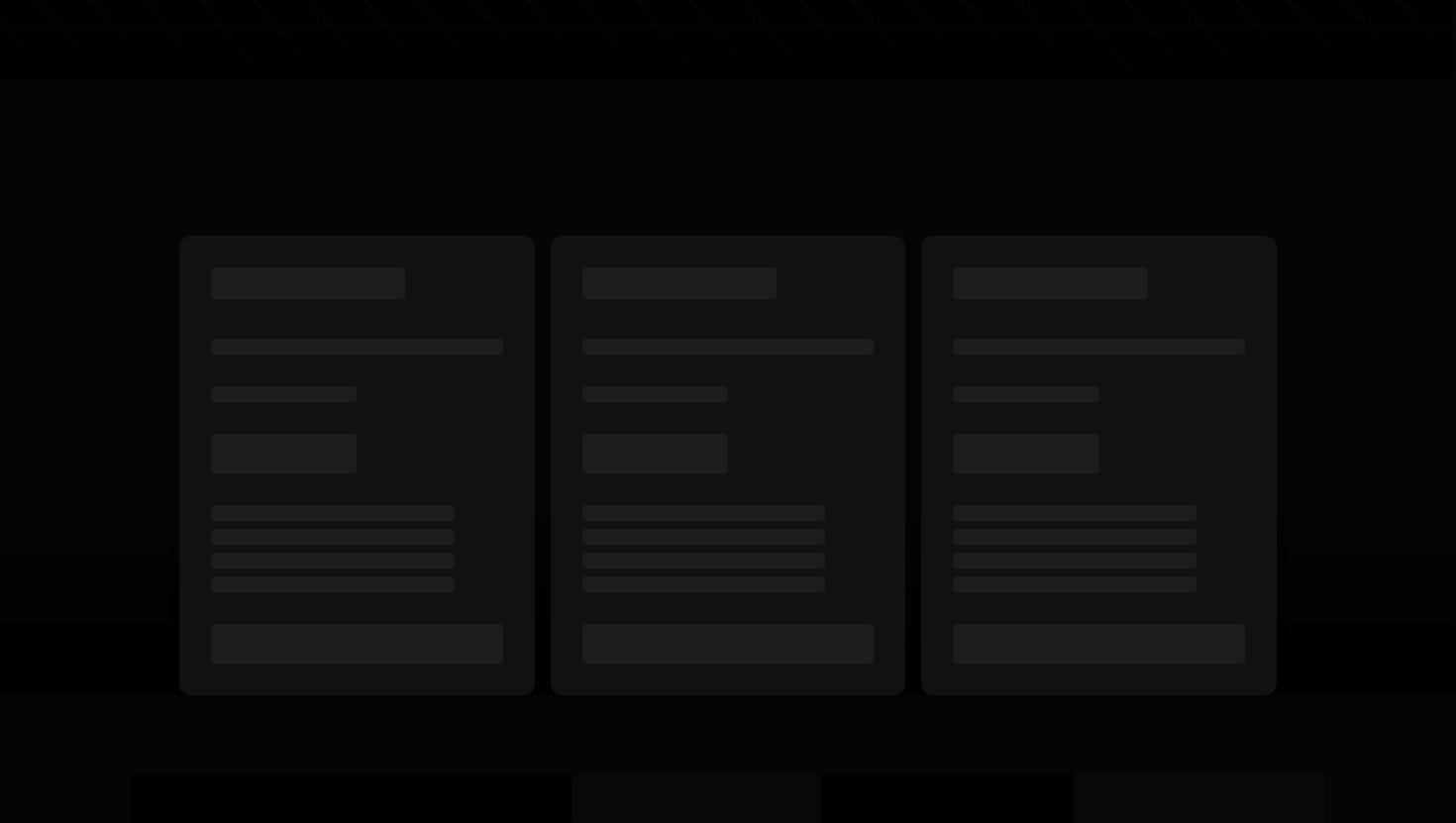 scroll, scrollTop: 461, scrollLeft: 0, axis: vertical 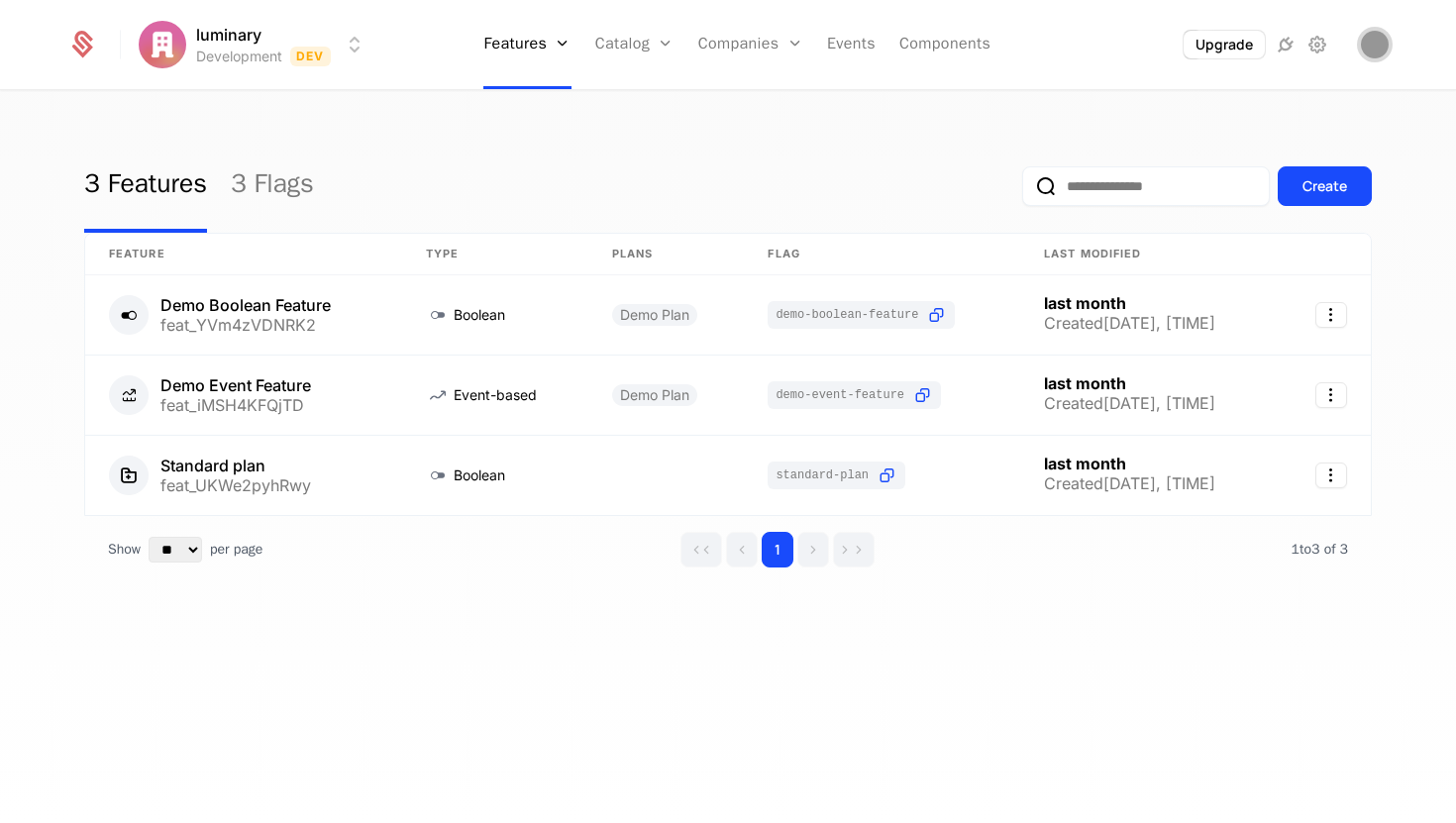 click at bounding box center [1375, 45] 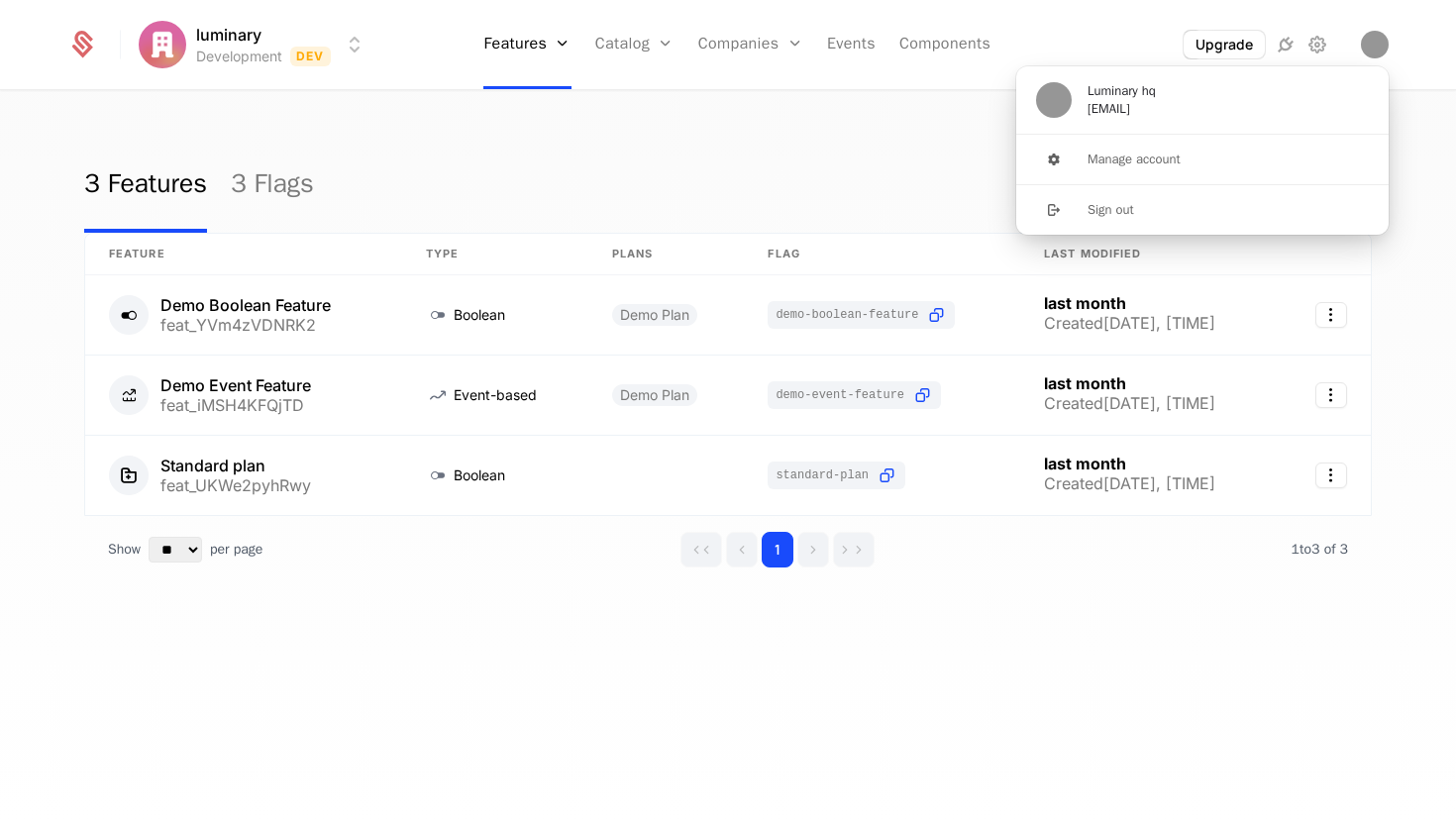 click on "3 Features 3 Flags Create Feature Type Plans Flag Last Modified Demo Boolean Feature feat_YVm4zVDNRK2 Boolean Demo Plan demo-boolean-feature last month Created  6/7/25, 4:05 PM Demo Event Feature feat_iMSH4KFQjTD Event-based Demo Plan demo-event-feature last month Created  6/7/25, 4:05 PM Standard plan feat_UKWe2pyhRwy Boolean standard-plan last month Created  6/14/25, 7:35 PM Show ** ** ** *** *** per page per page 1 1  to  3   of   3  of   3" at bounding box center [728, 463] 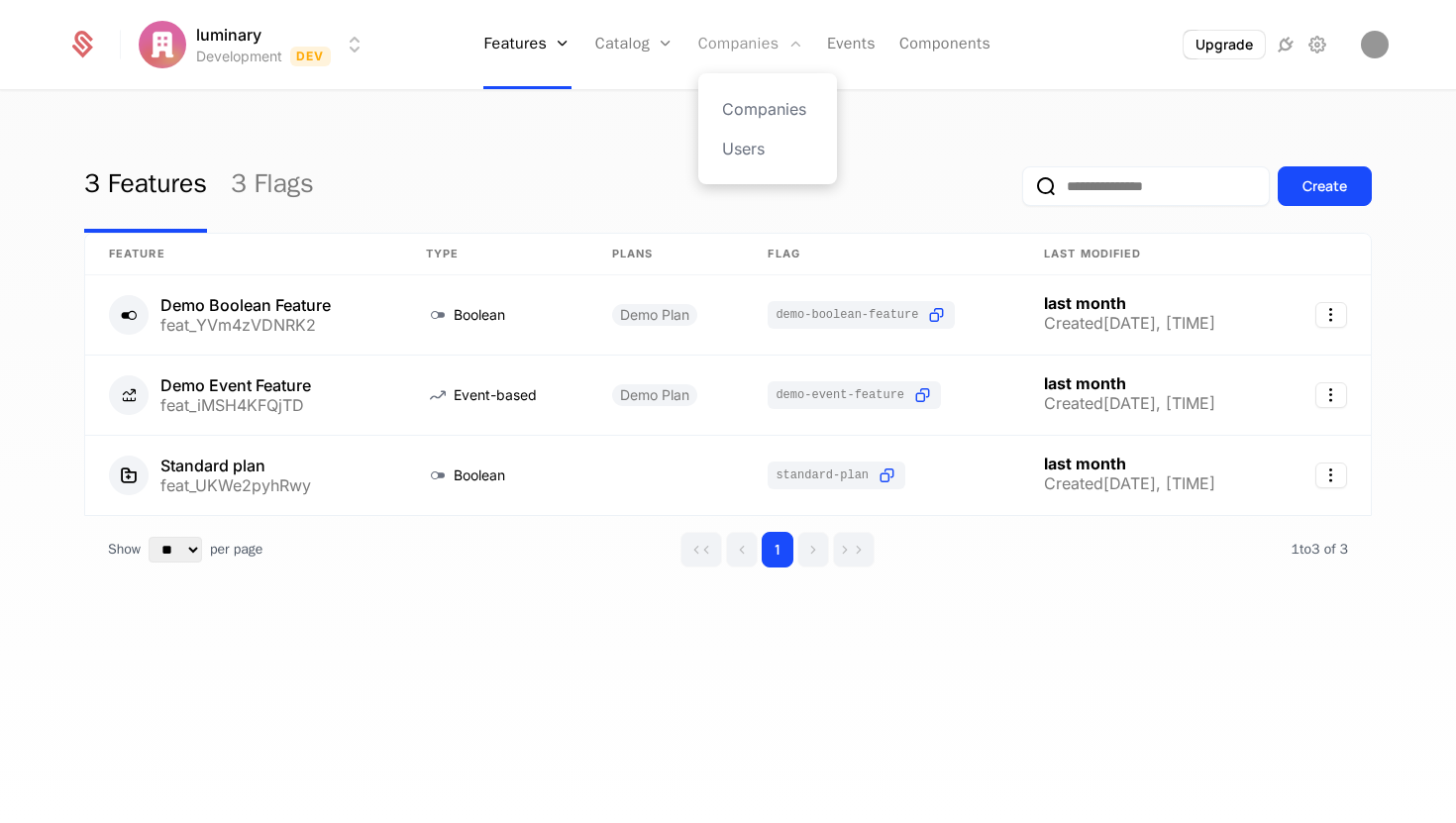 click on "Companies" at bounding box center (751, 45) 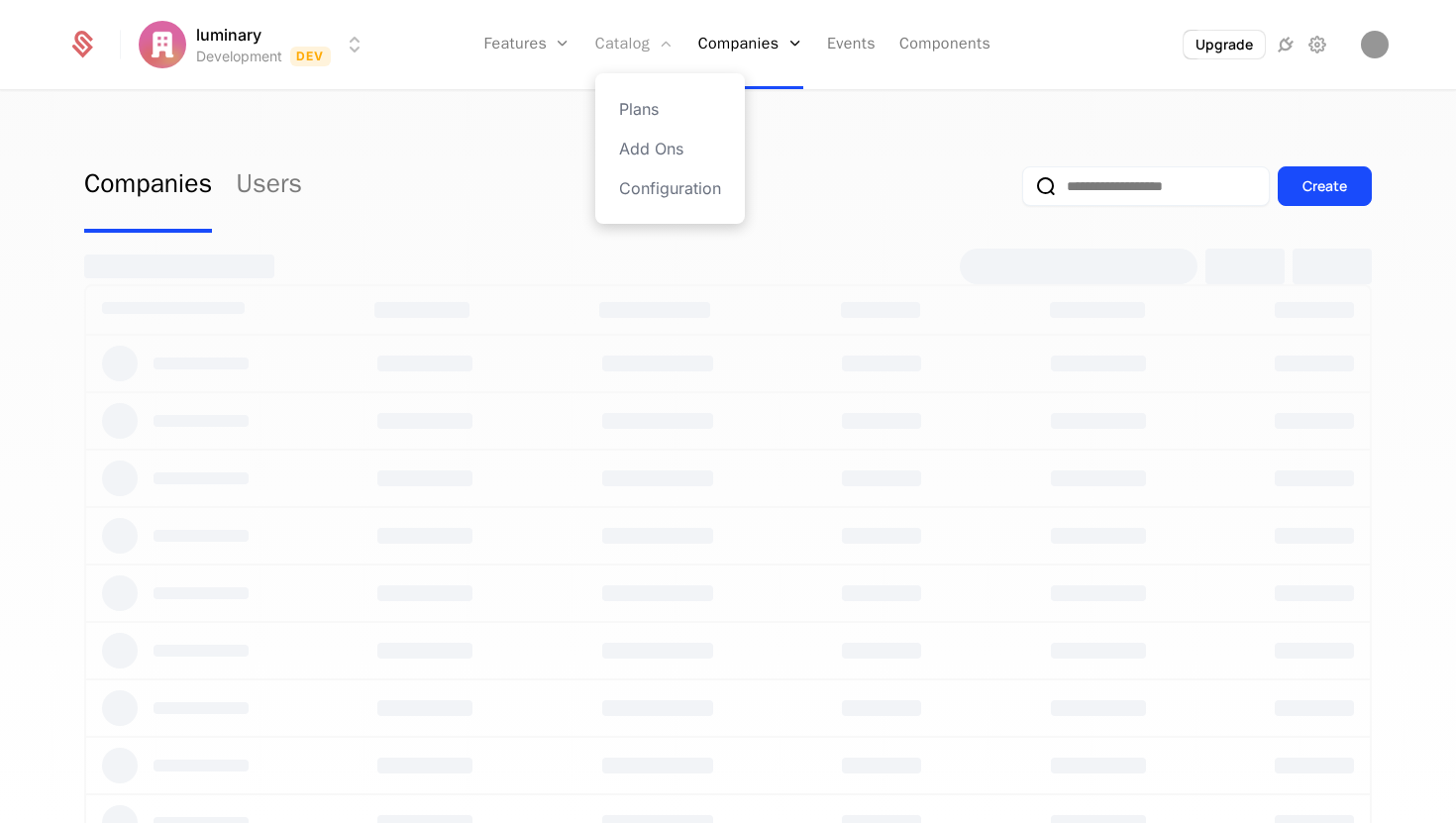click on "Catalog" at bounding box center [635, 45] 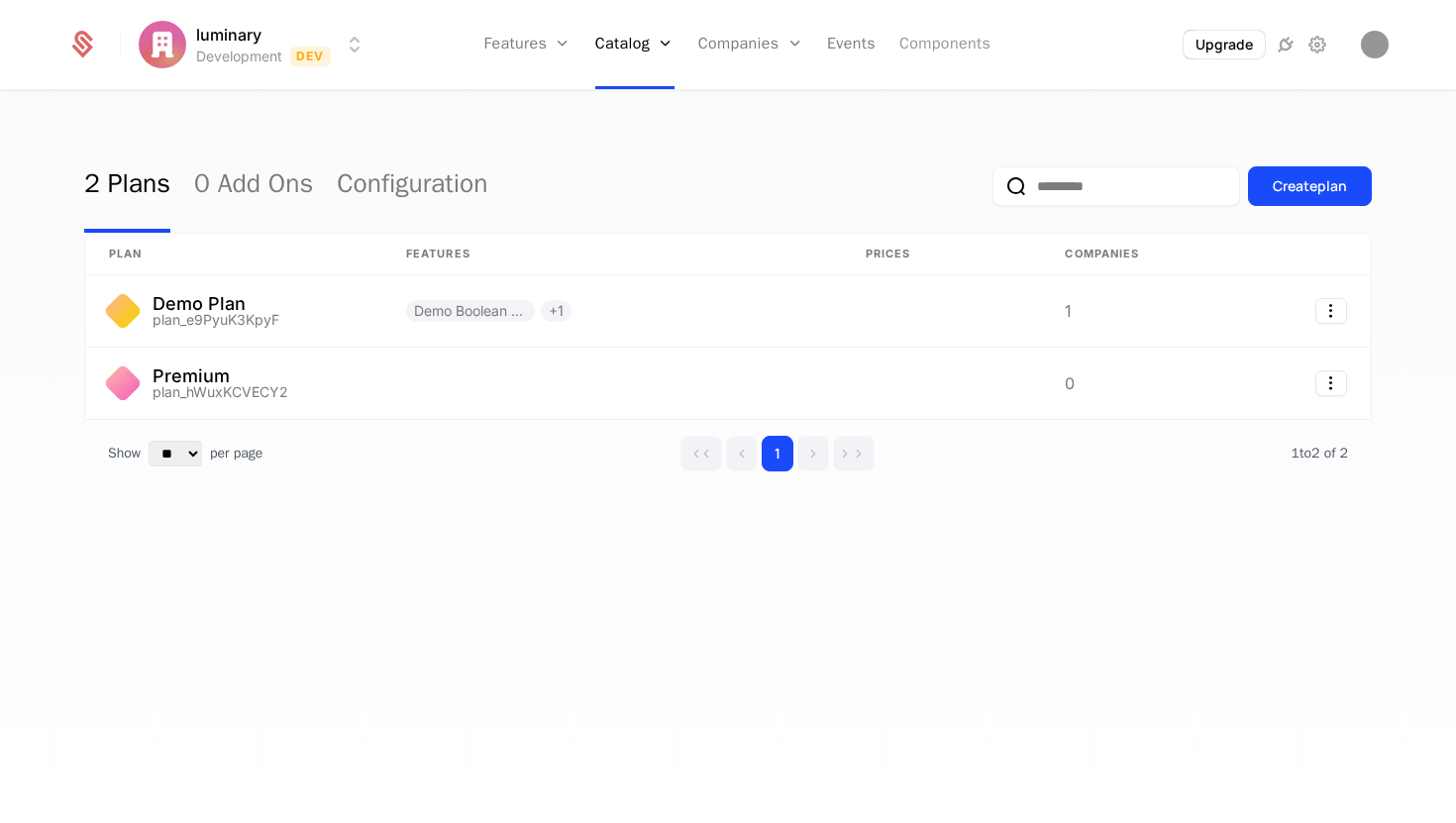click on "Components" at bounding box center [945, 45] 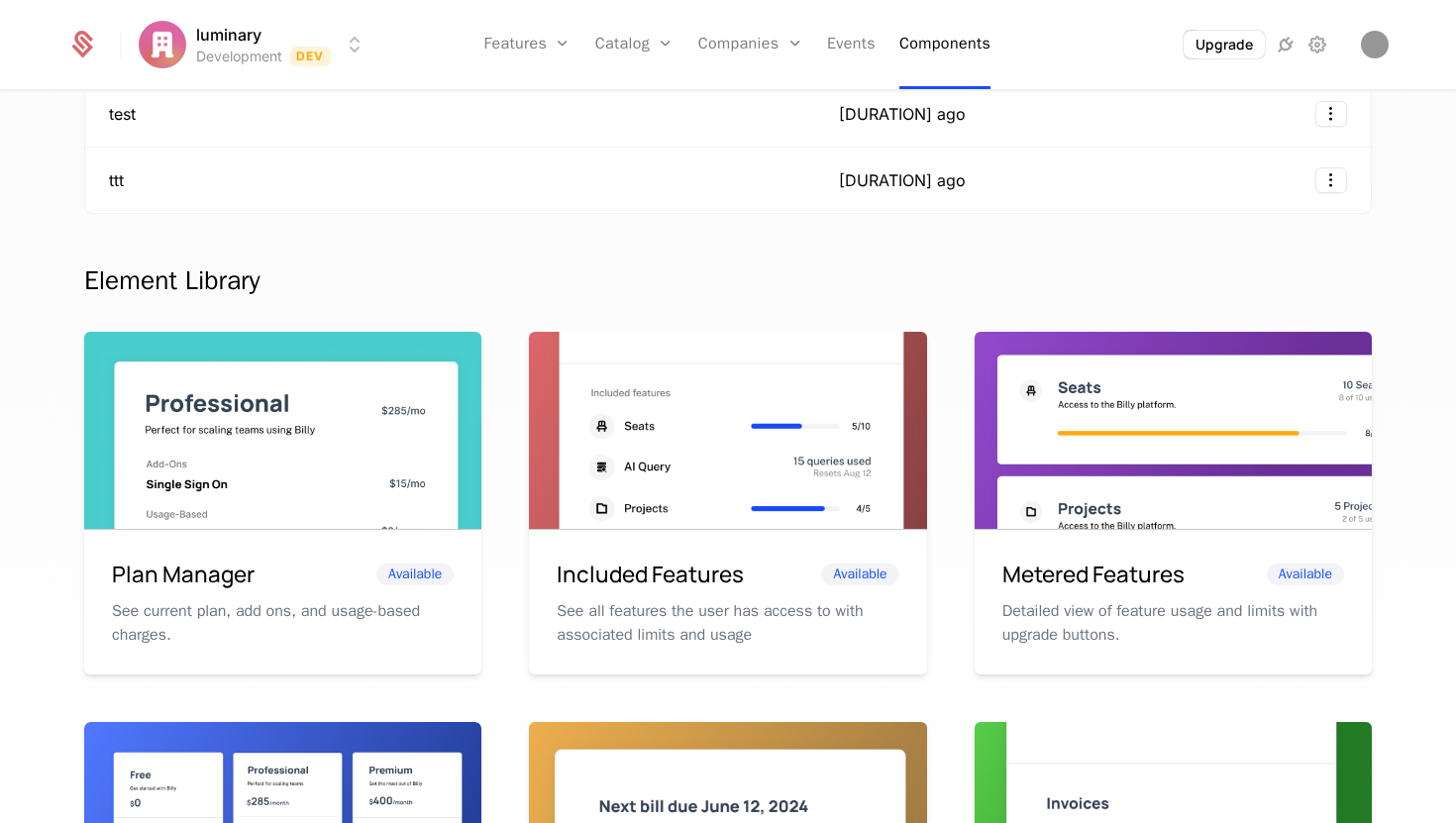 scroll, scrollTop: 383, scrollLeft: 0, axis: vertical 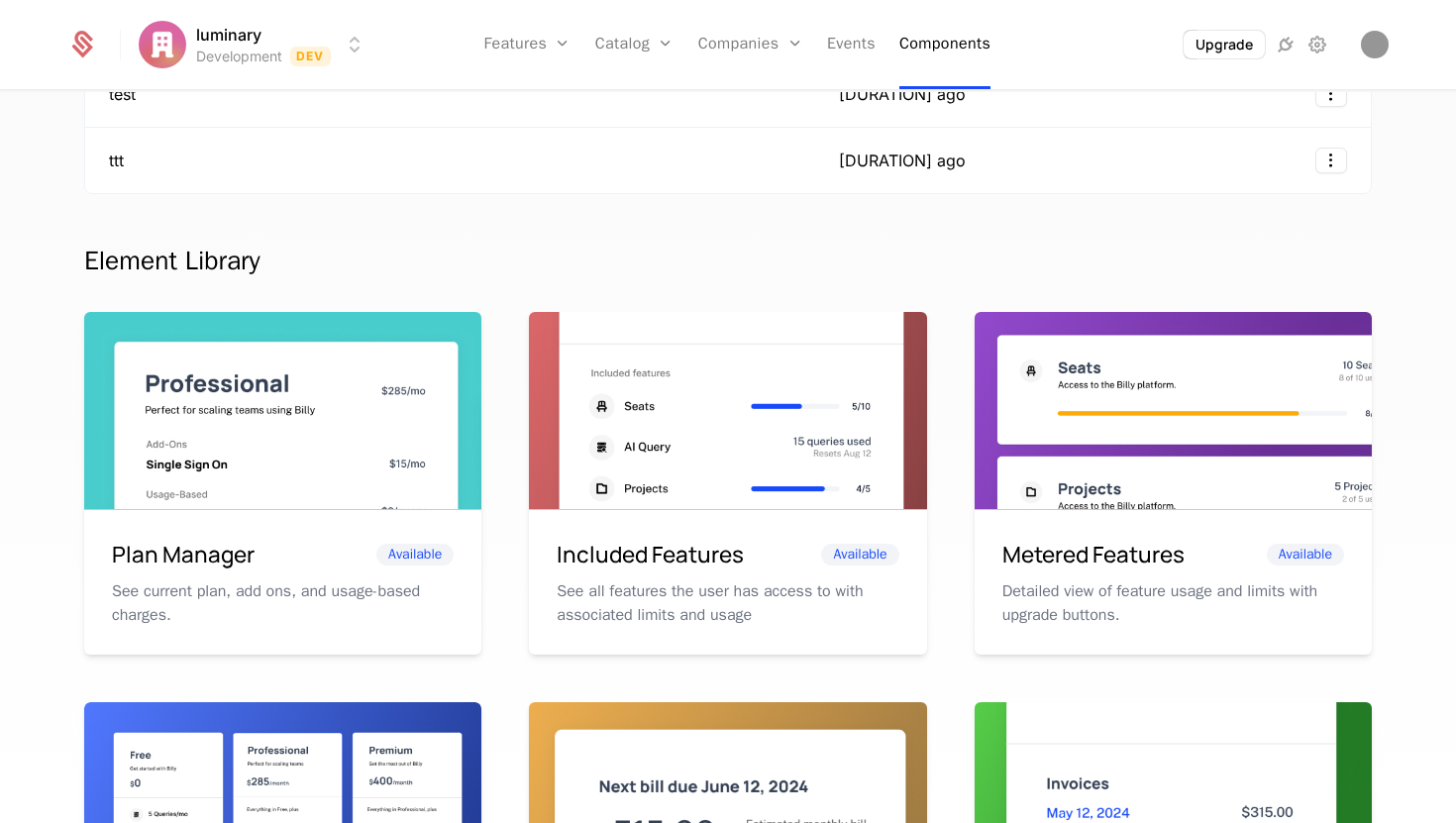 click on "Included Features" at bounding box center [650, 555] 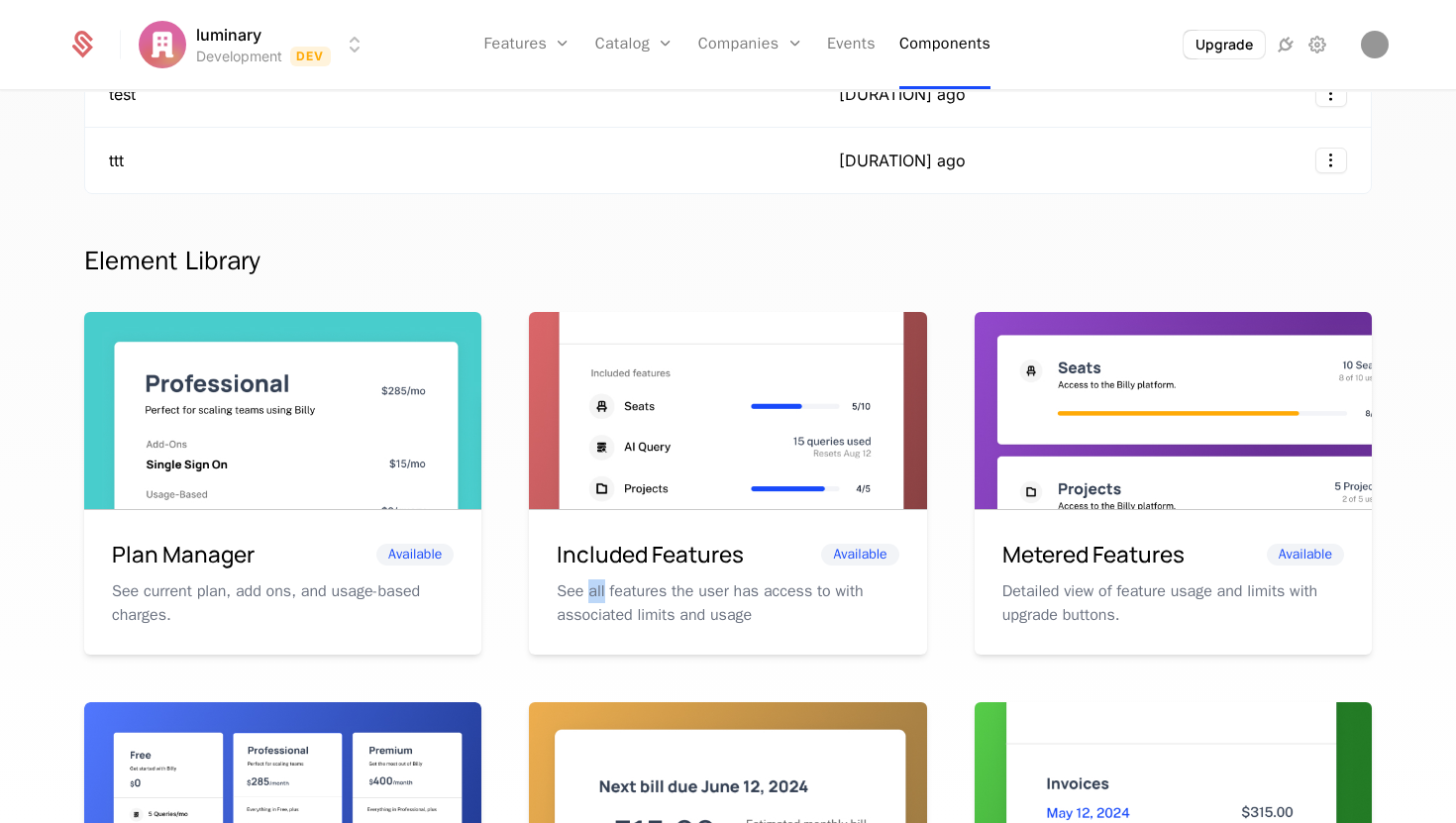 click on "See all features the user has access to with associated limits and usage" at bounding box center [727, 603] 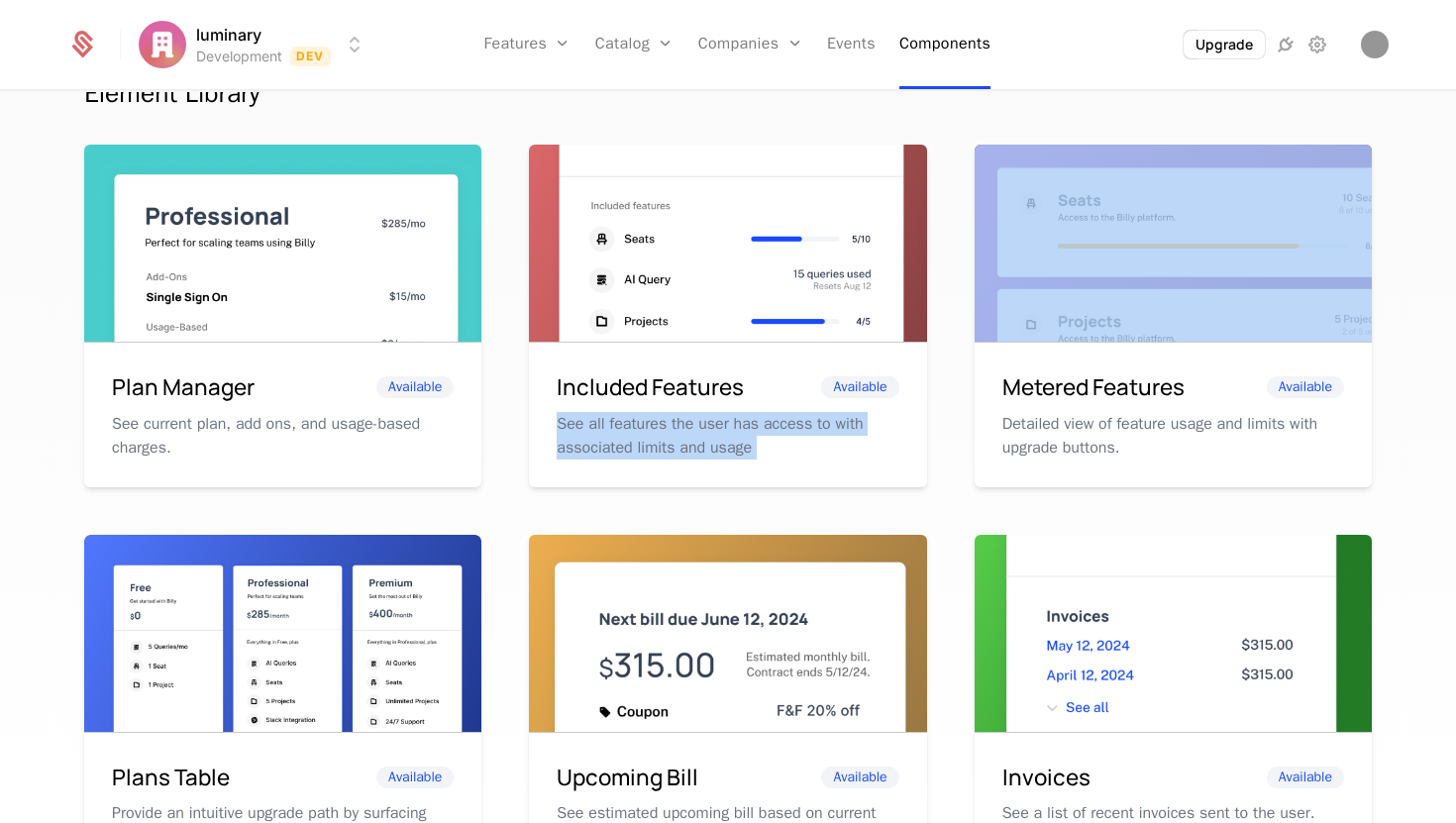 scroll, scrollTop: 498, scrollLeft: 0, axis: vertical 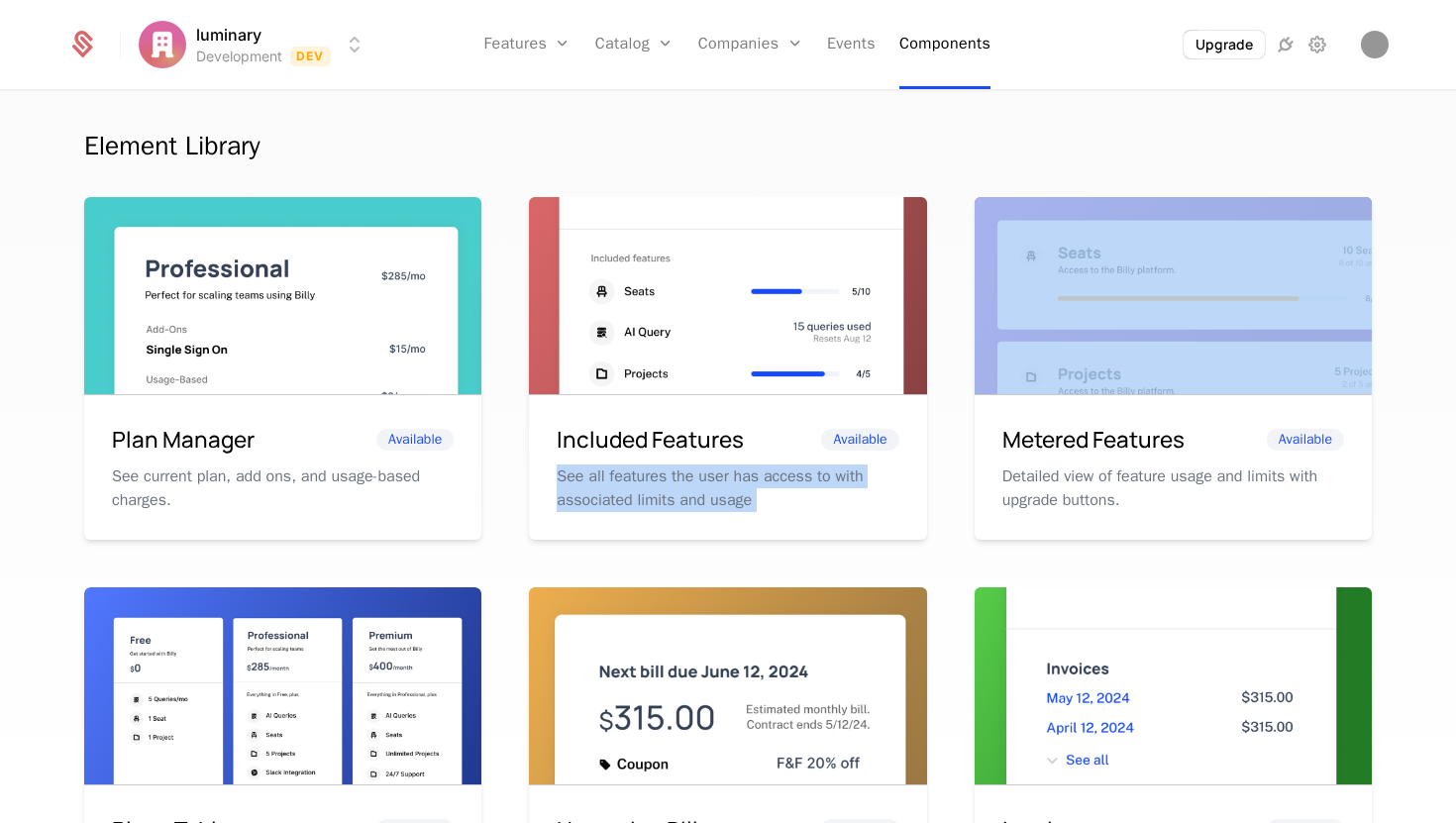 click at bounding box center [727, 322] 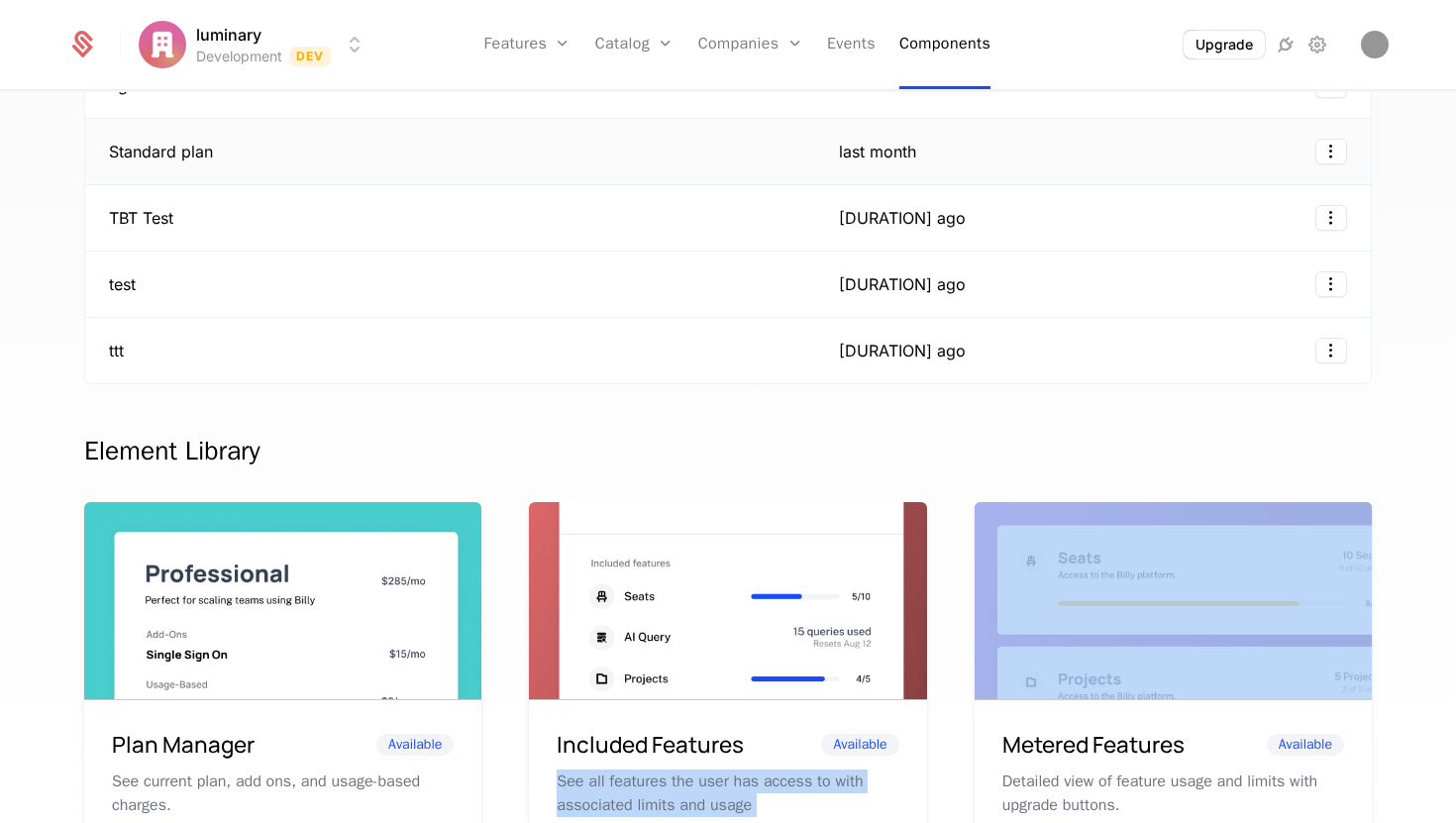 scroll, scrollTop: 0, scrollLeft: 0, axis: both 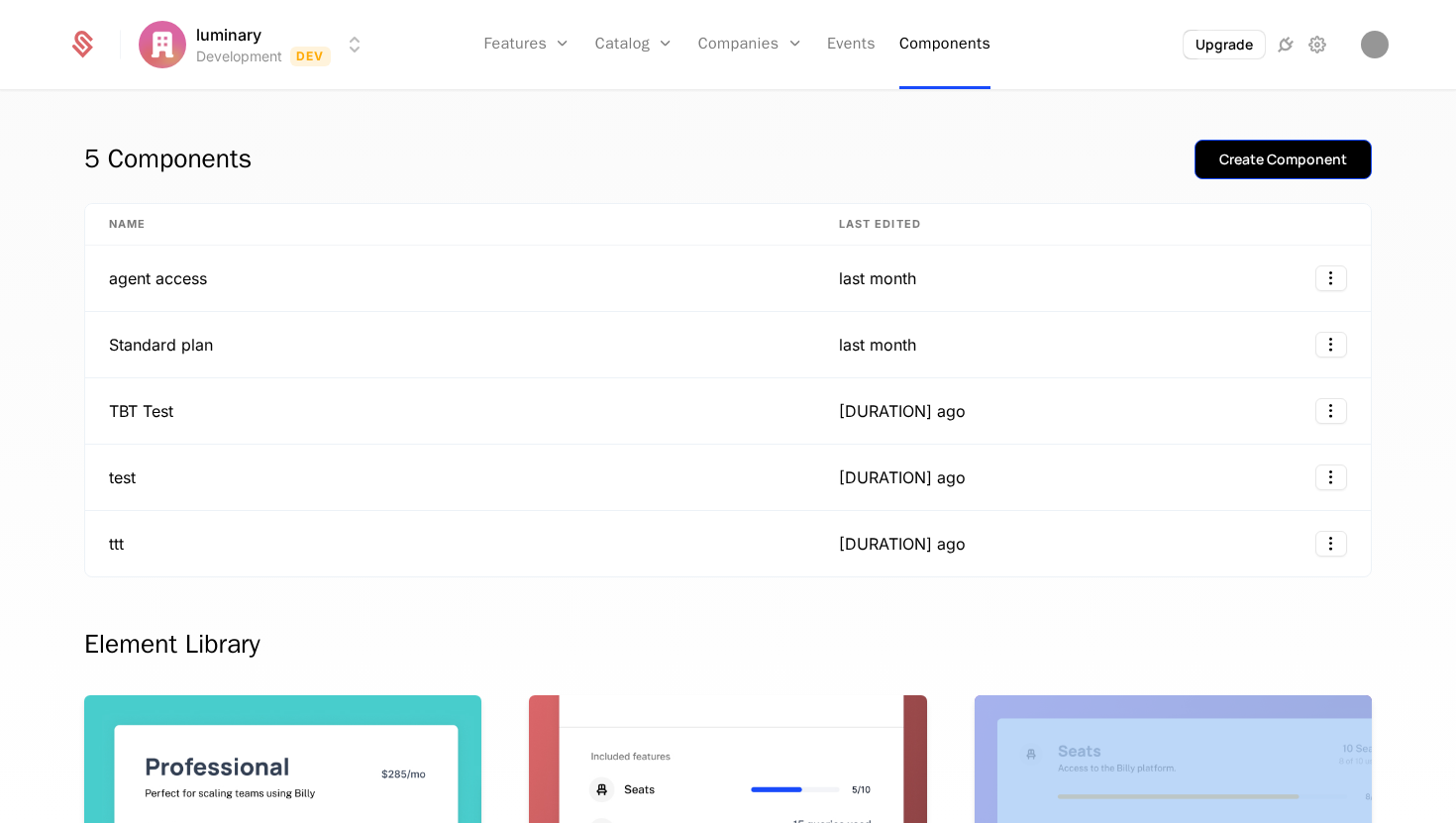 click on "Create Component" at bounding box center [1283, 159] 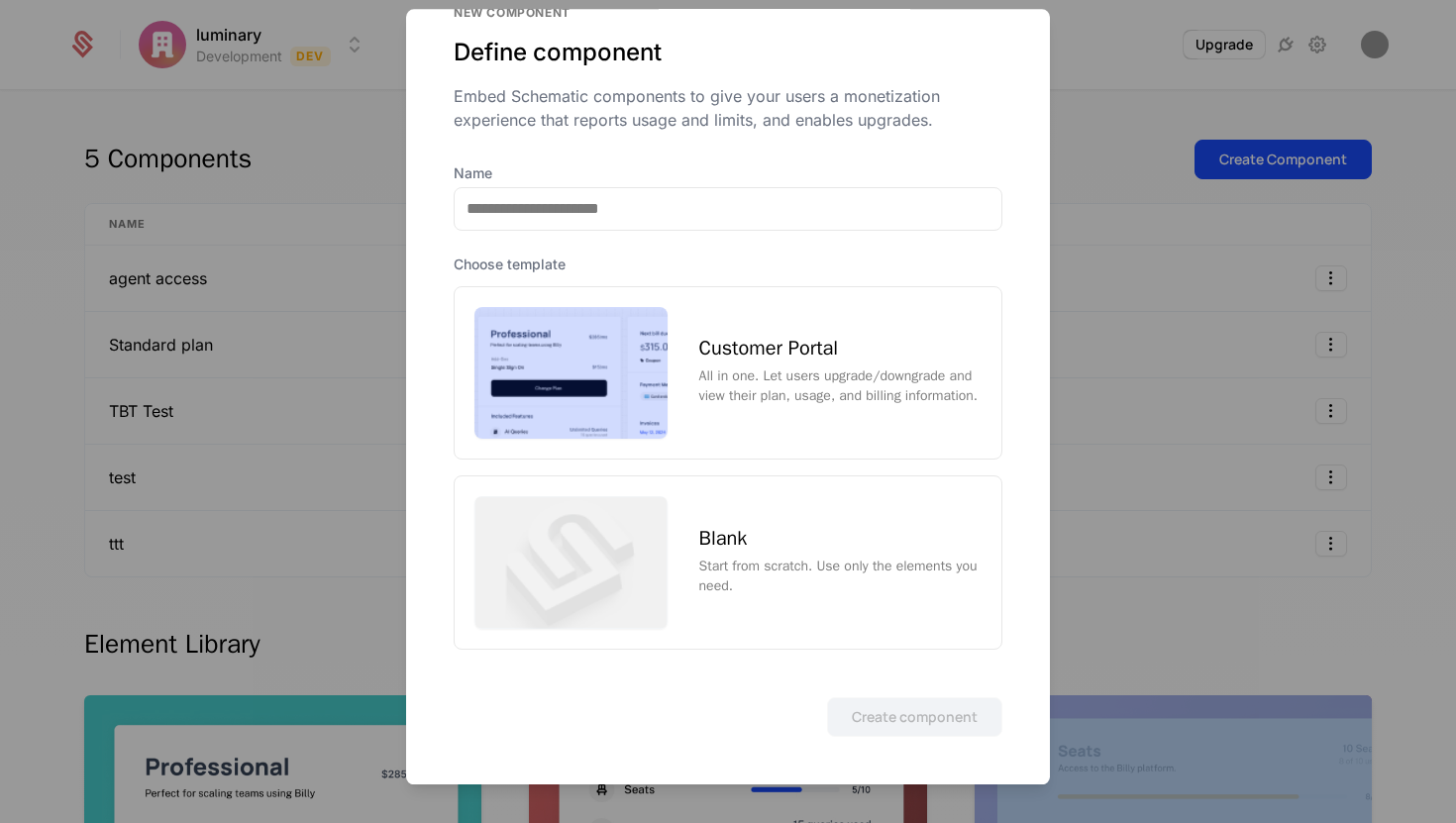 scroll, scrollTop: 0, scrollLeft: 0, axis: both 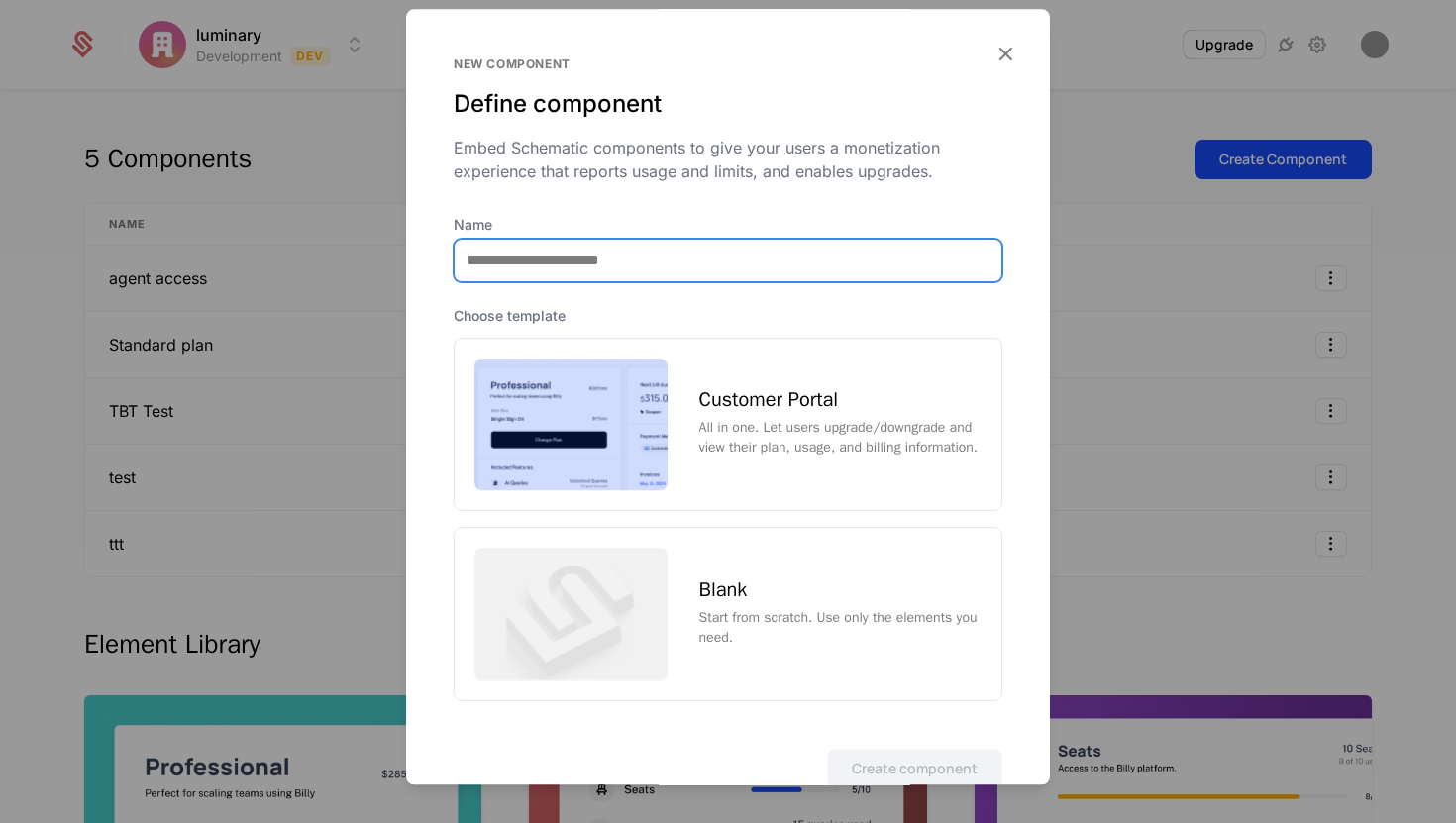 click on "Name" at bounding box center (728, 260) 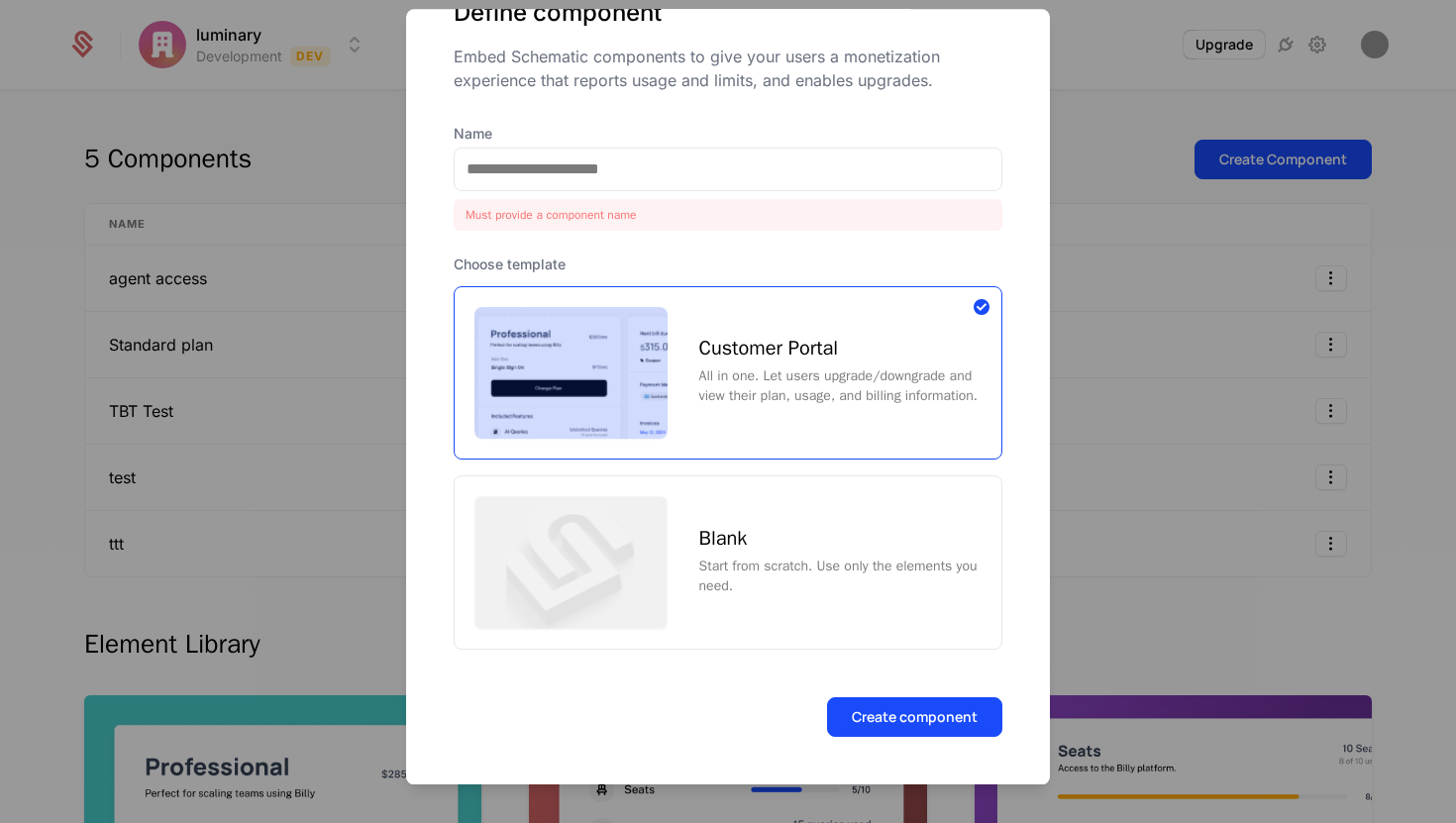 click on "Start from scratch. Use only the elements you need." at bounding box center (840, 576) 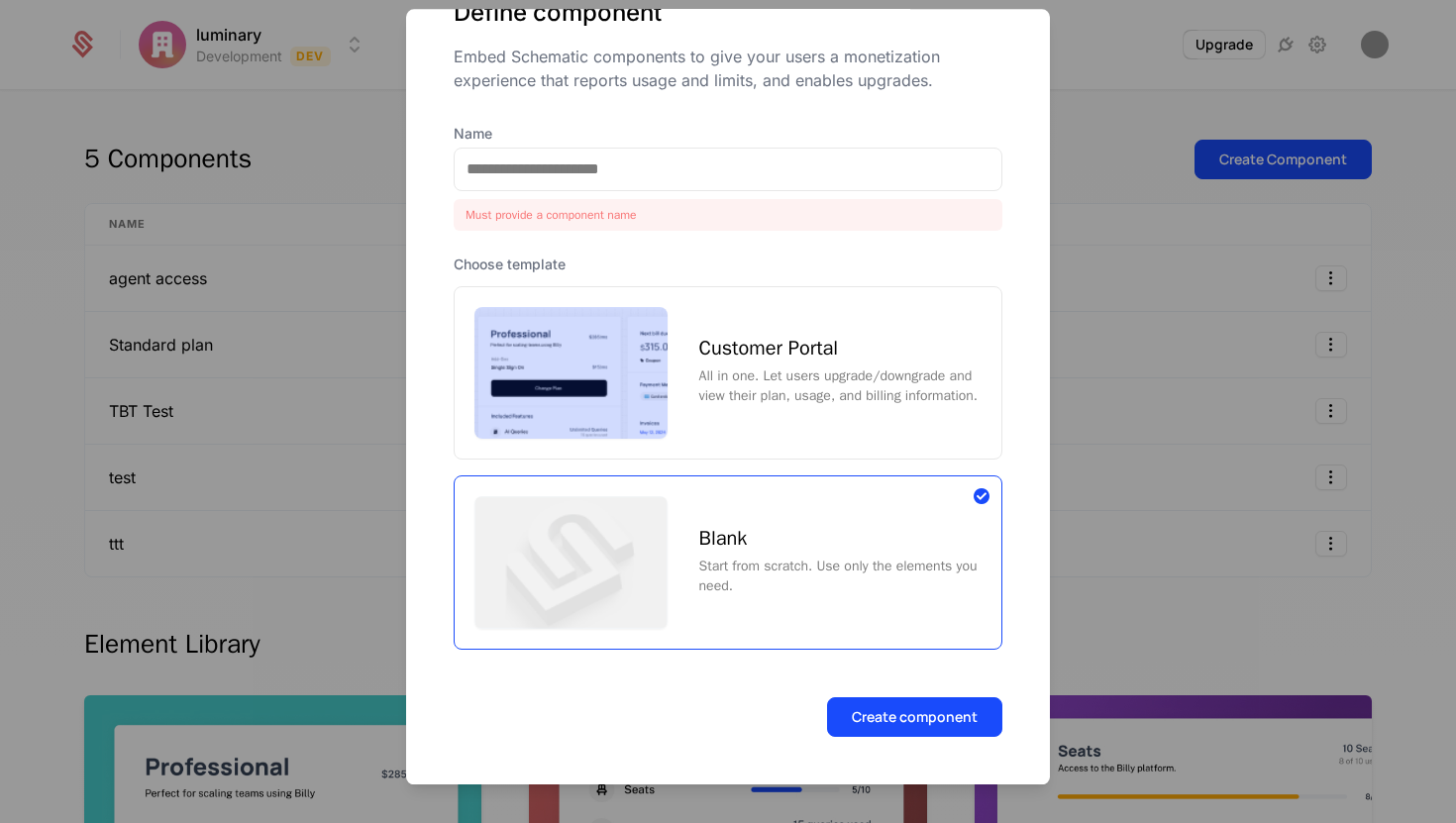 click on "Start from scratch. Use only the elements you need." at bounding box center (840, 576) 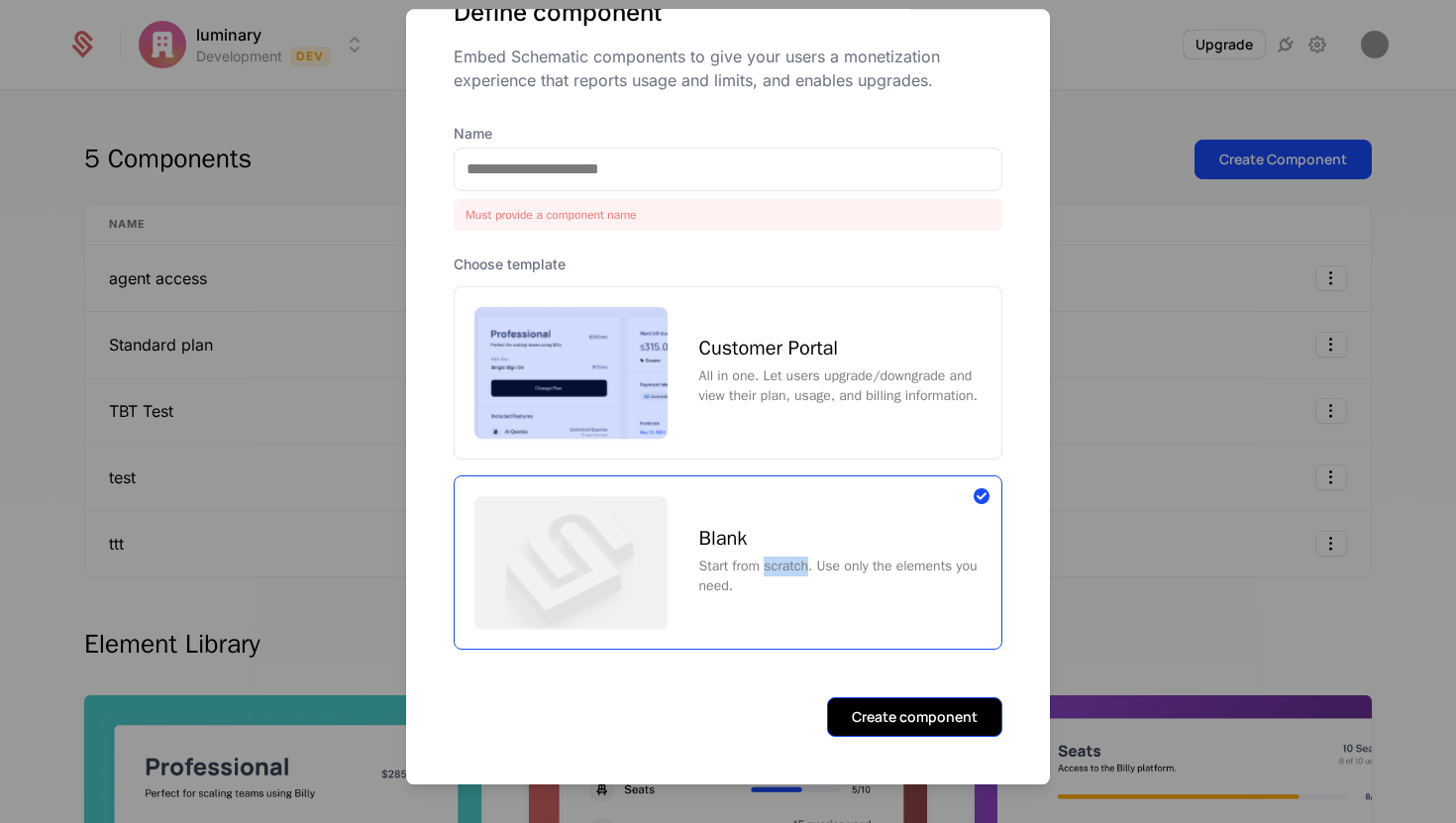 click on "Create component" at bounding box center [914, 717] 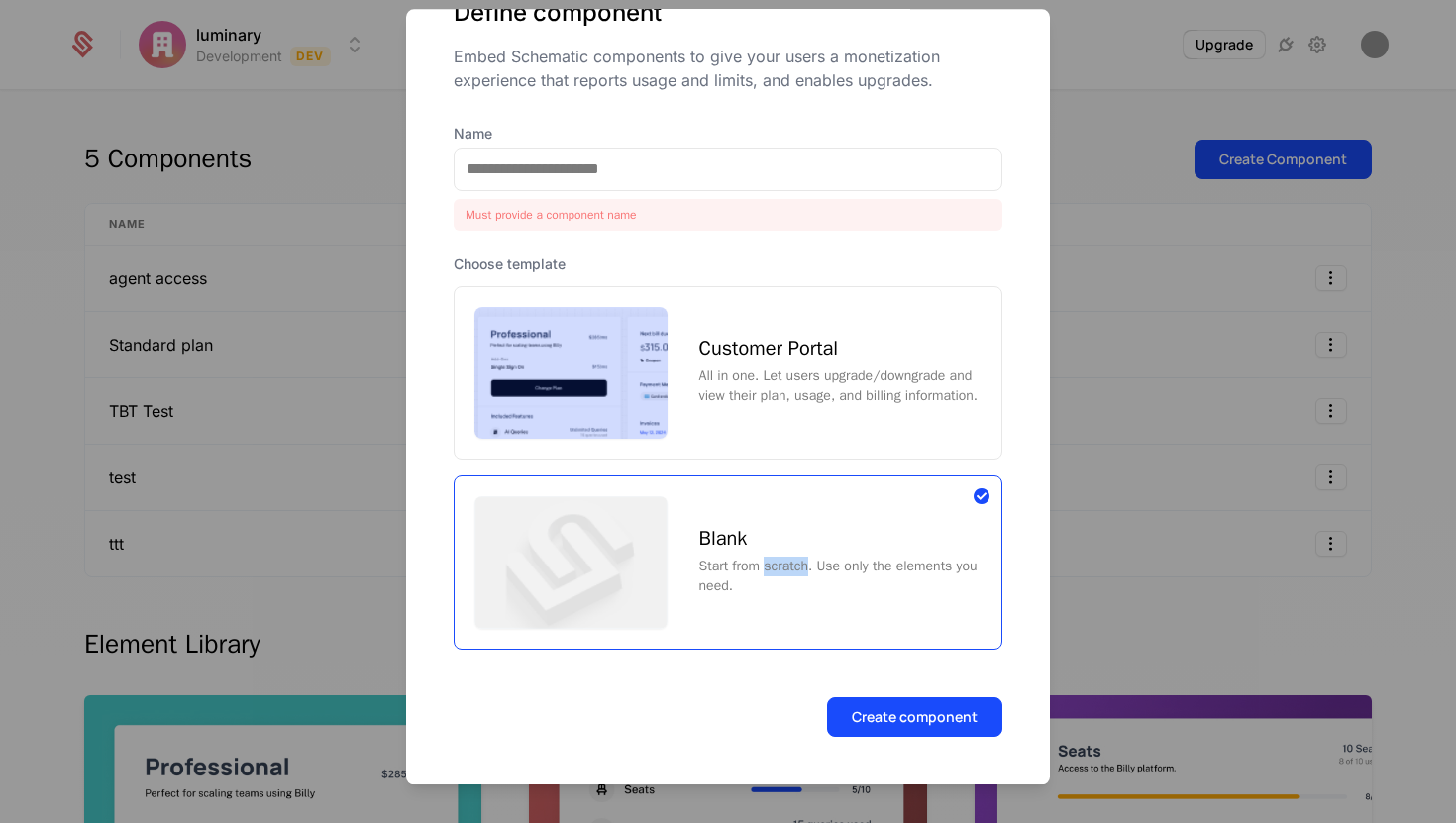 scroll, scrollTop: 0, scrollLeft: 0, axis: both 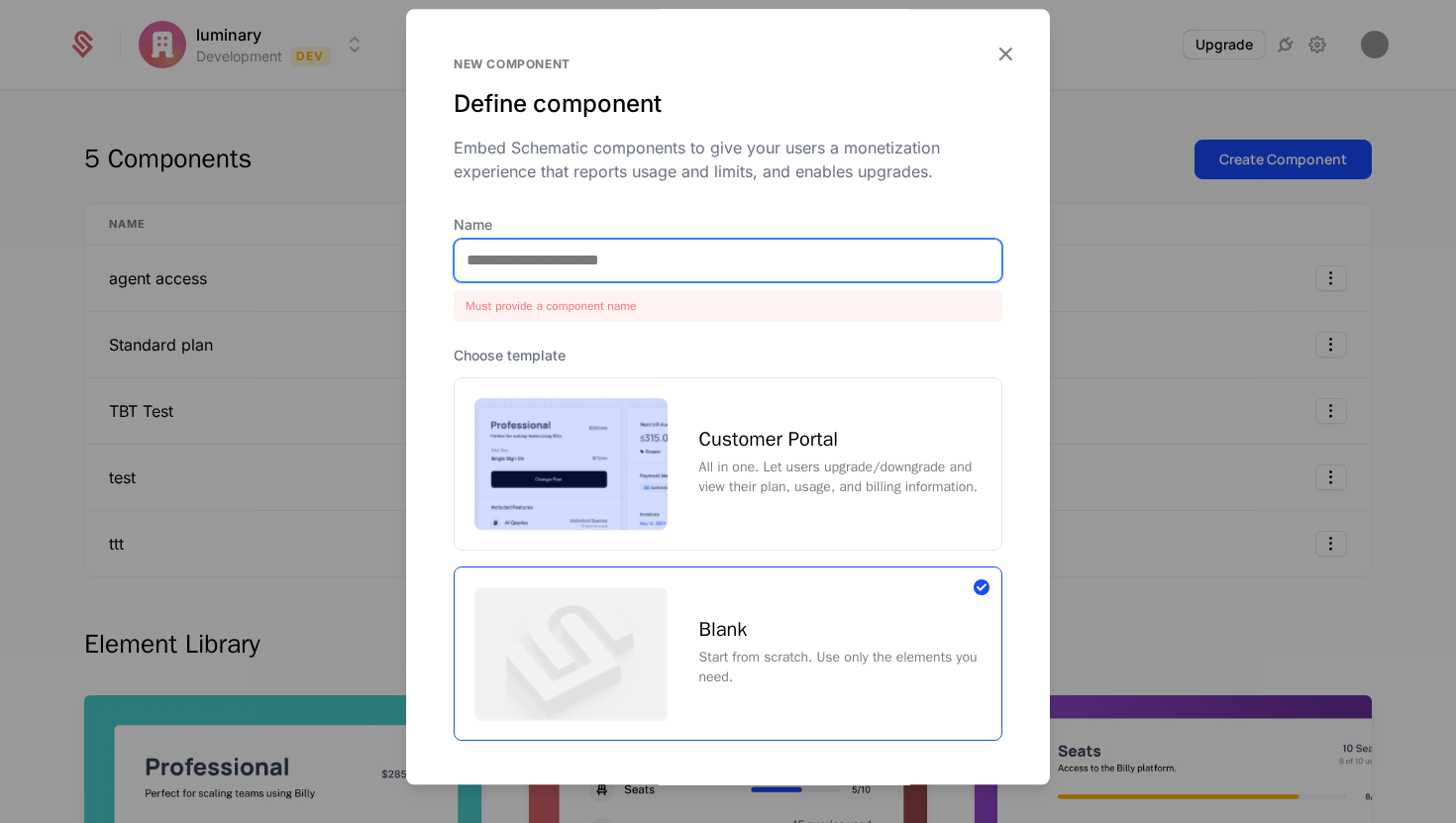 click on "Name" at bounding box center [728, 260] 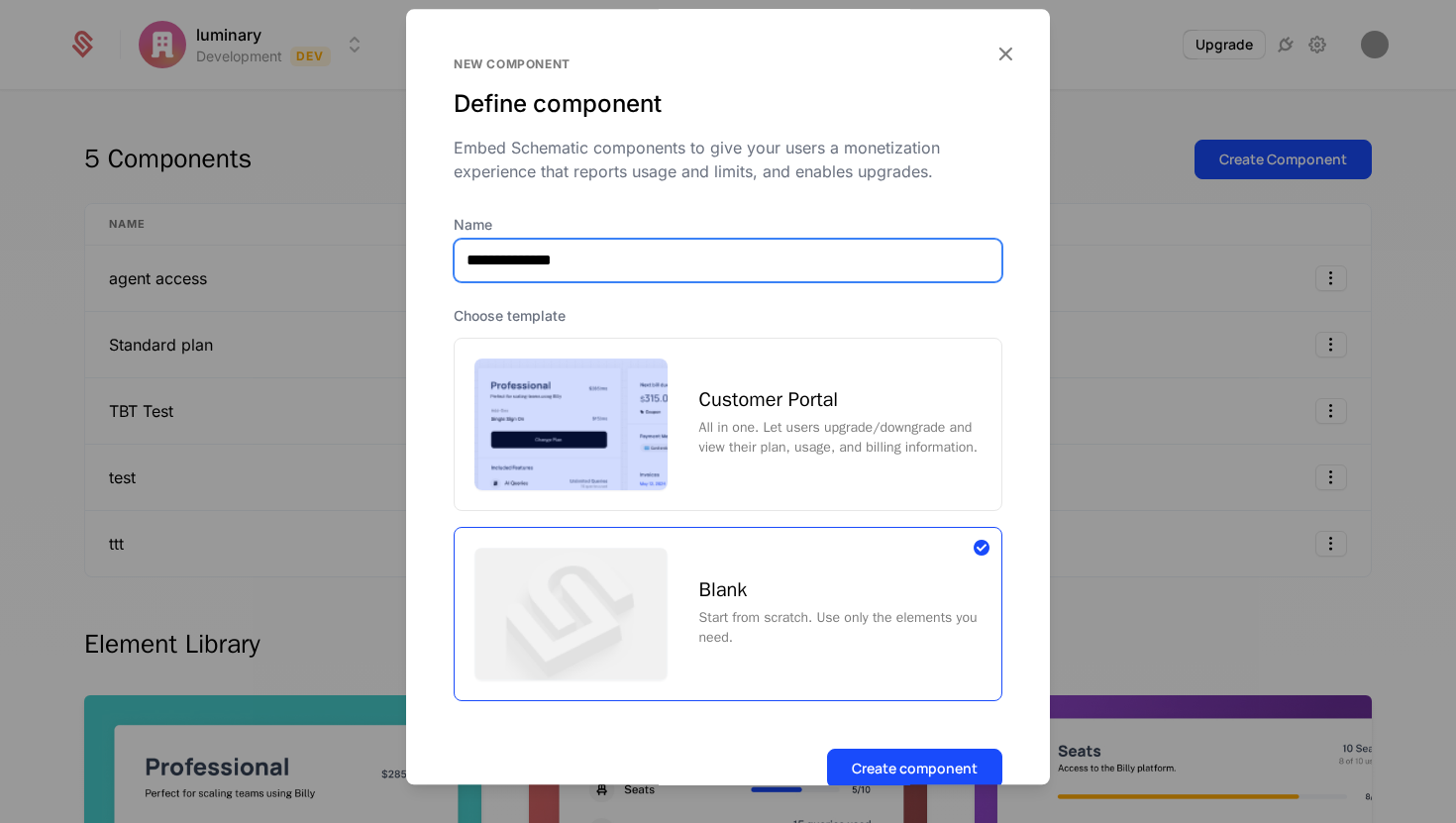 click on "**********" at bounding box center (728, 260) 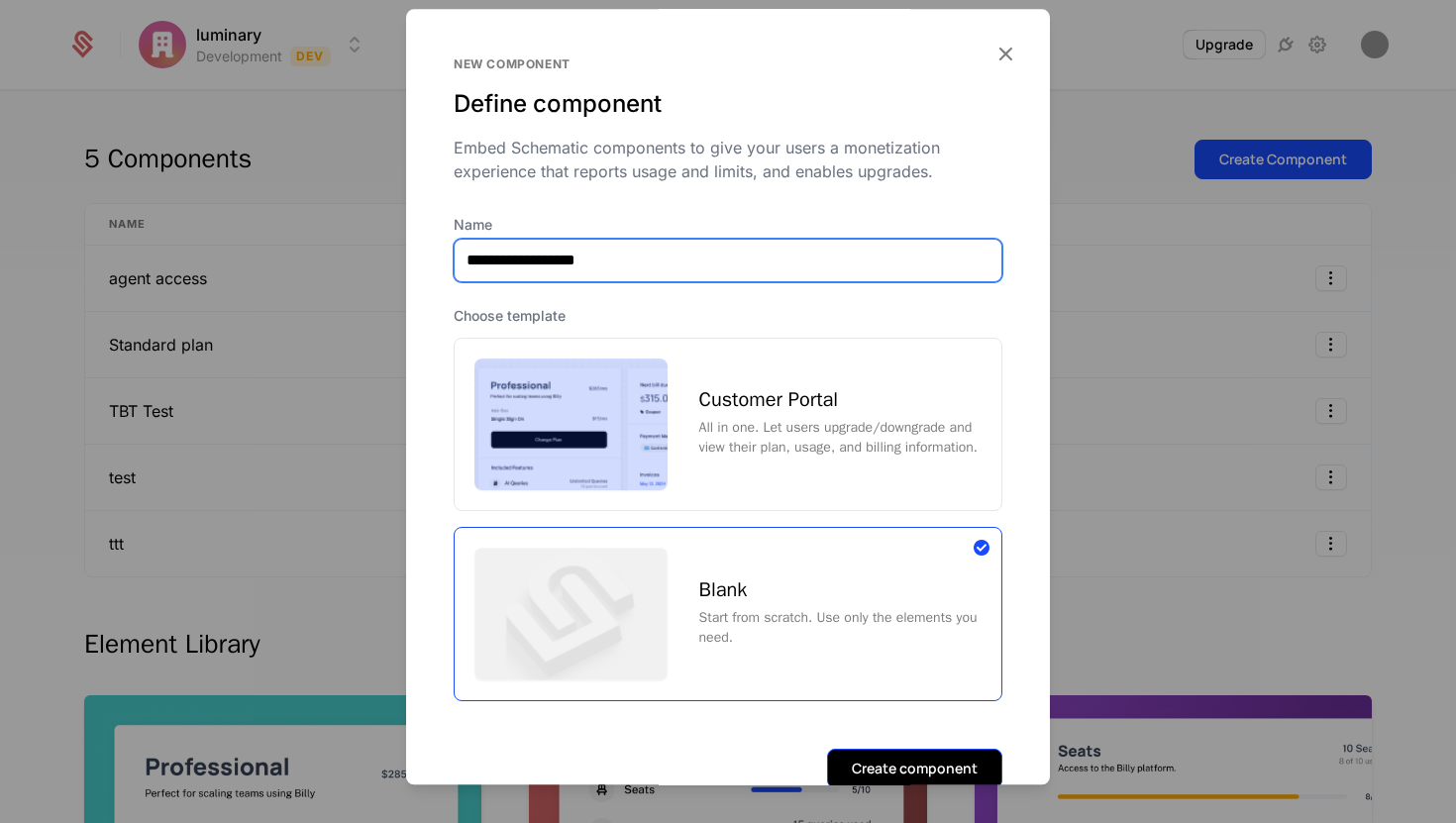 type on "**********" 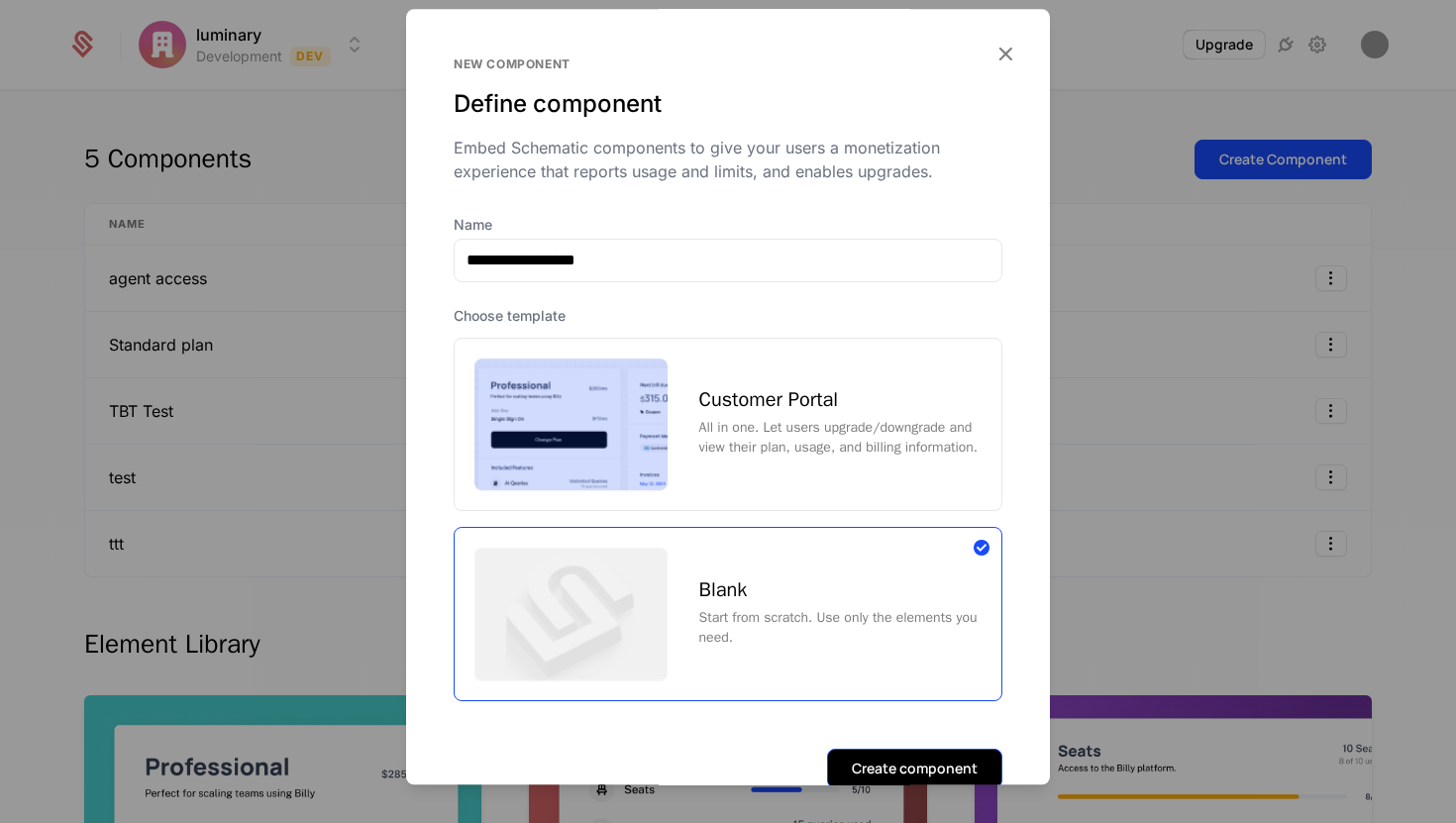 click on "Create component" at bounding box center [914, 769] 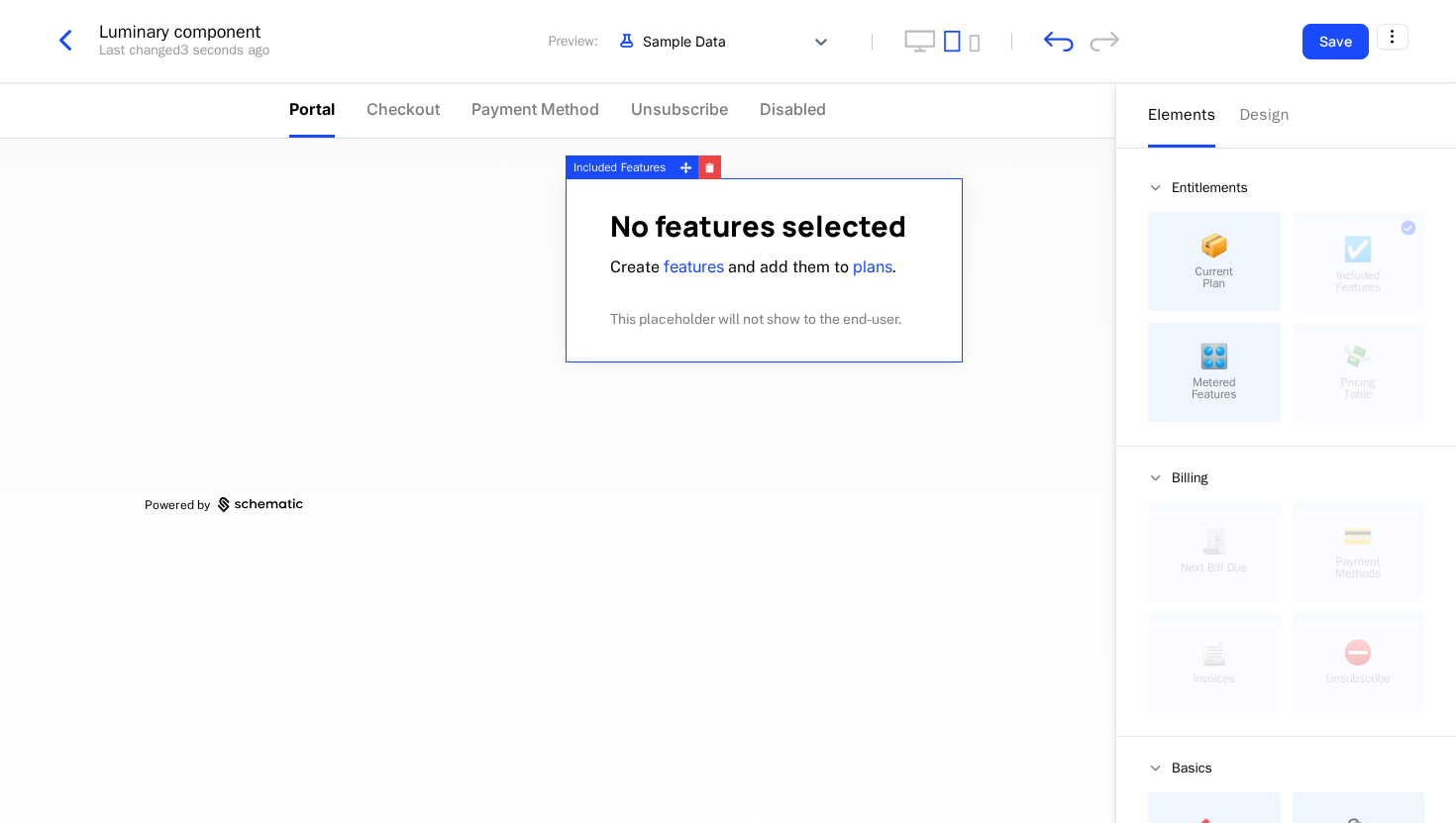 click on "No features selected" at bounding box center (764, 226) 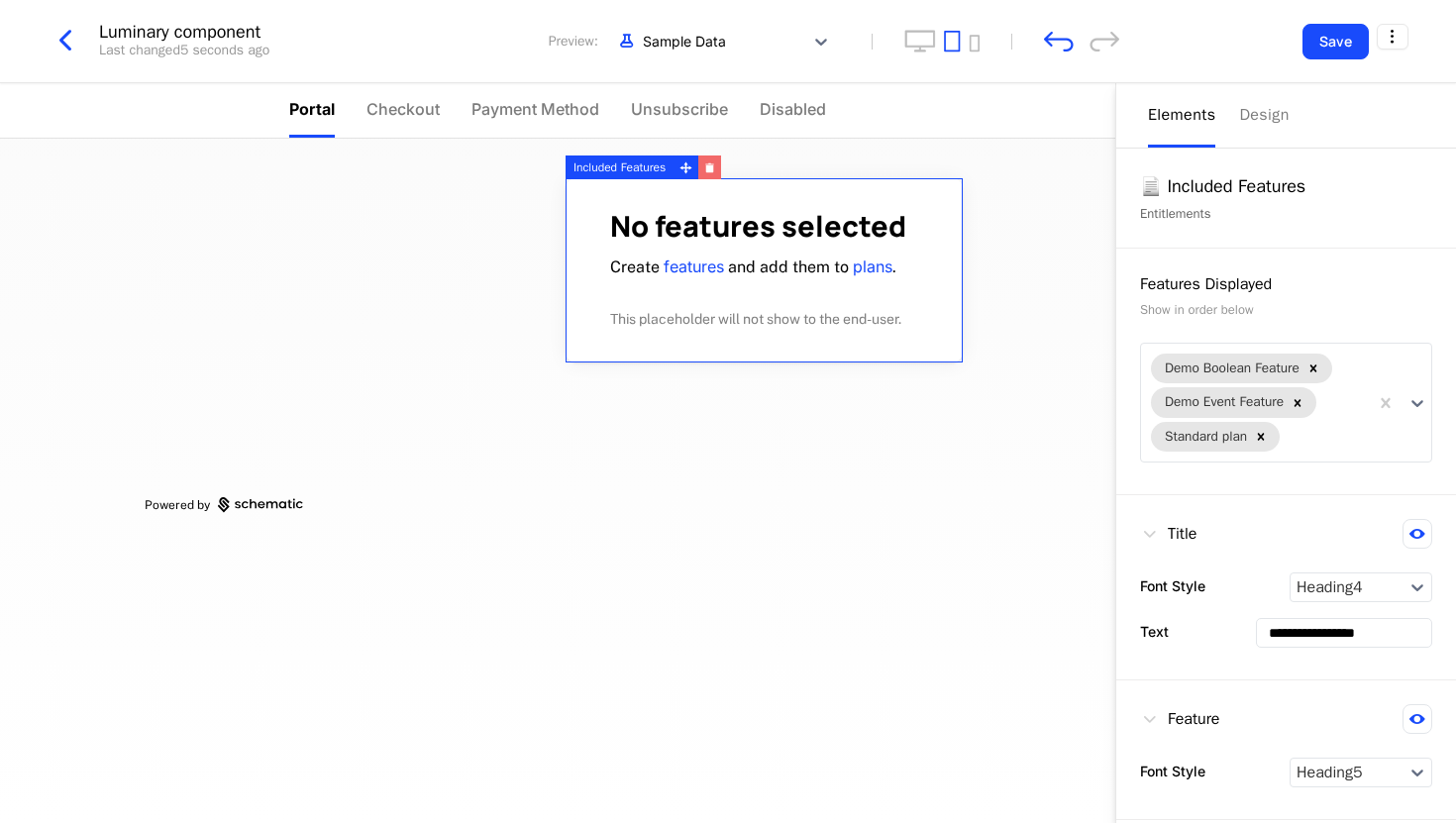 click 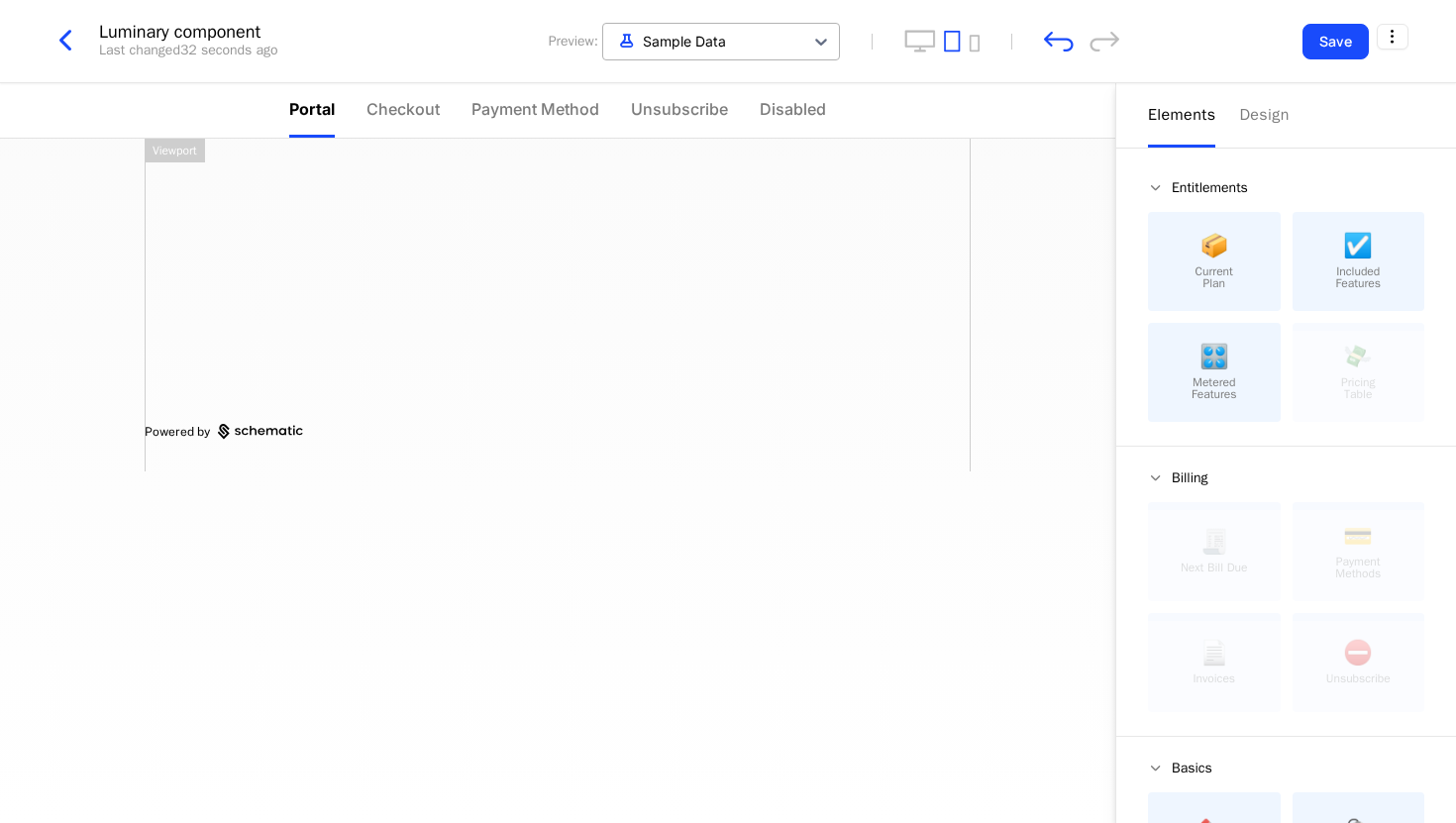 click at bounding box center [703, 41] 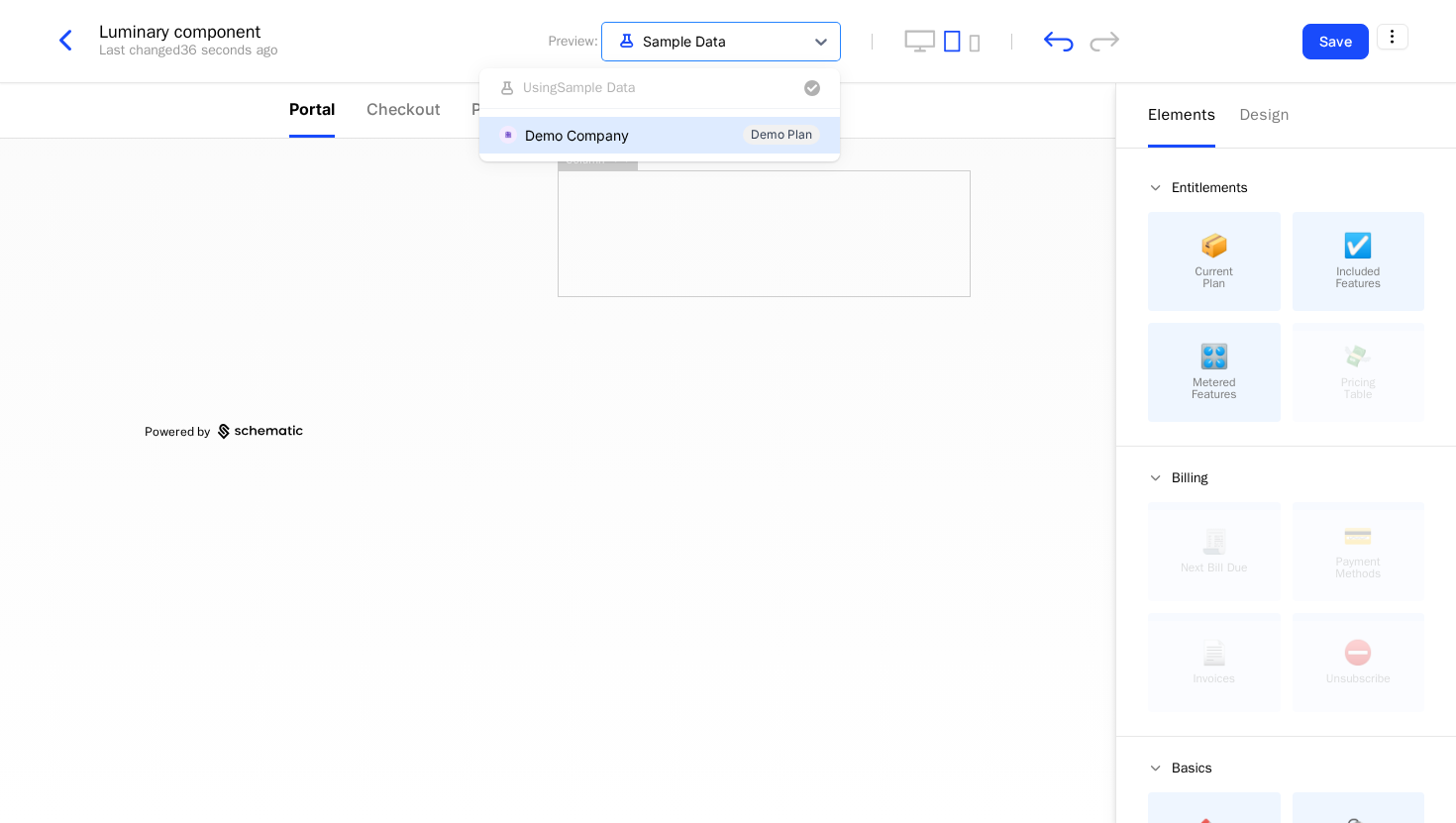 click on "Demo Company" at bounding box center (576, 135) 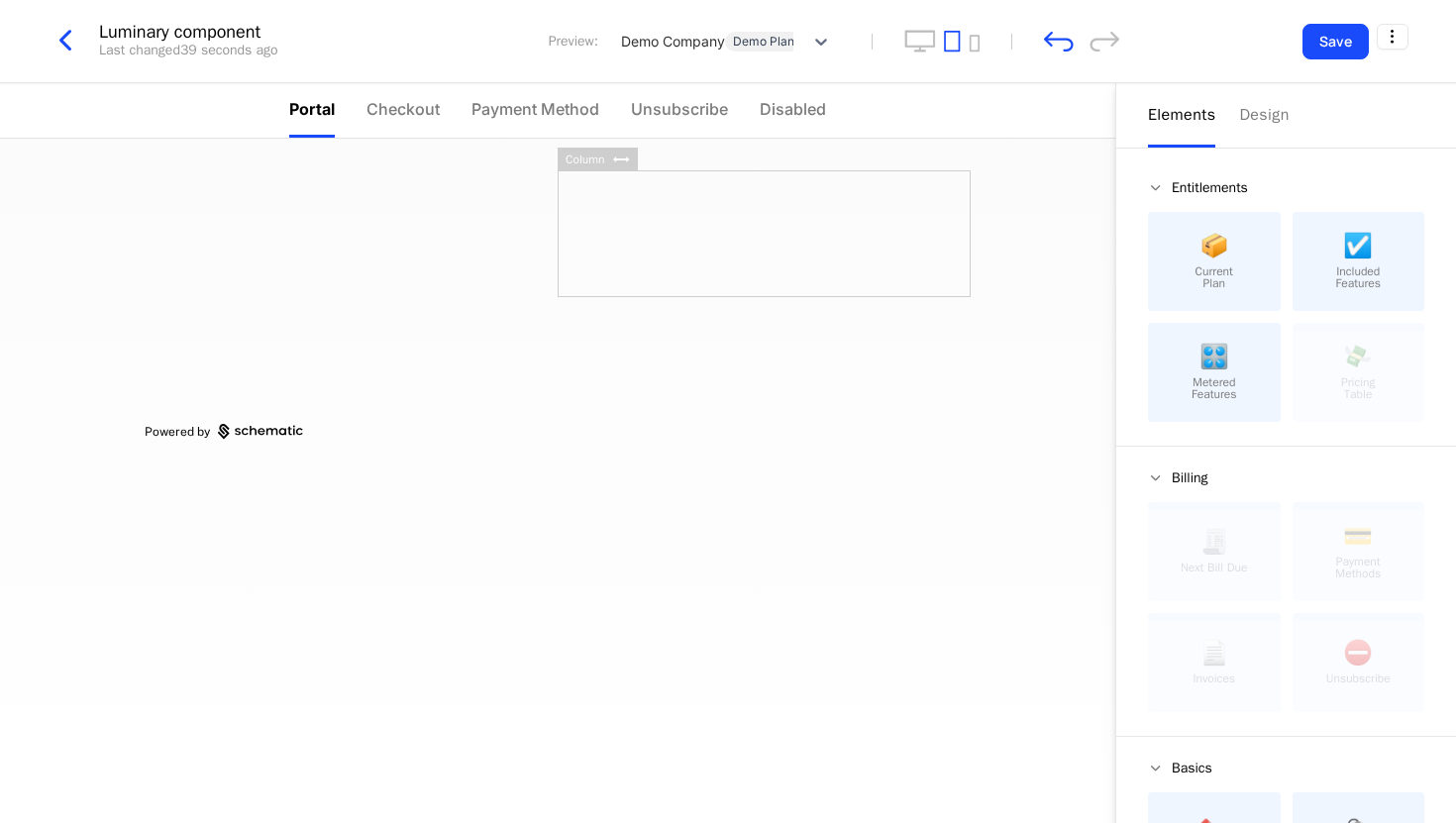 click on "📦" at bounding box center (1214, 246) 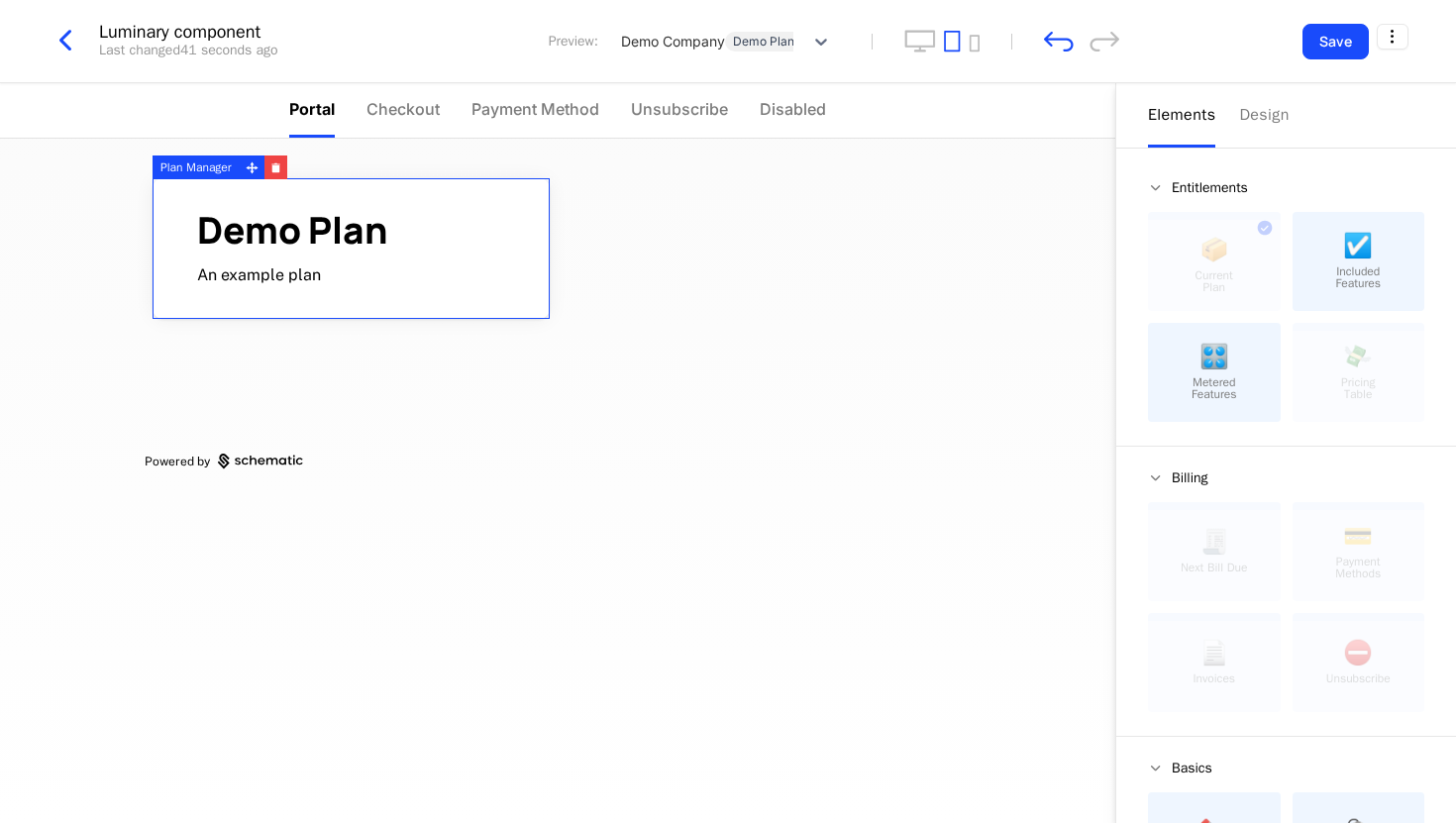 click on "Demo Plan An example plan" at bounding box center [292, 249] 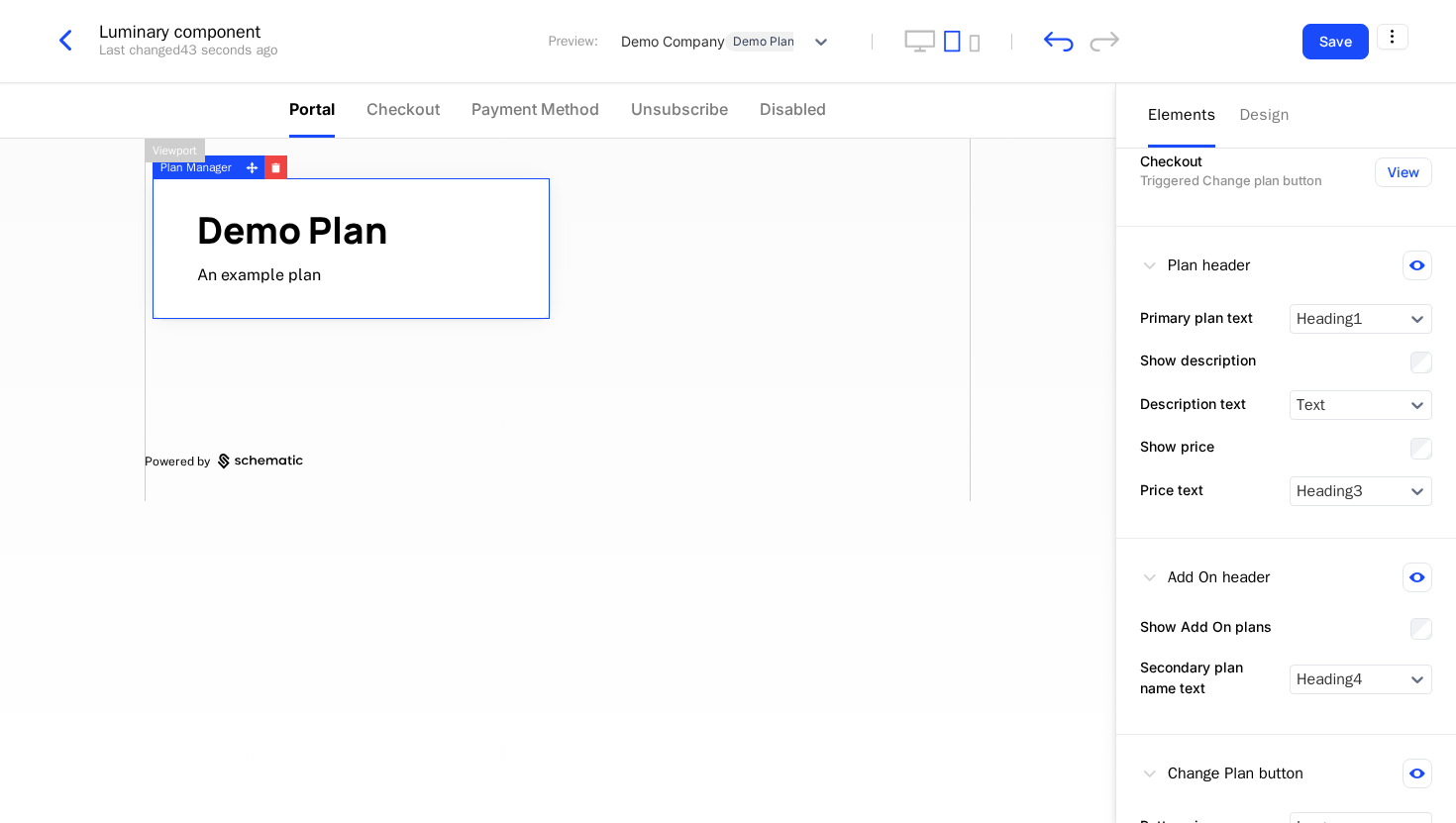 scroll, scrollTop: 0, scrollLeft: 0, axis: both 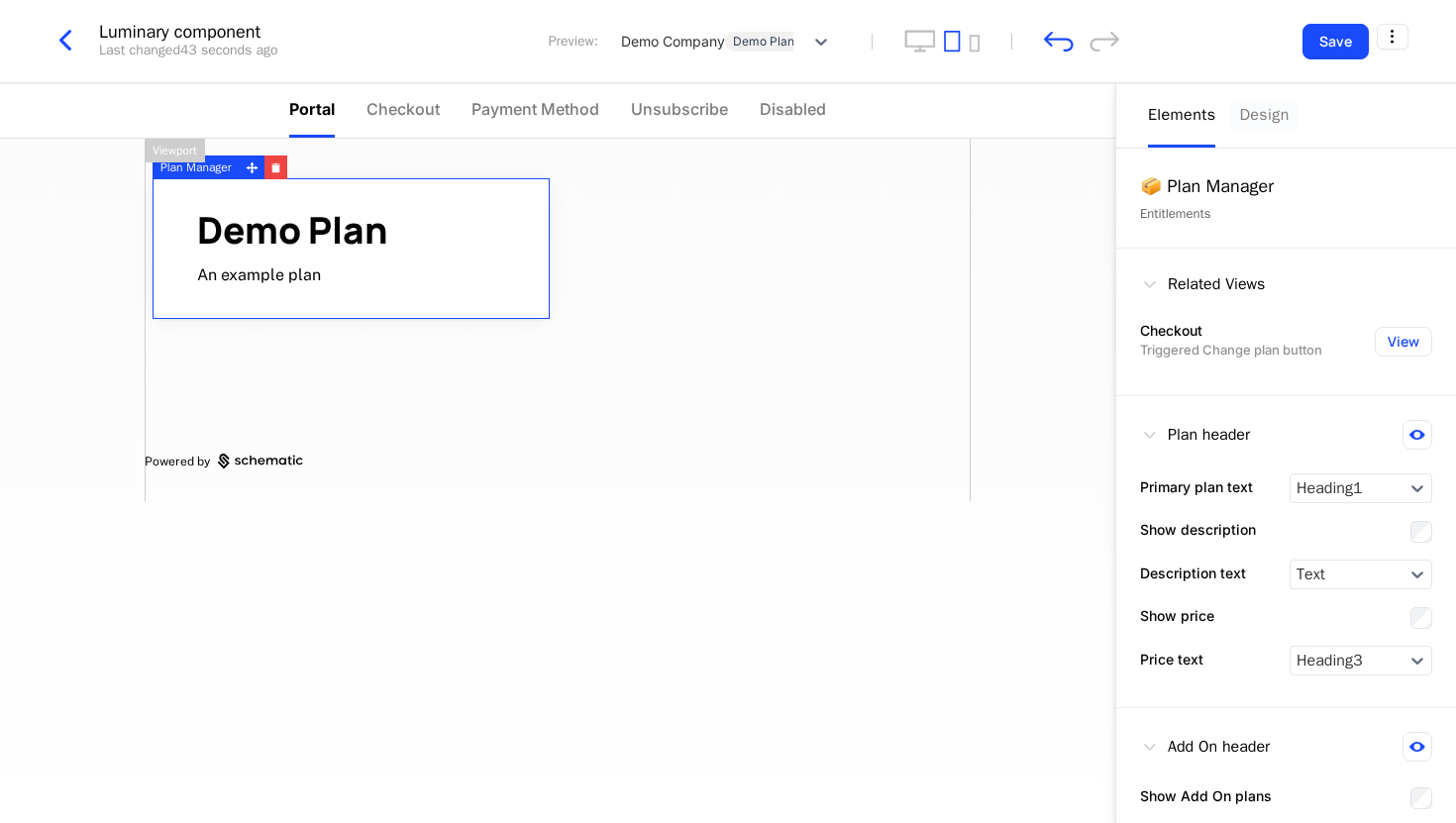 click on "Design" at bounding box center [1264, 115] 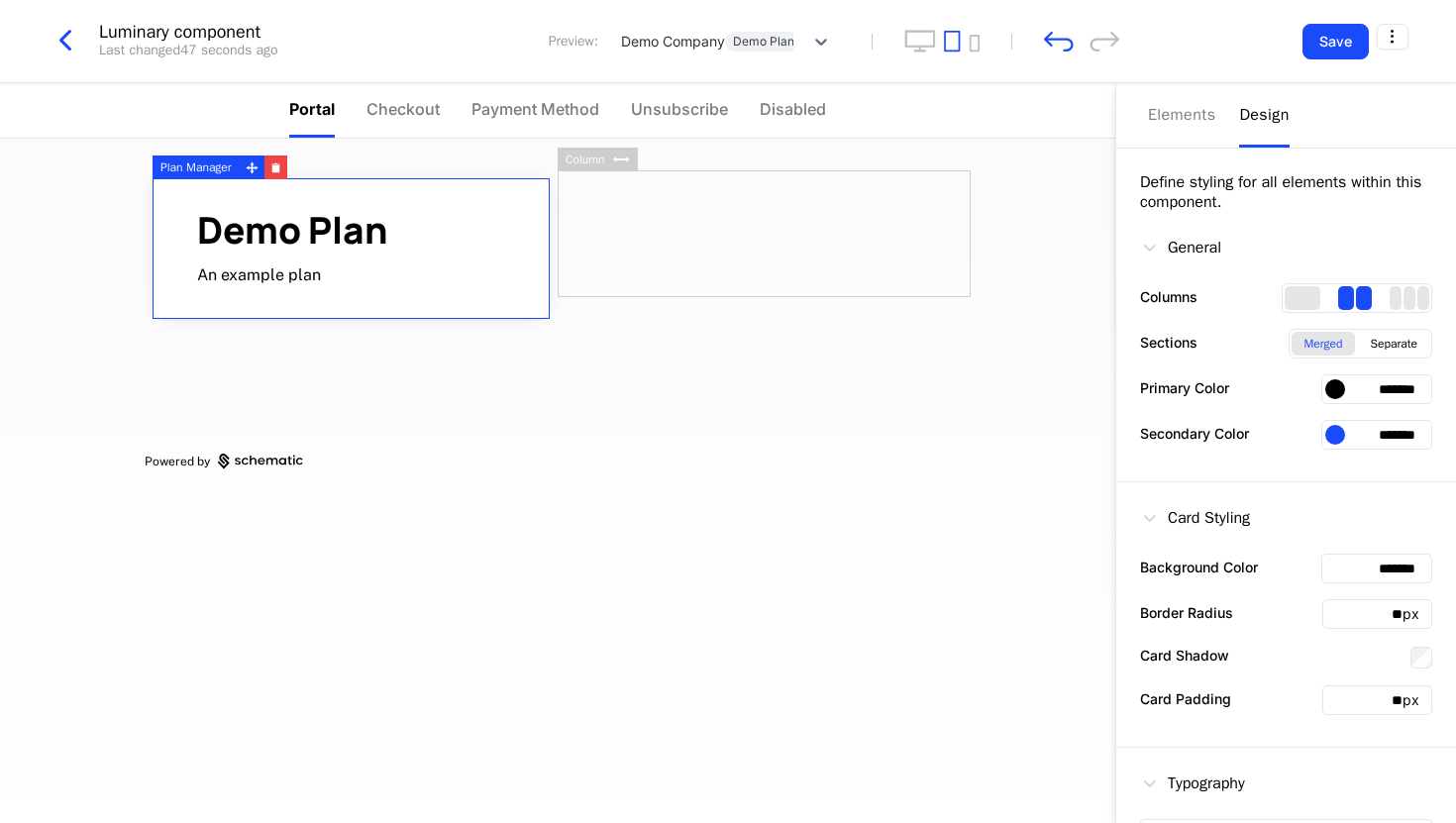 click on "Demo Plan An example plan Powered by" at bounding box center (558, 480) 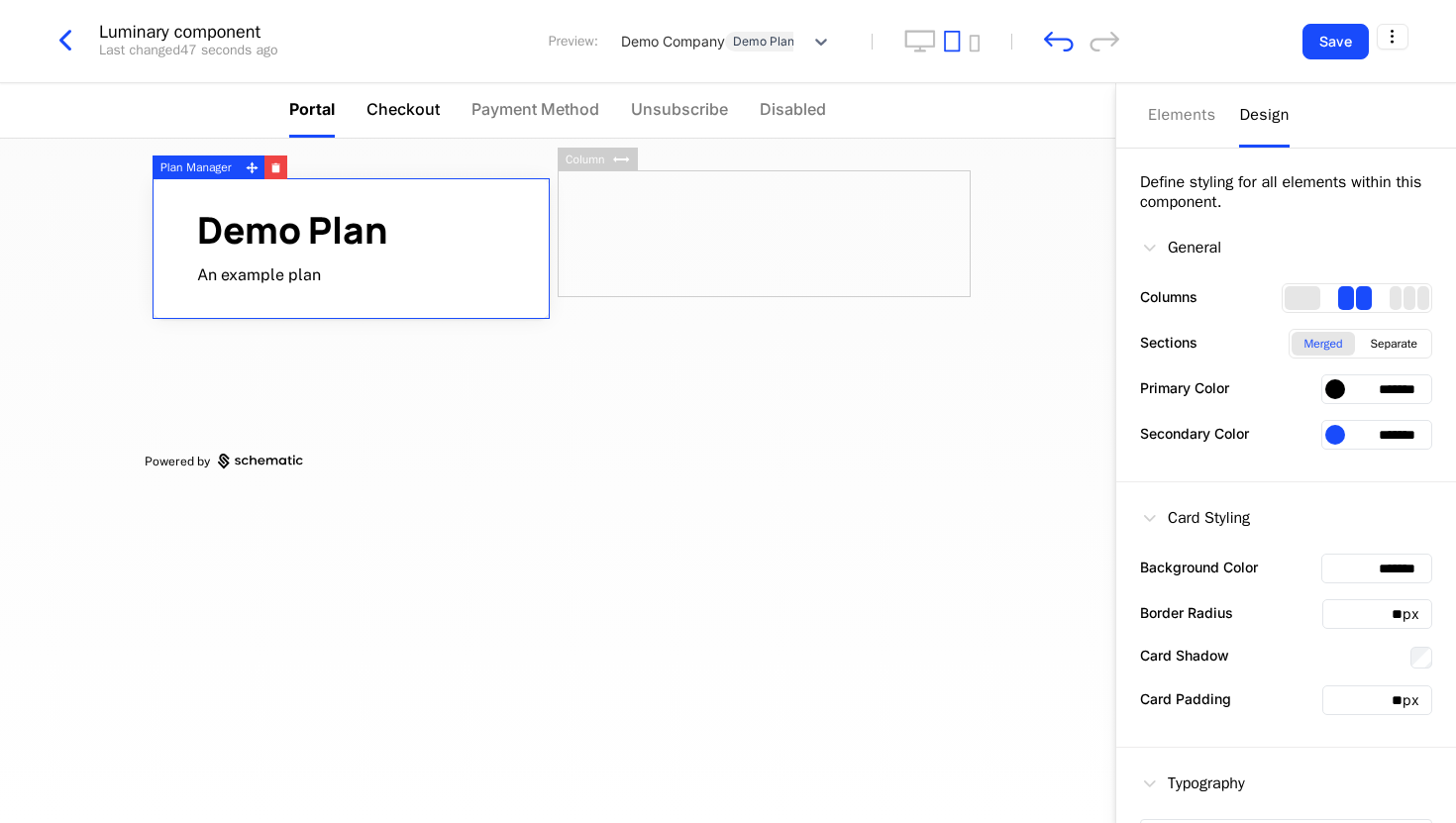 click on "Checkout" at bounding box center (403, 110) 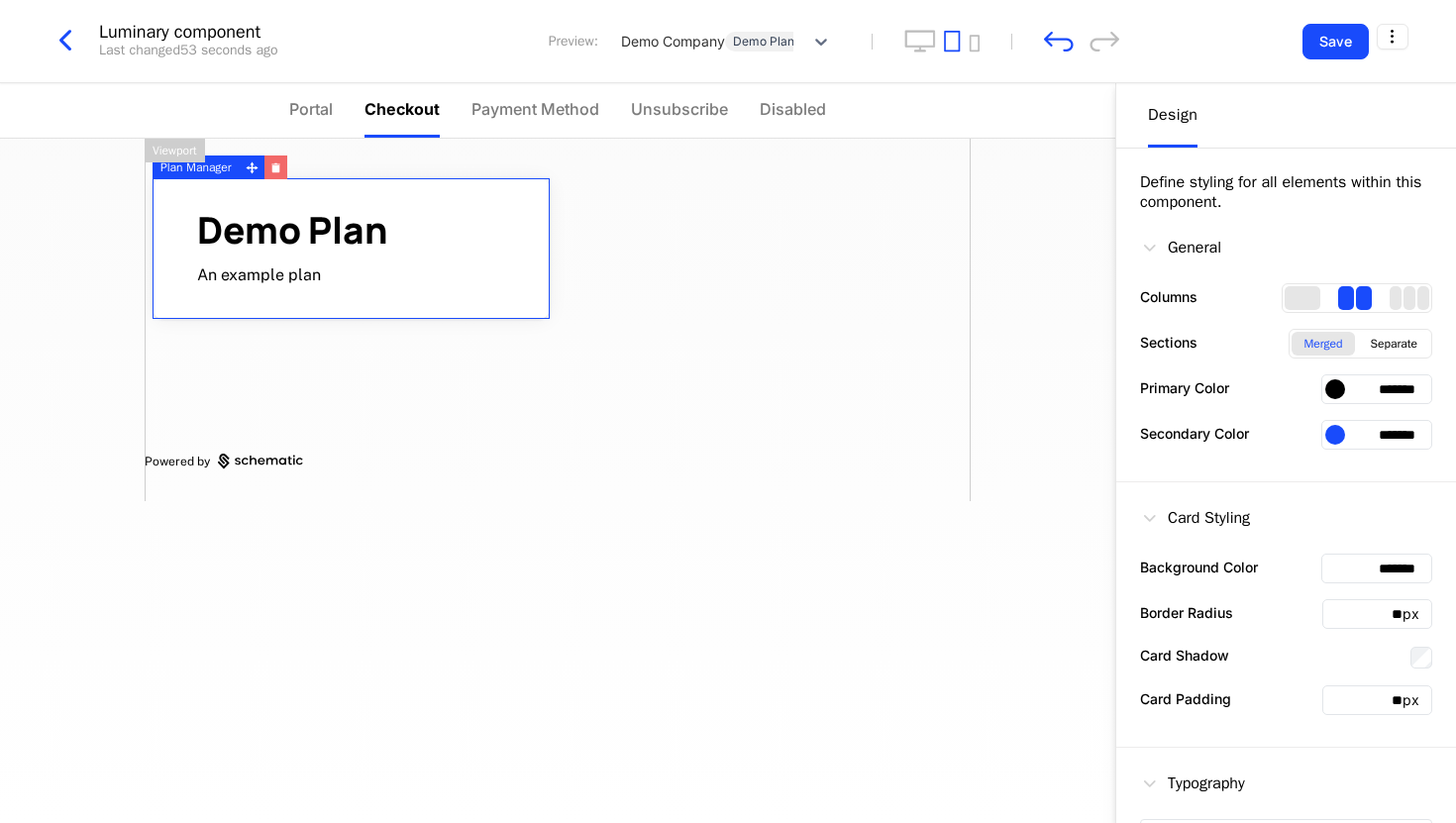 click 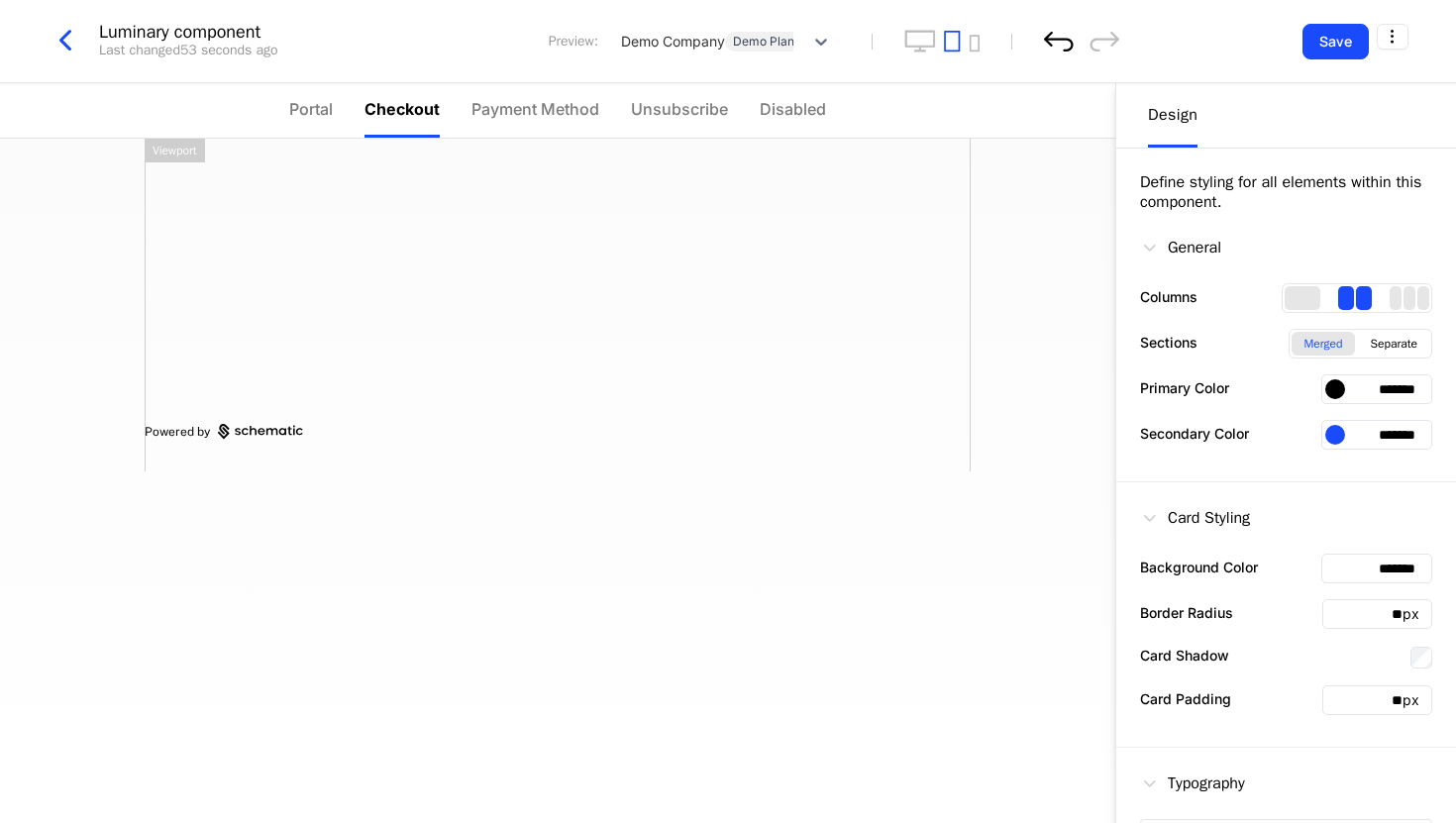 click 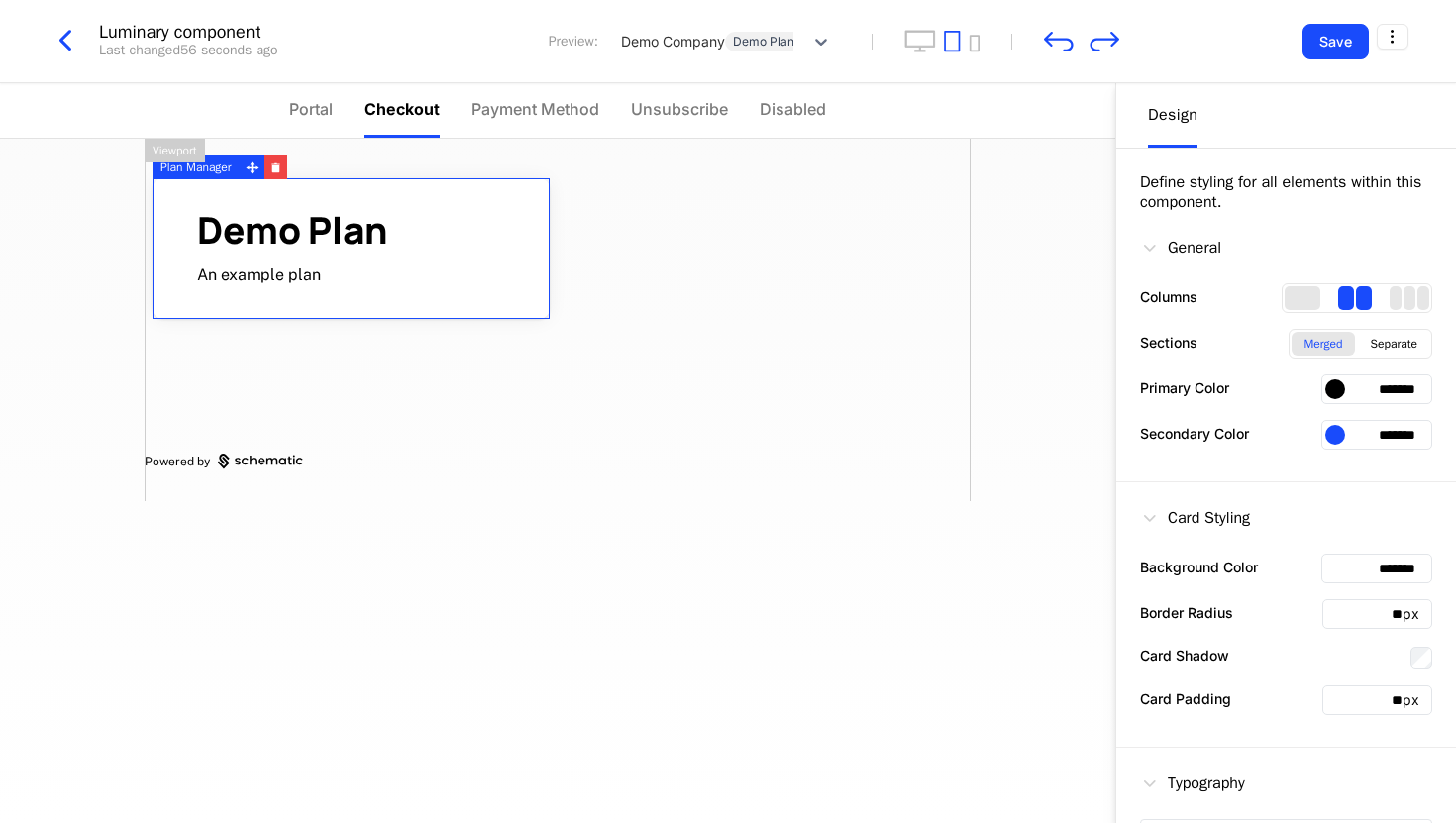 click on "Demo Plan An example plan Powered by" at bounding box center (558, 320) 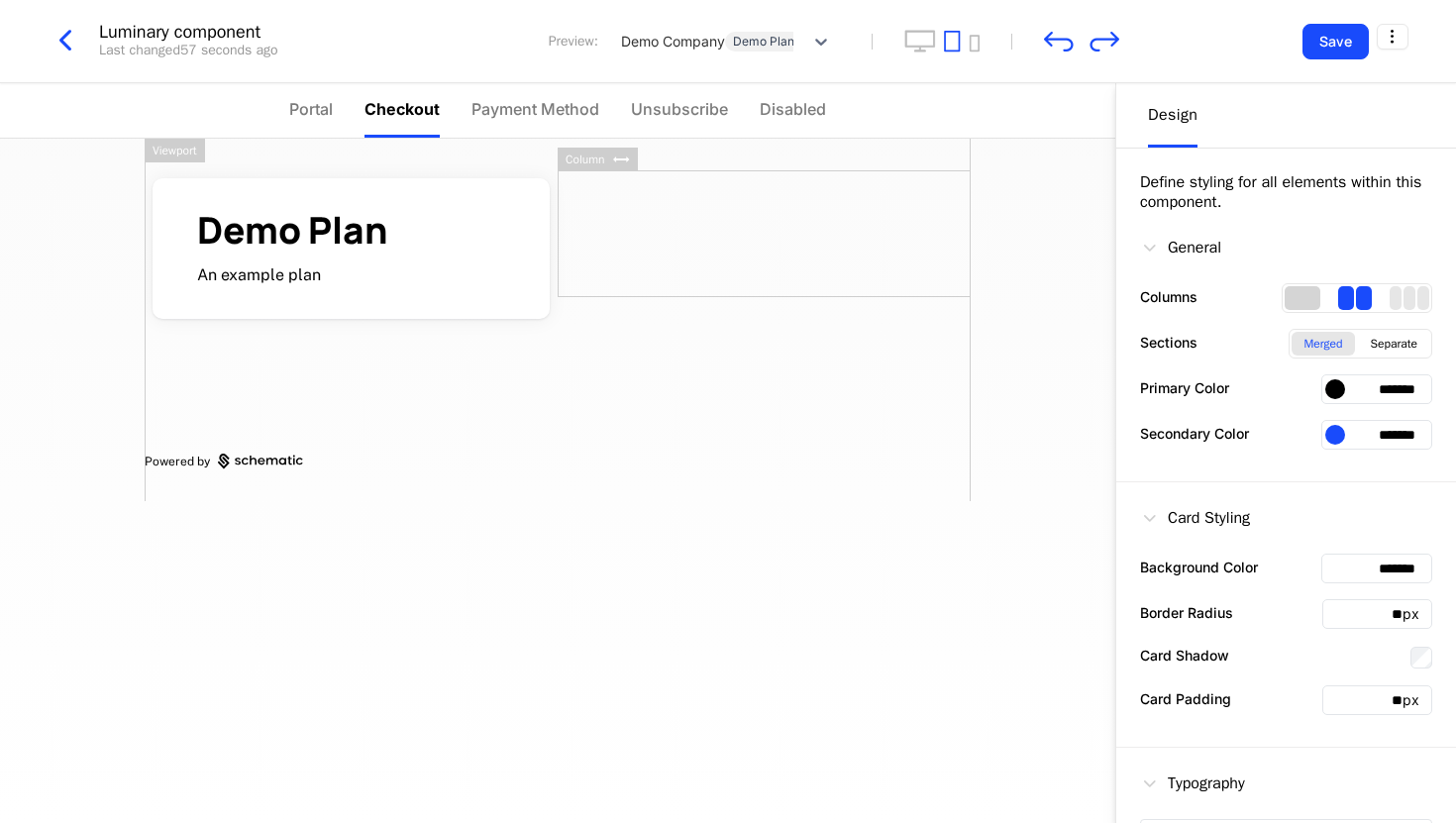 click at bounding box center (1302, 298) 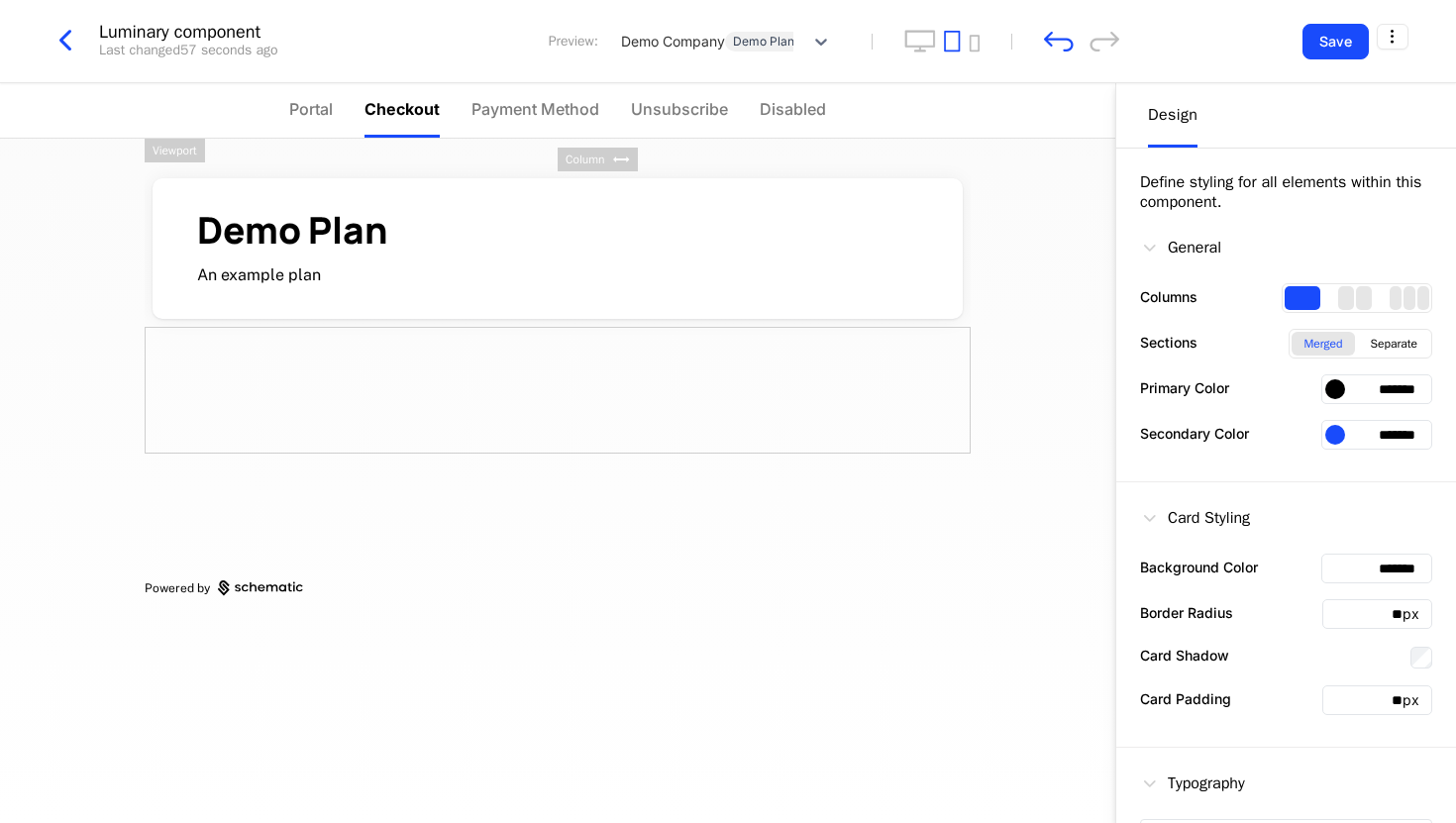 click on "General Columns Sections Merged Separate Primary Color ******* Secondary Color *******" at bounding box center [1286, 347] 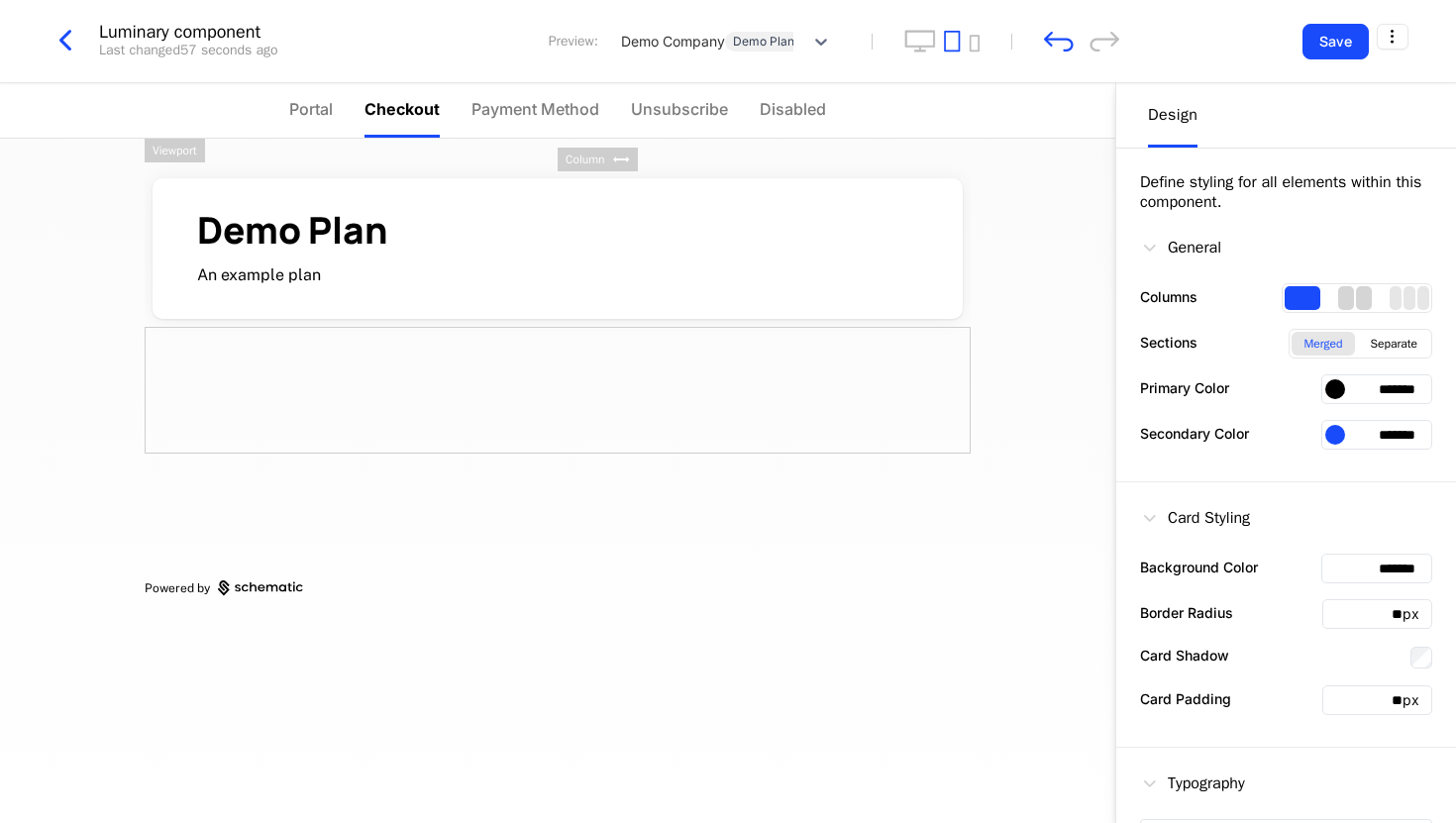 click at bounding box center (1364, 298) 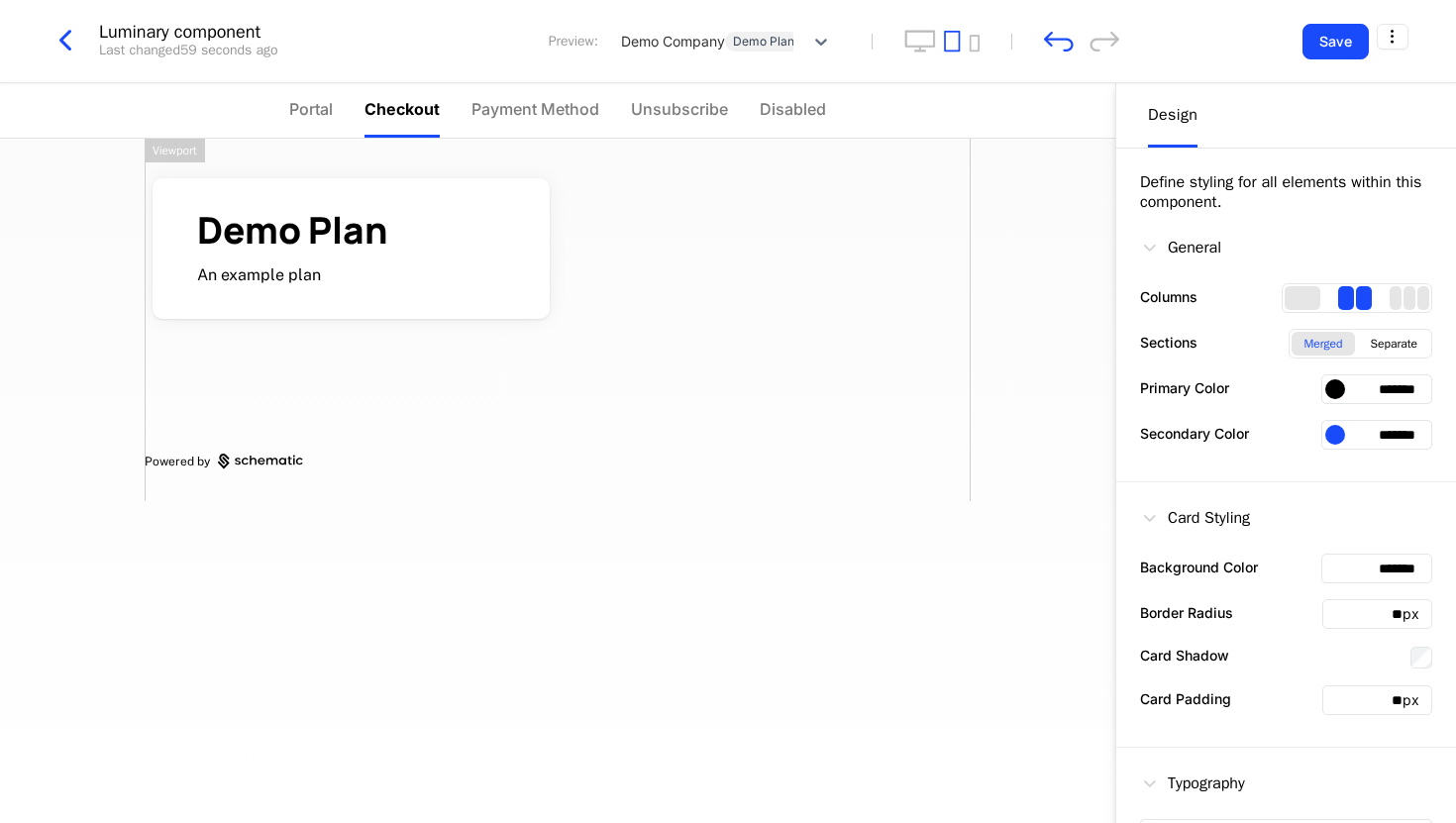 click on "Demo Plan An example plan Powered by" at bounding box center (558, 320) 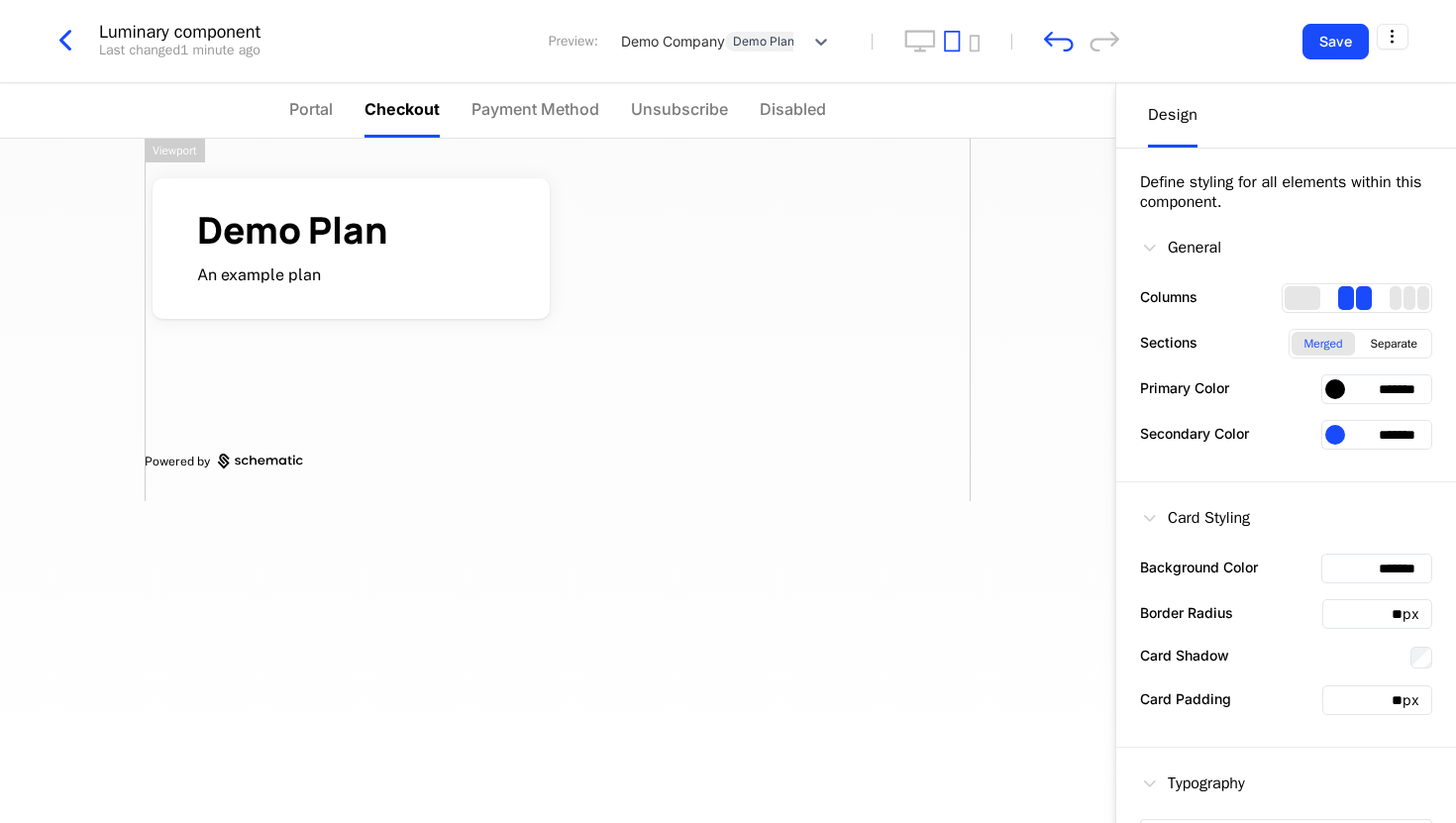 click on "Design" at bounding box center (1173, 115) 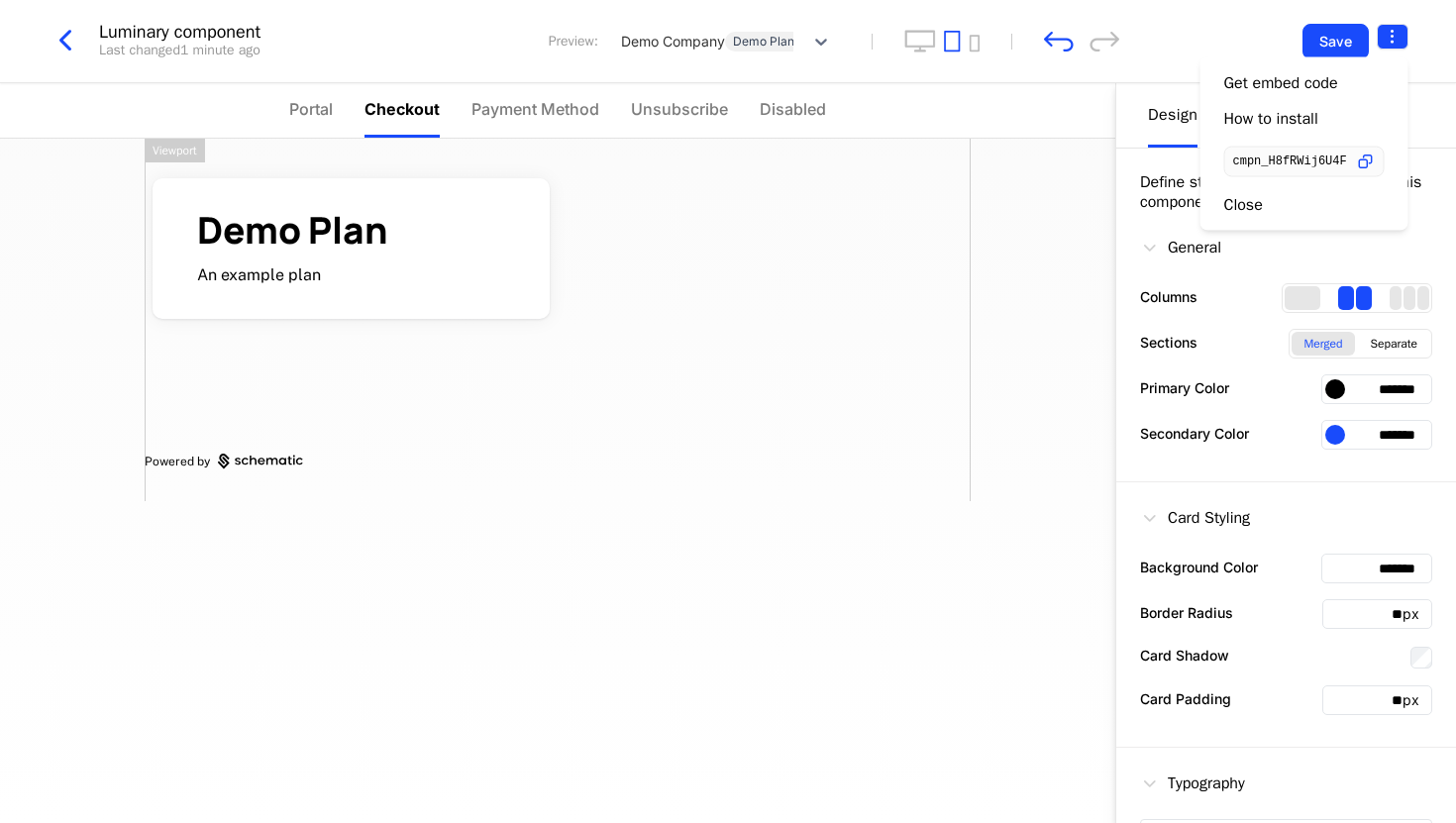 click on "luminary Development Dev Features Features Flags Catalog Plans Add Ons Configuration Companies Companies Users Events Components Upgrade Luminary component Last changed  1 minute ago Preview: Demo Company Demo Plan Save Portal Checkout Payment Method Unsubscribe Disabled Demo Plan An example plan Powered by   Design Define styling for all elements within this component. General Columns Sections Merged Separate Primary Color ******* Secondary Color ******* Card Styling Background Color ******* Border Radius ** px Card Shadow Card Padding ** px Typography Heading 1 Font ******* Font Size ** px Font Color ******* Font Weight 800 Badge Alignment Left Center Right Viewport
Best Viewed on Desktop You're currently viewing this on a  mobile device . For the best experience,   we recommend using a desktop or larger screens , as the application isn't fully optimized for smaller resolutions just yet. Got it  Get embed code How to install cmpn_H8fRWij6U4F Close" at bounding box center [728, 411] 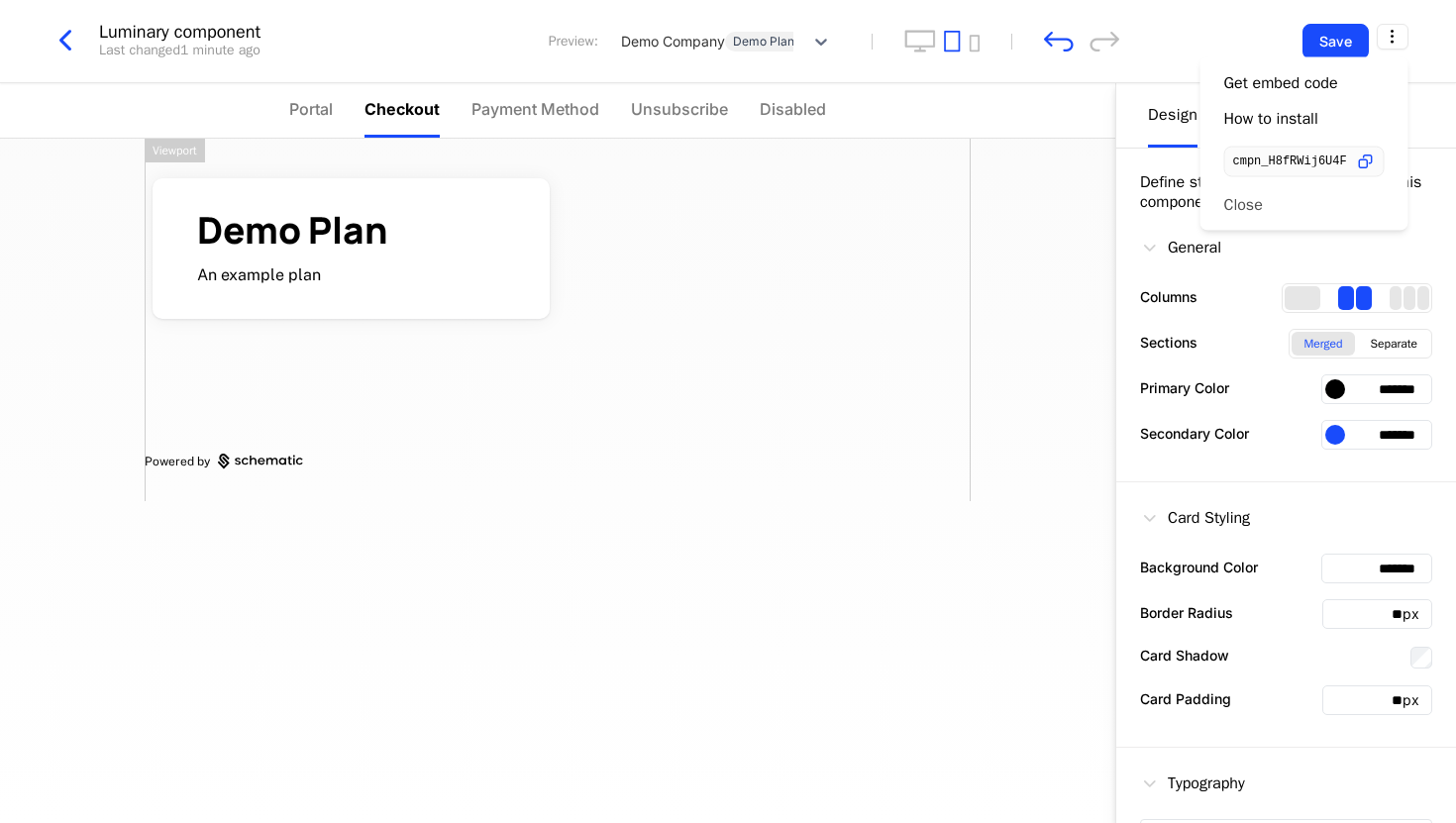 click on "Close" at bounding box center [1243, 204] 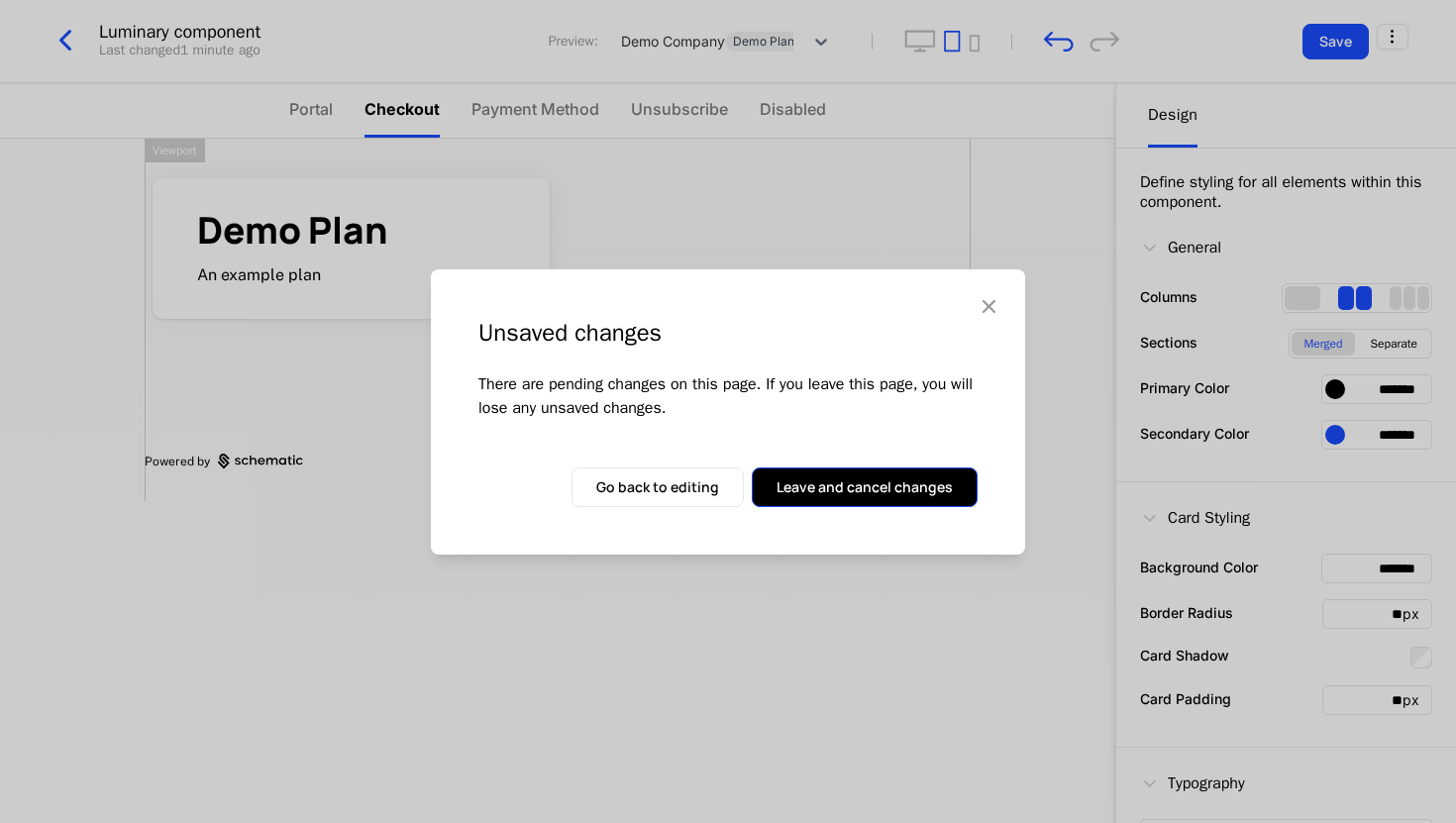 click on "Leave and cancel changes" at bounding box center [865, 487] 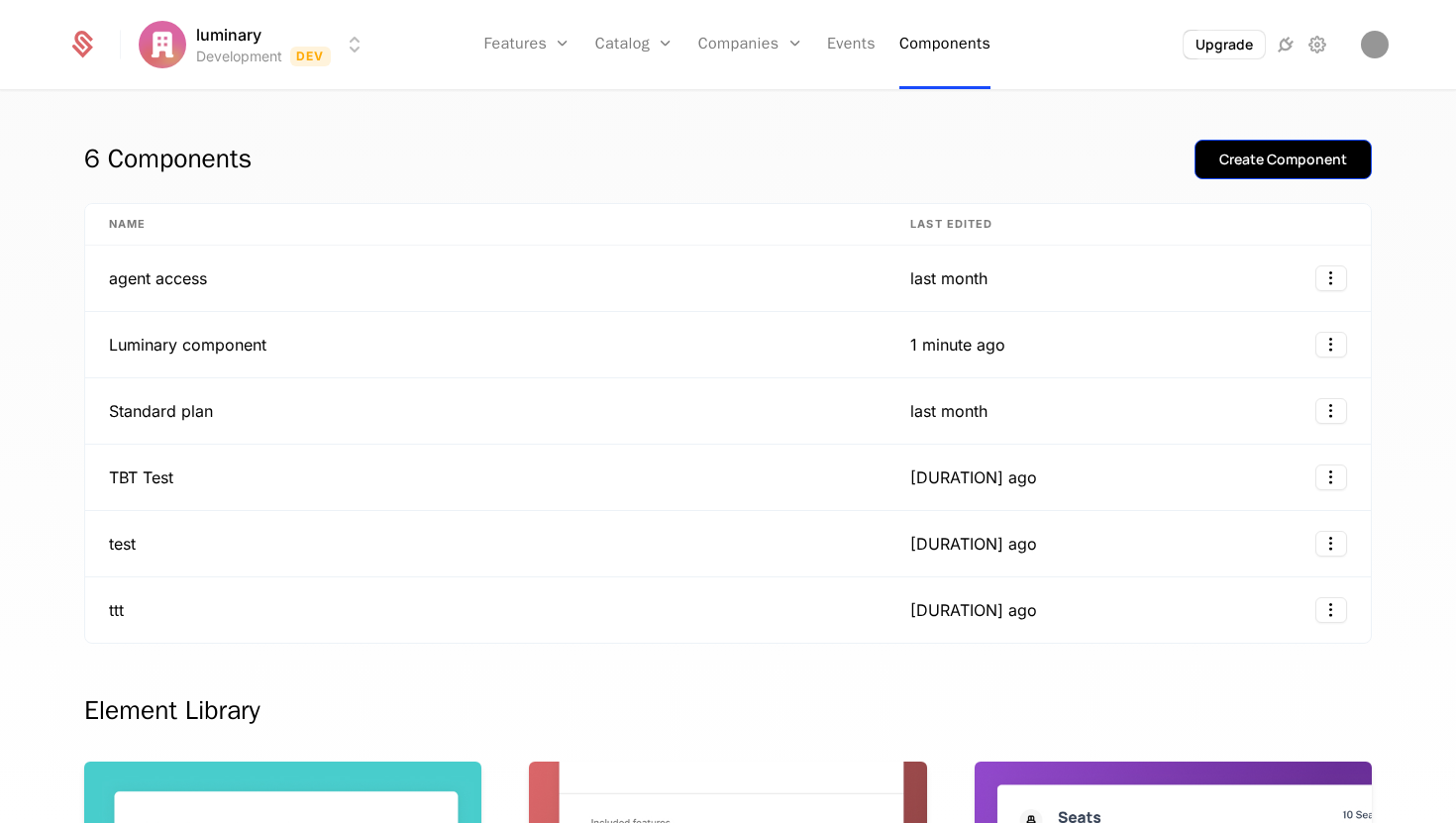 click on "Create Component" at bounding box center (1283, 159) 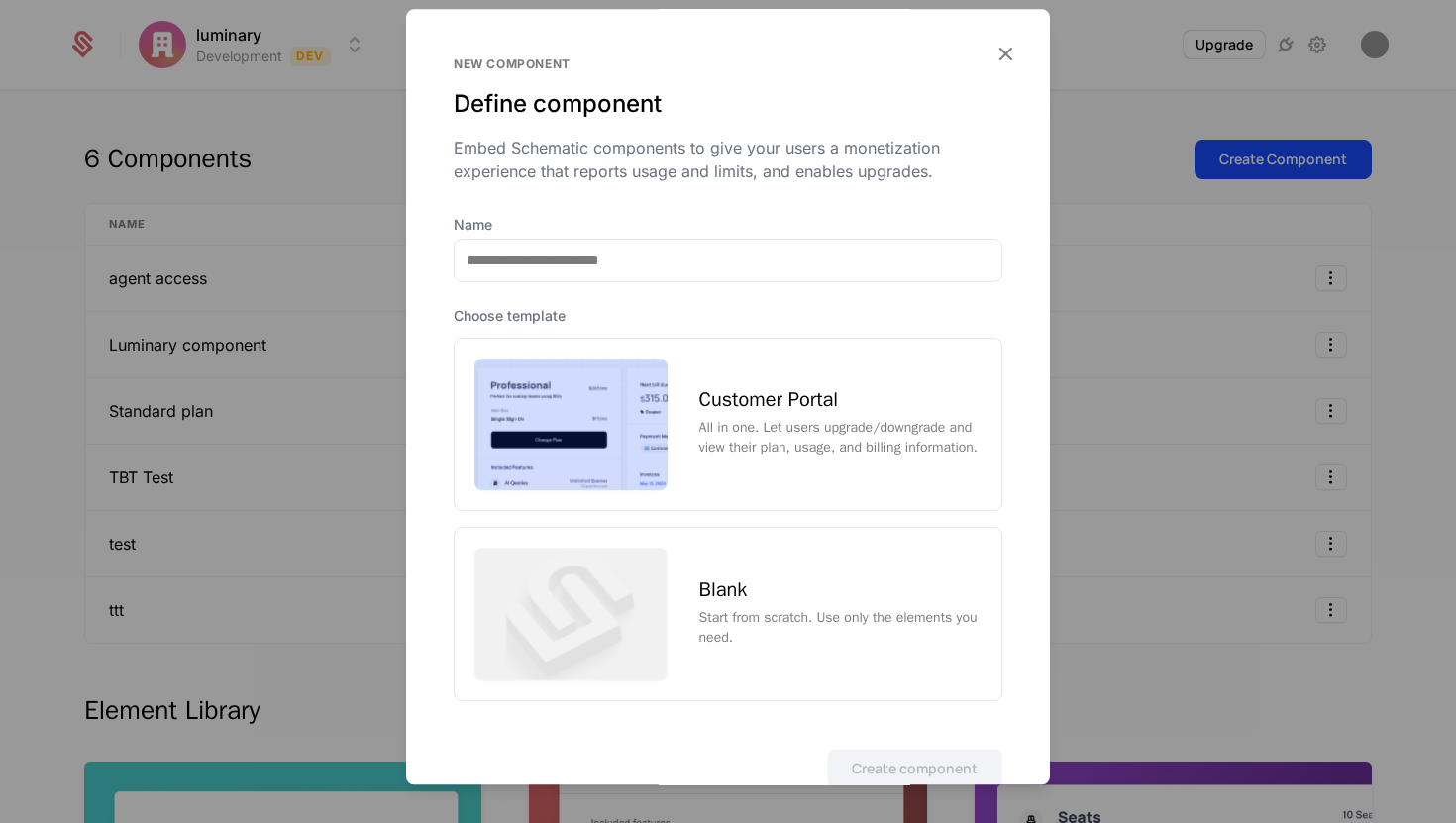 click at bounding box center [571, 425] 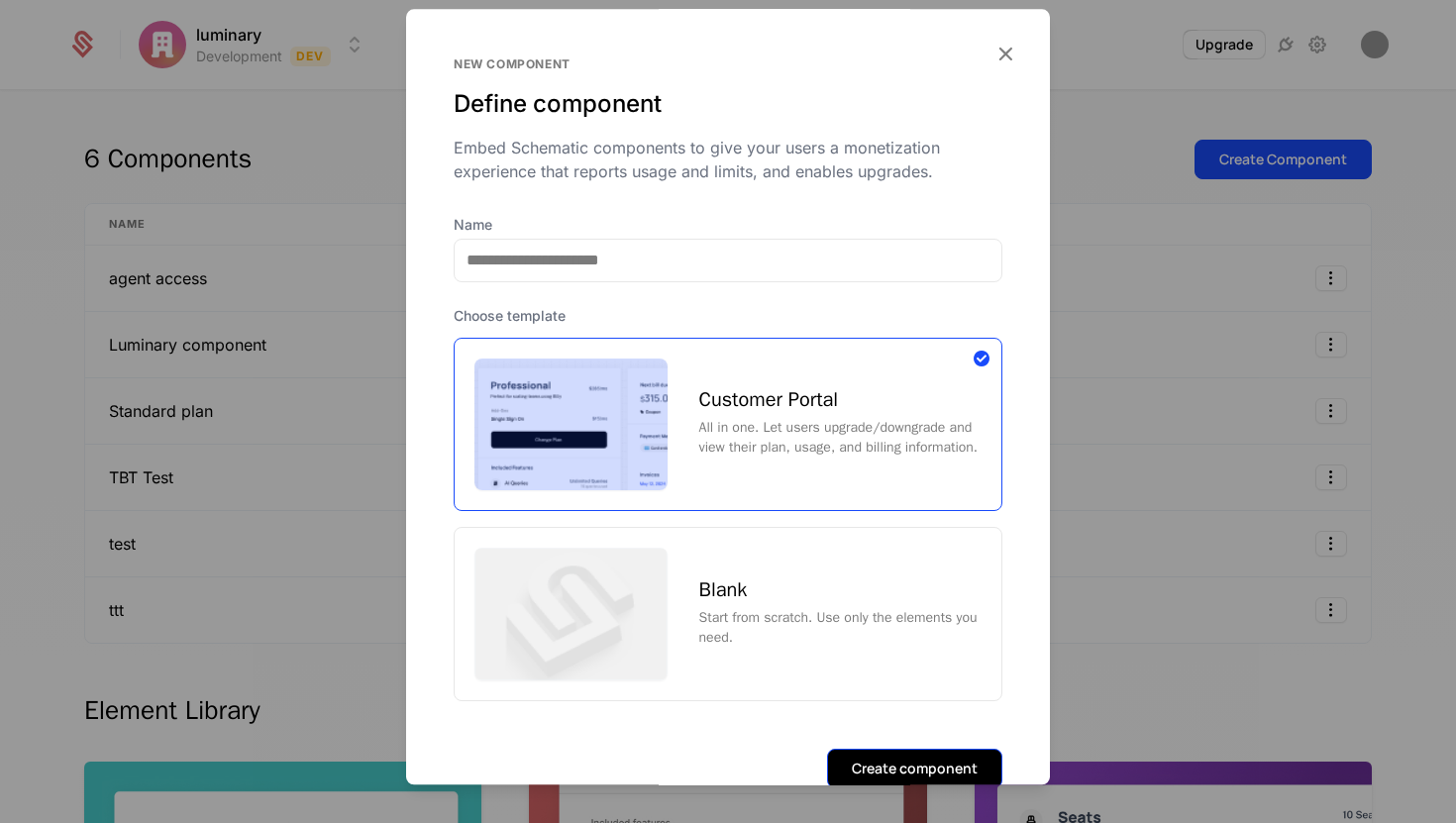 click on "Create component" at bounding box center [914, 769] 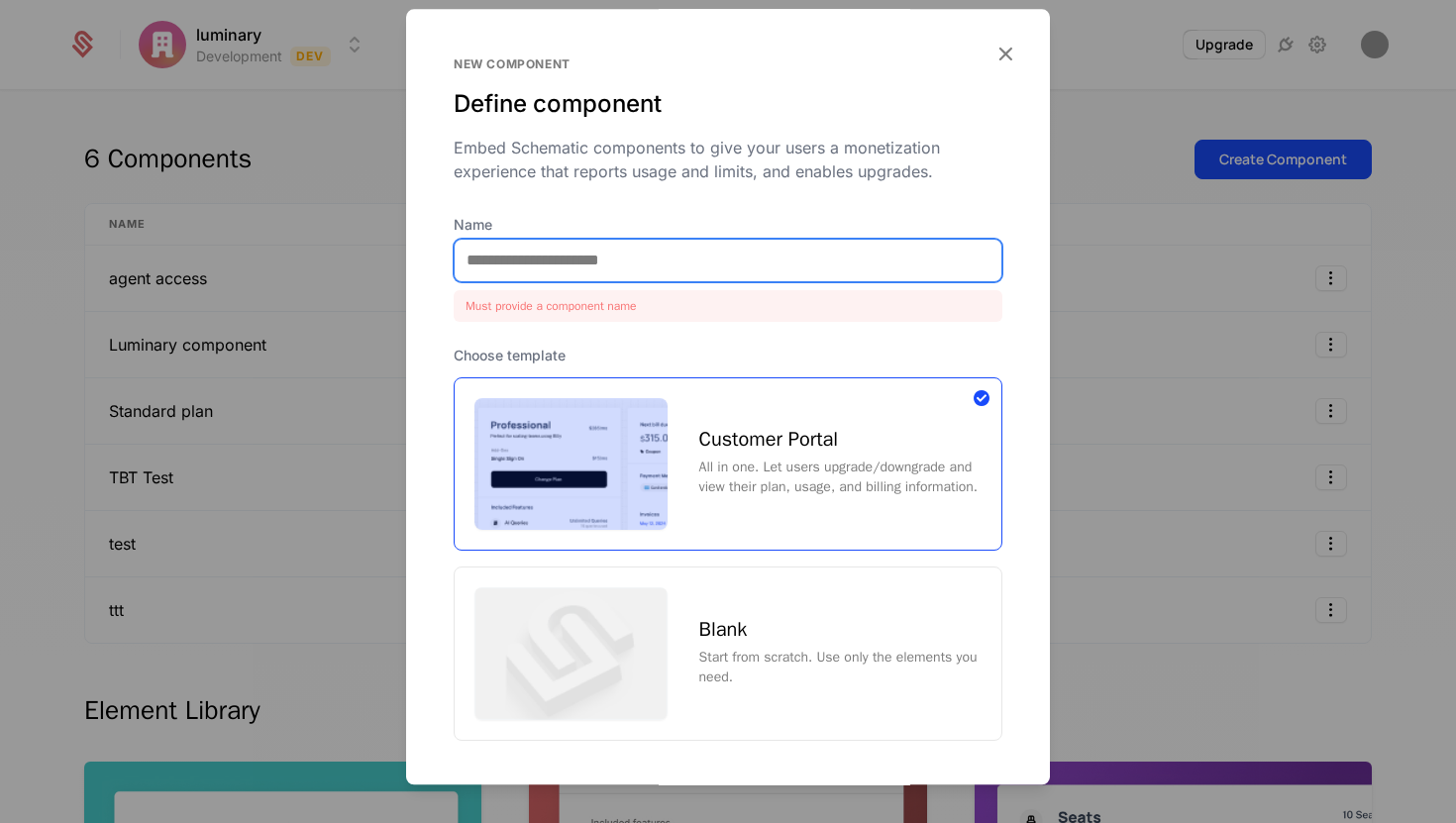 click on "Name" at bounding box center [728, 260] 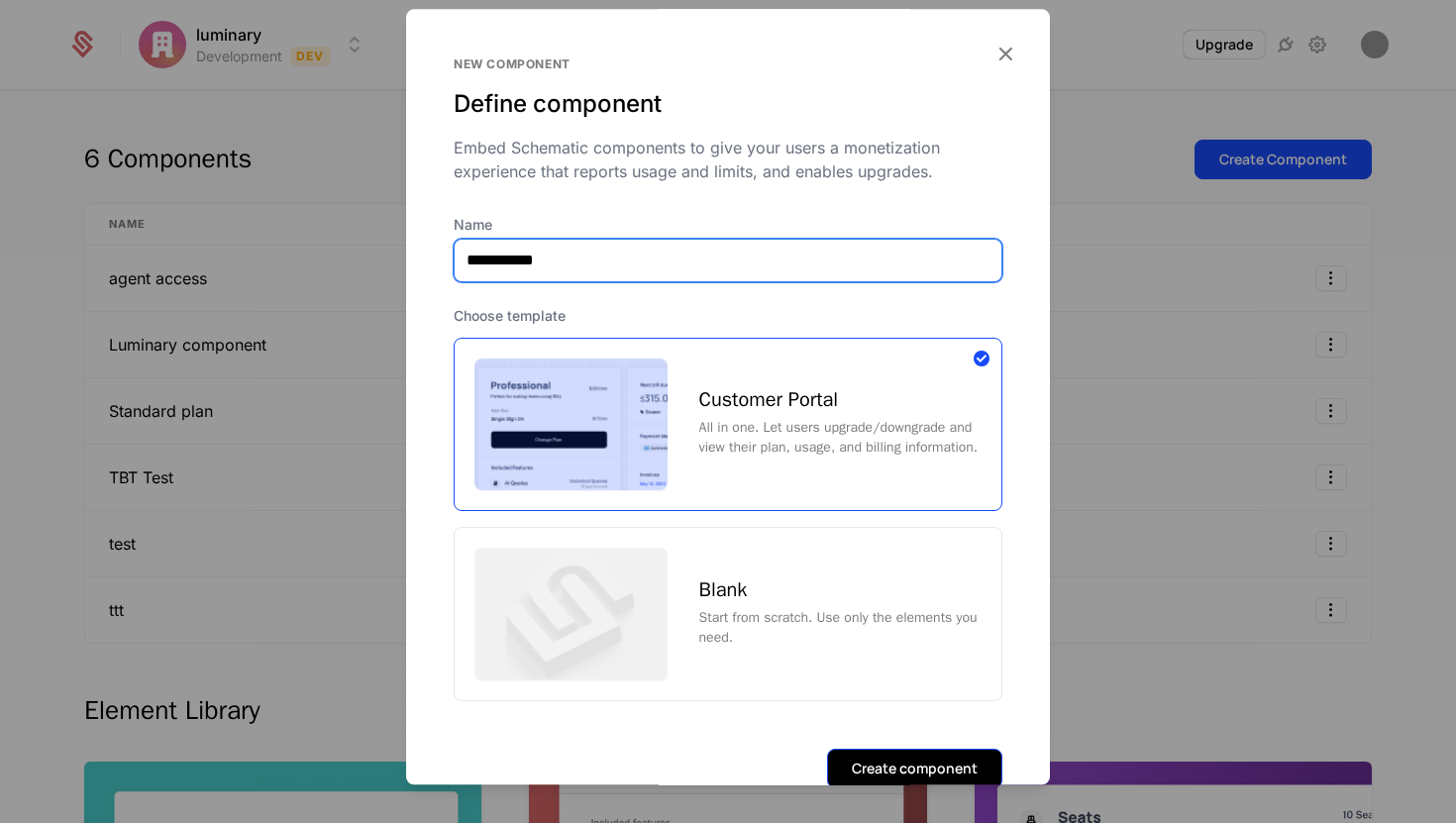 type on "**********" 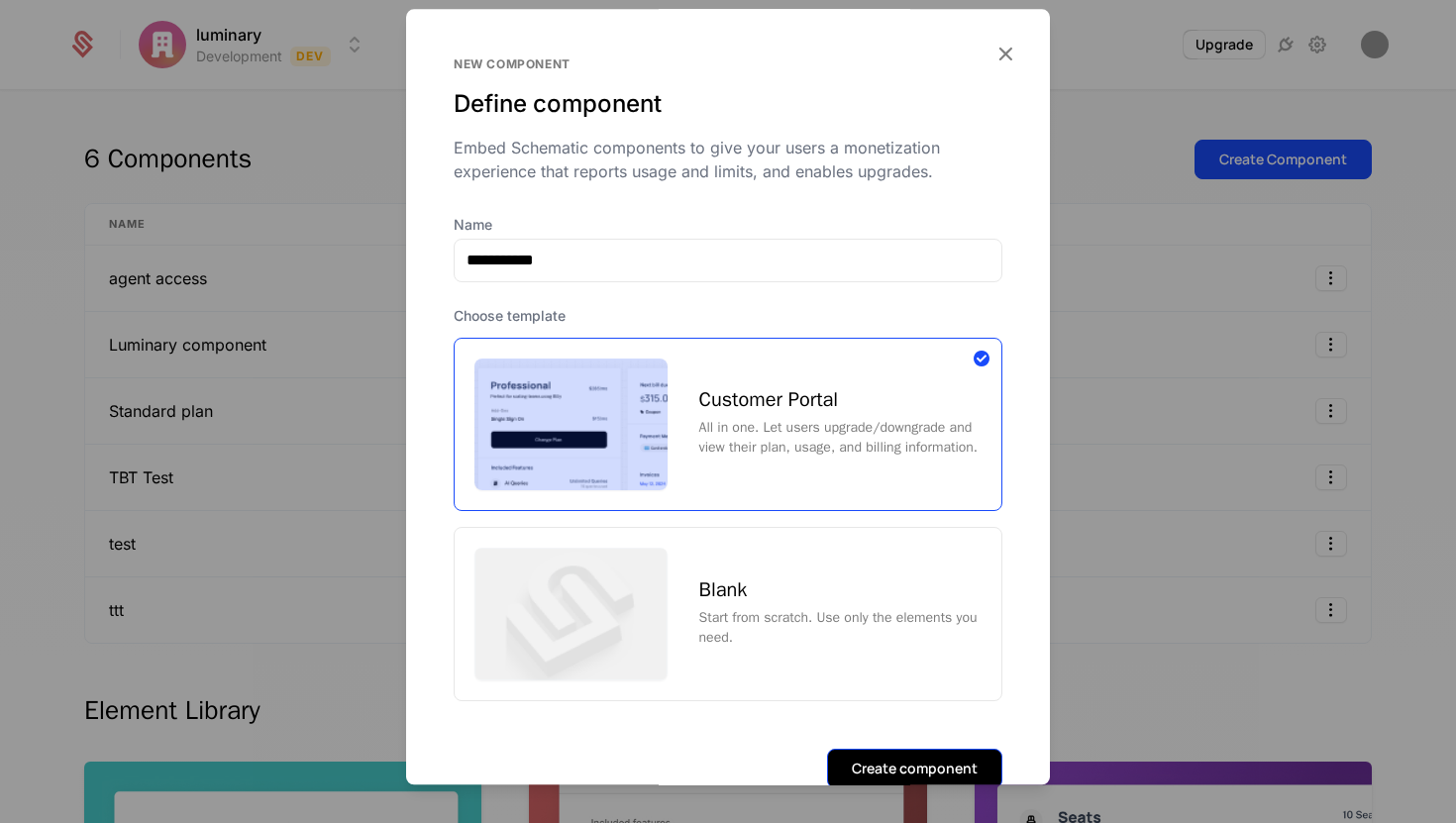 click on "Create component" at bounding box center [914, 769] 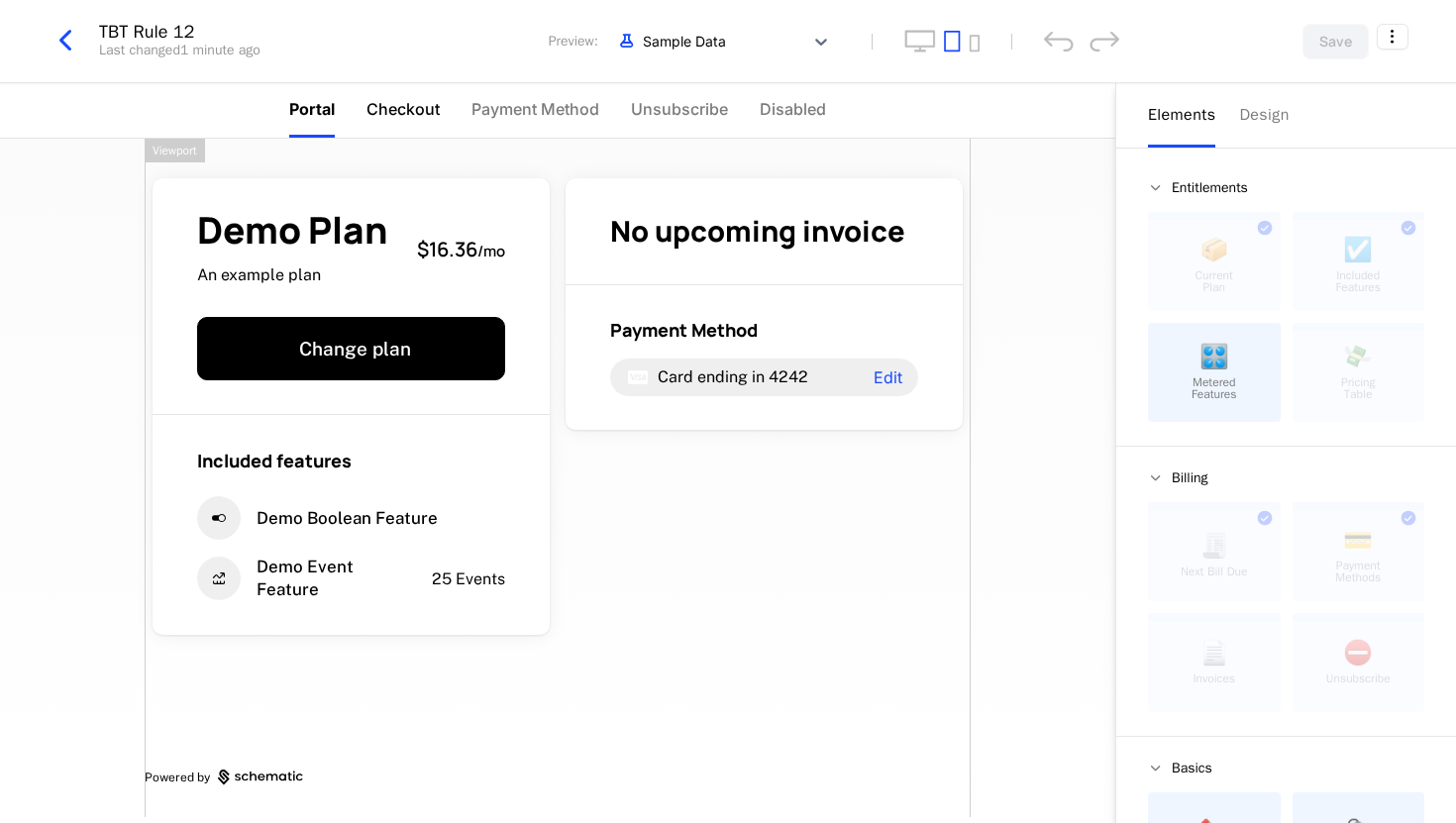 click on "Checkout" at bounding box center (403, 109) 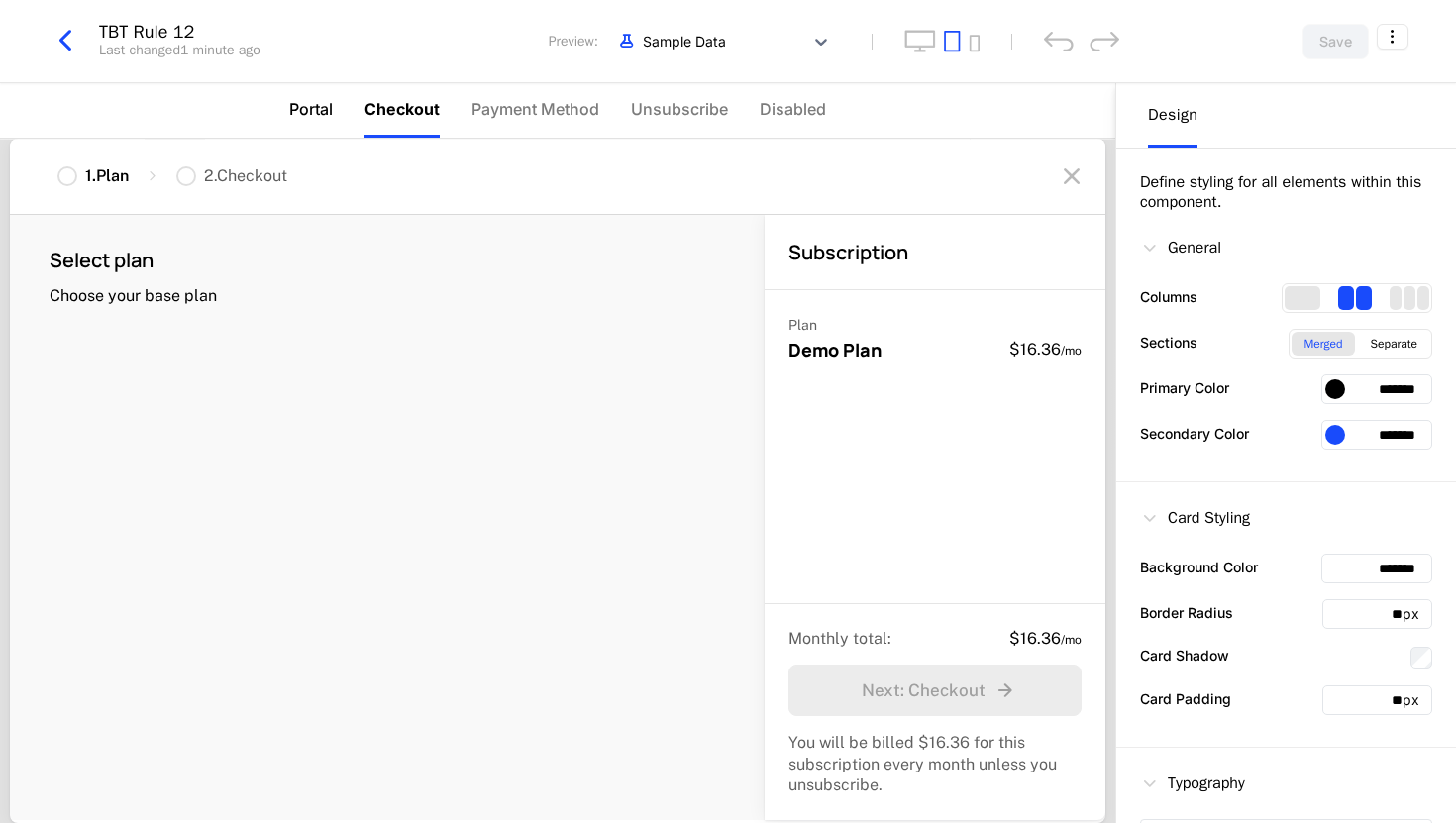 click on "Portal" at bounding box center [311, 109] 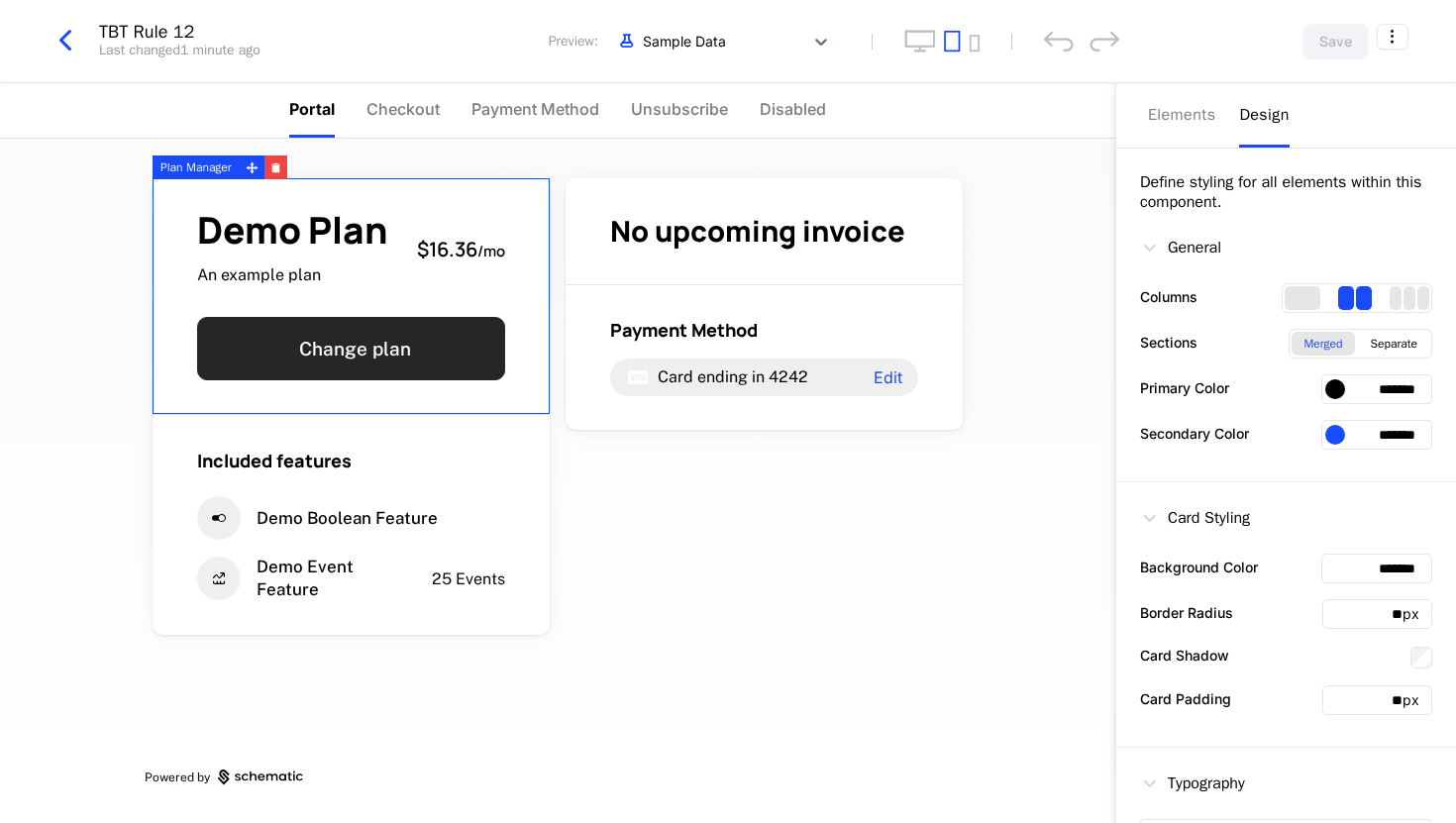 click on "Change plan" at bounding box center [351, 349] 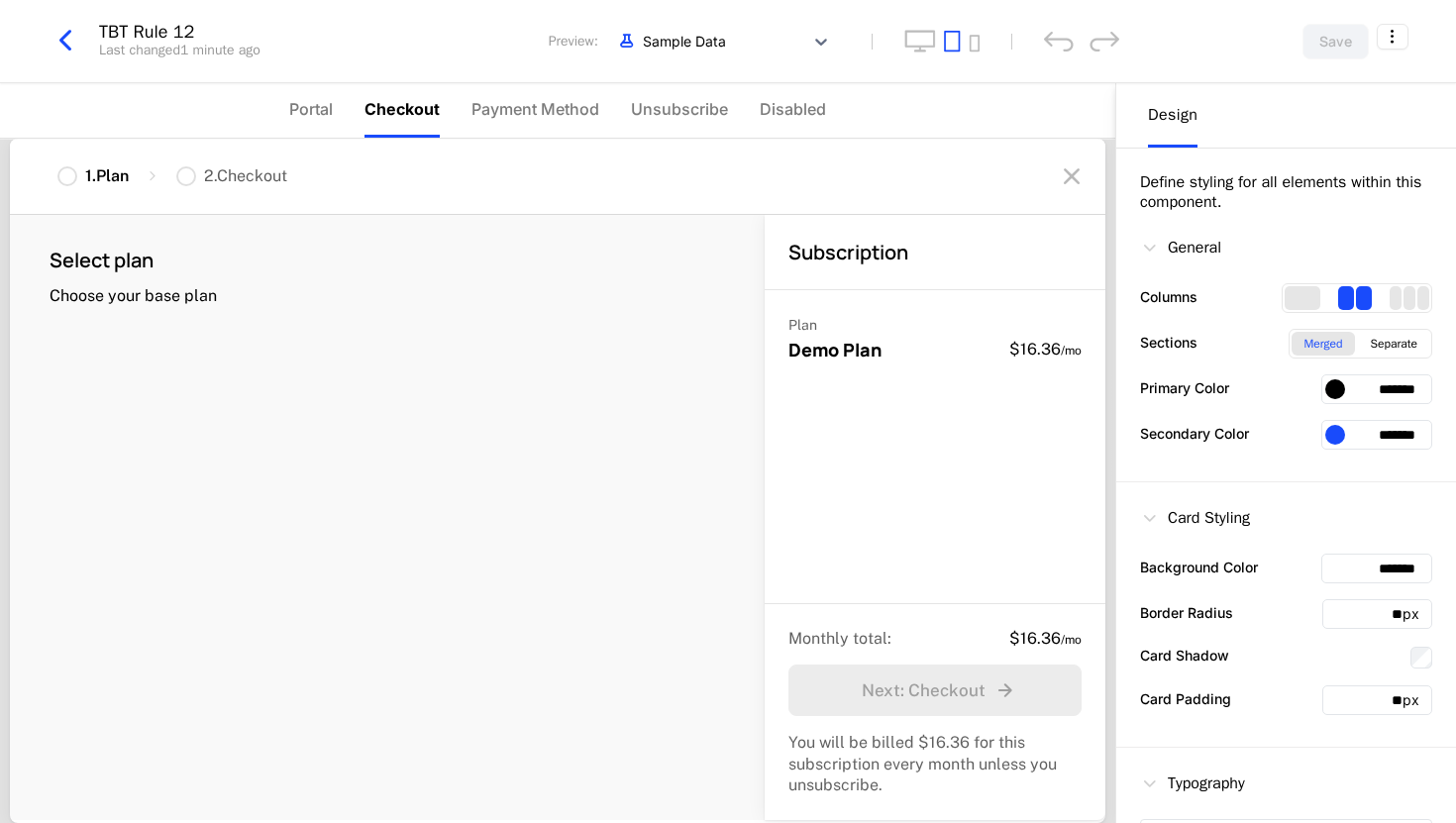 click at bounding box center (186, 176) 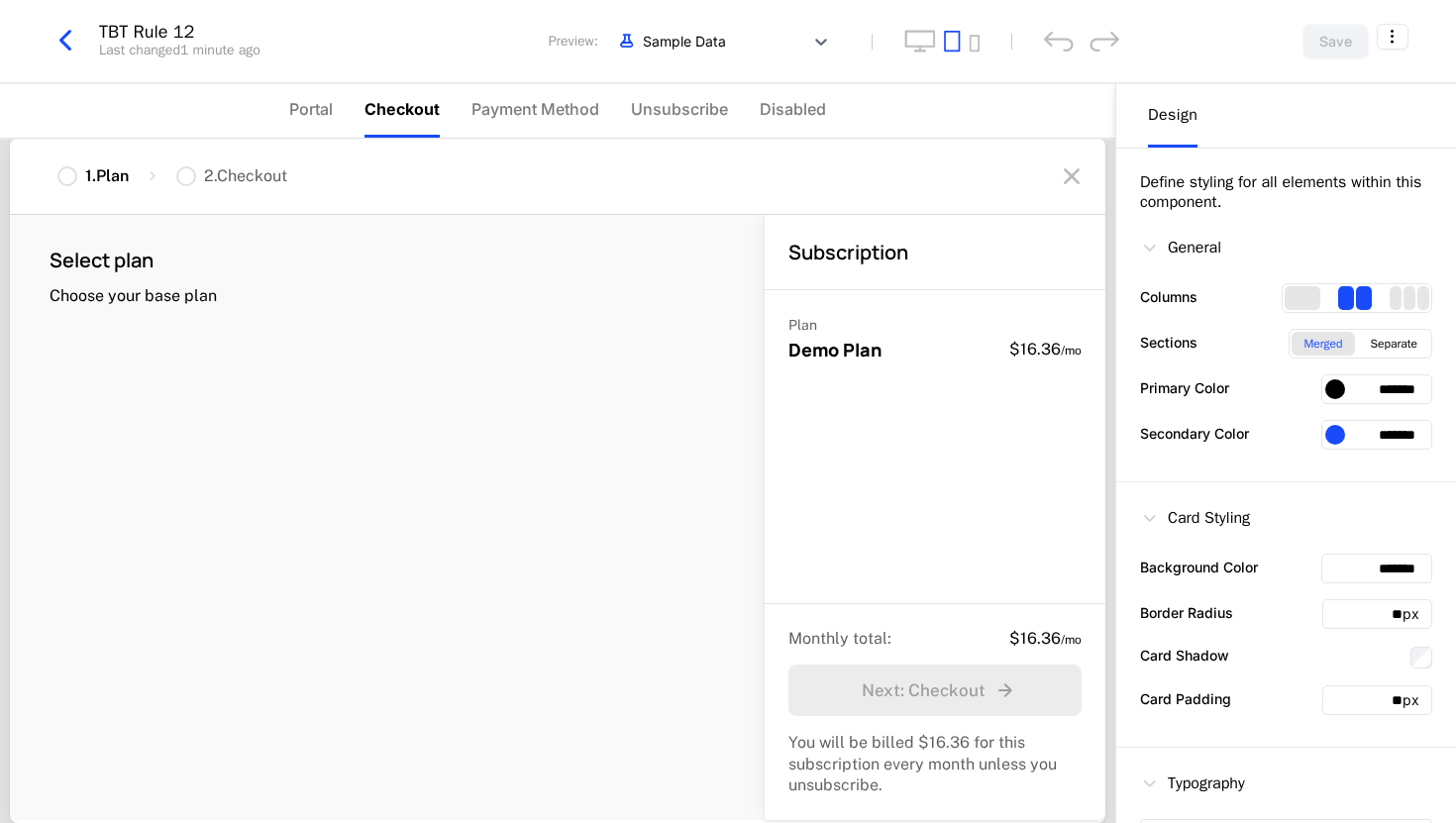 click at bounding box center (67, 176) 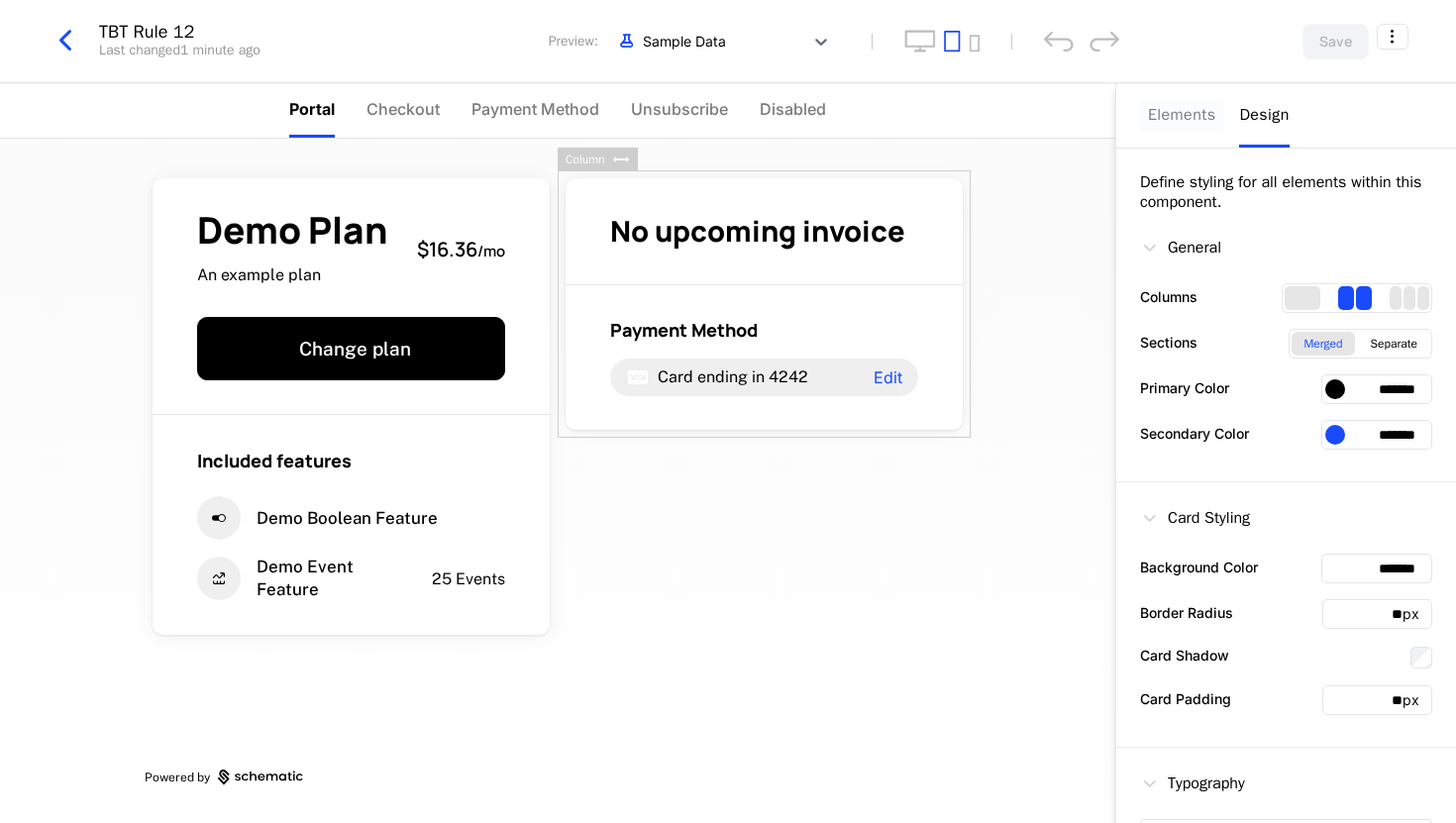click on "Elements" at bounding box center (1182, 115) 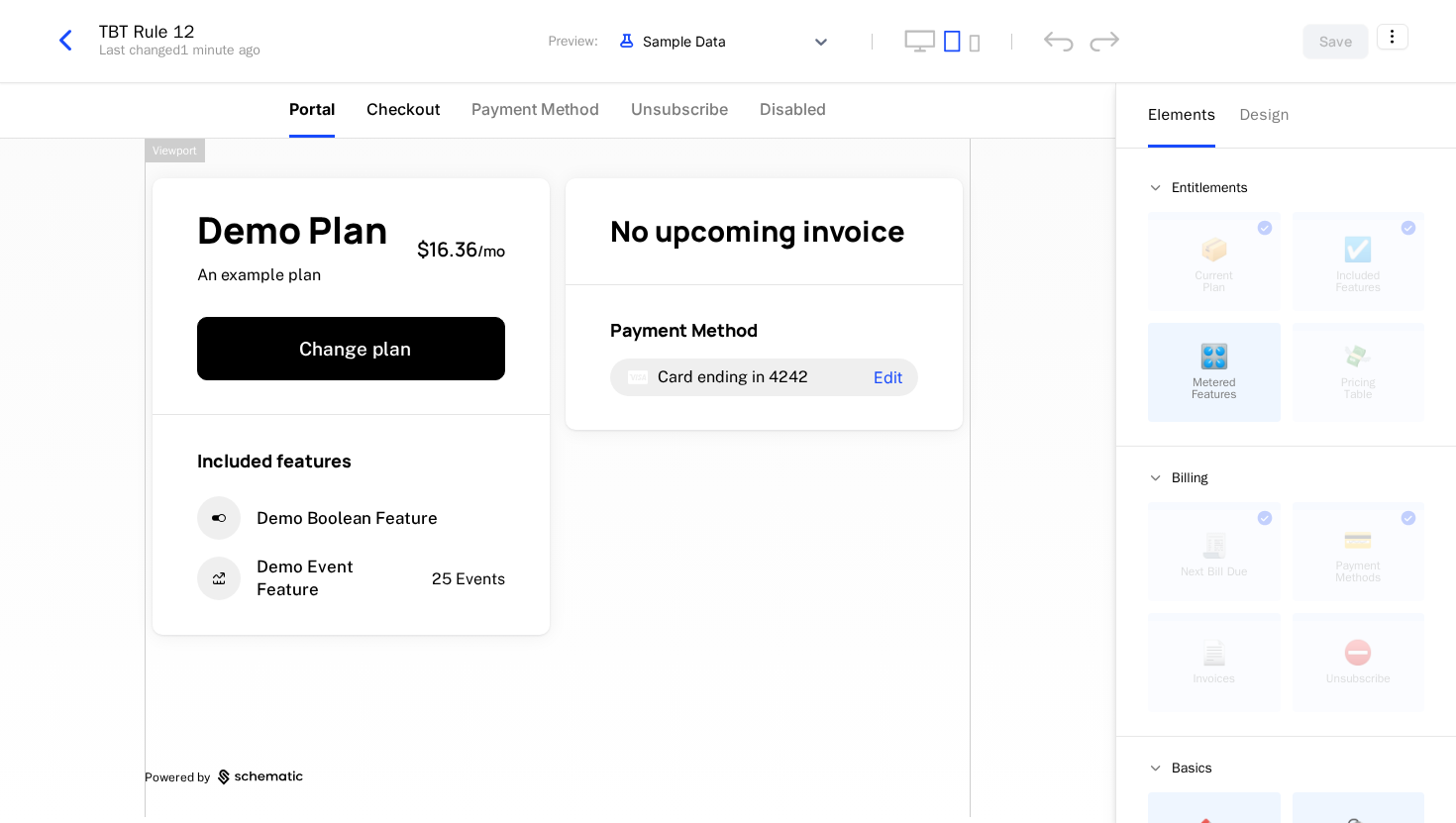 click on "Checkout" at bounding box center [403, 110] 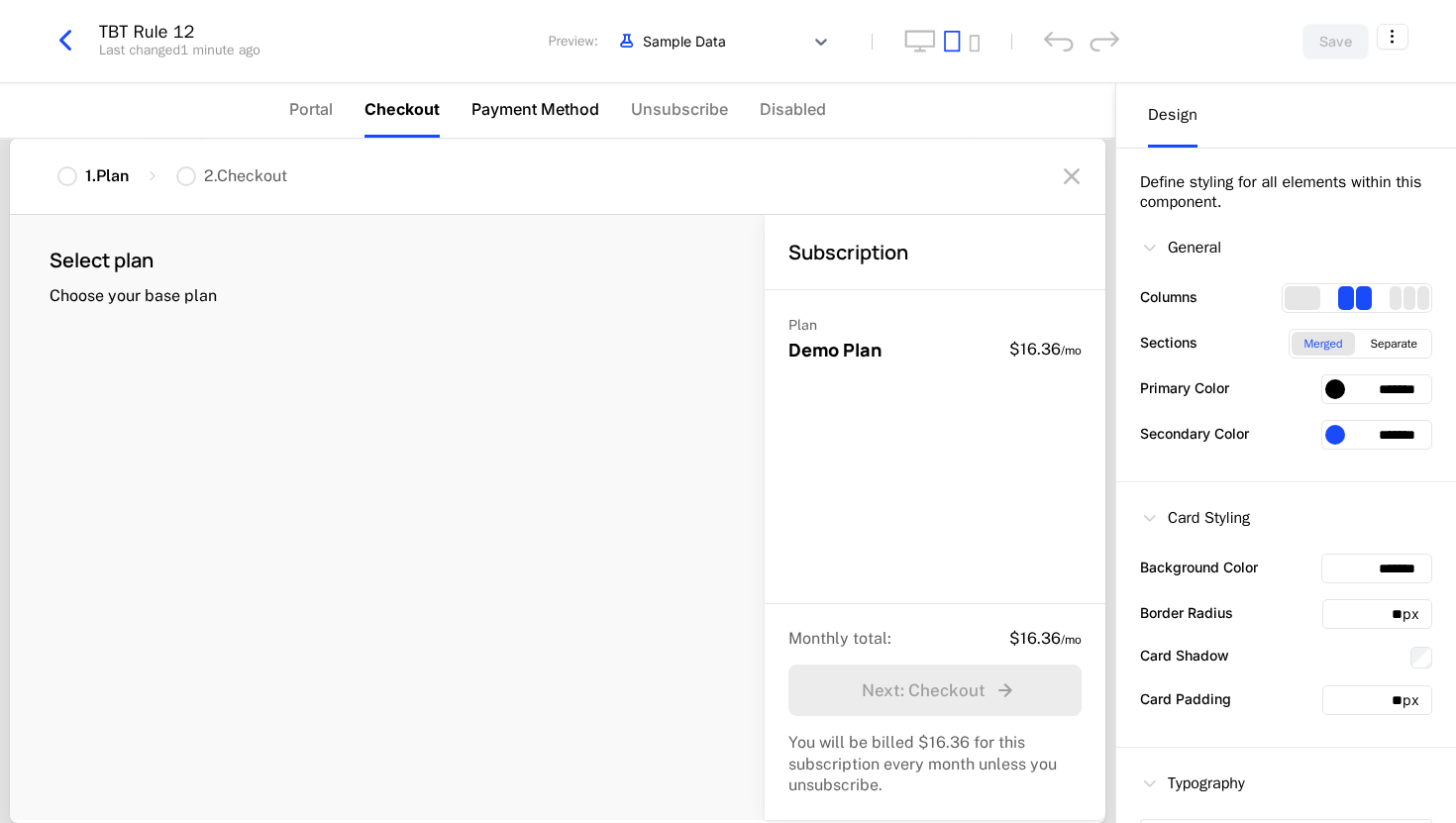 click on "Payment Method" at bounding box center [535, 109] 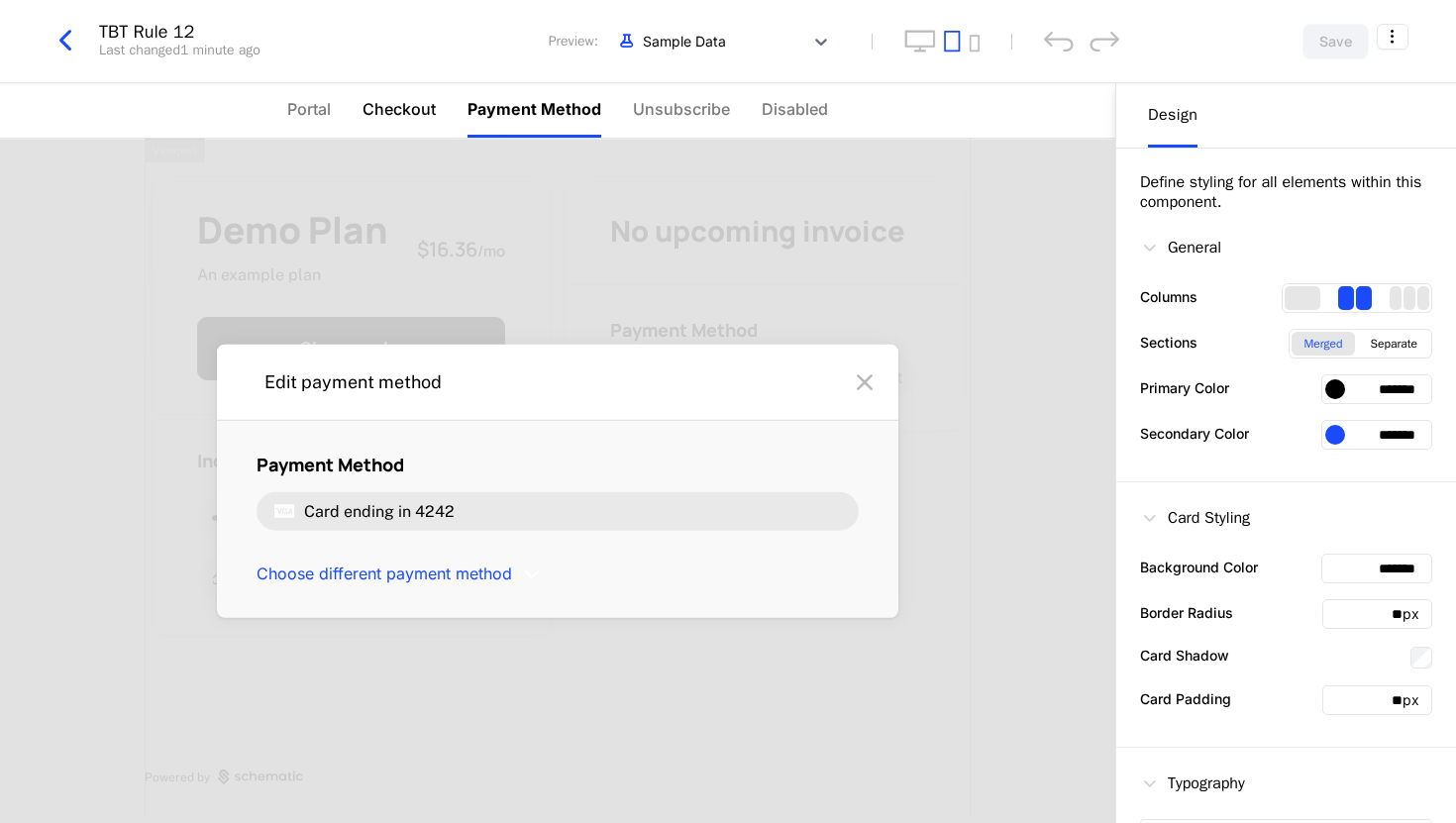 click on "Checkout" at bounding box center [399, 109] 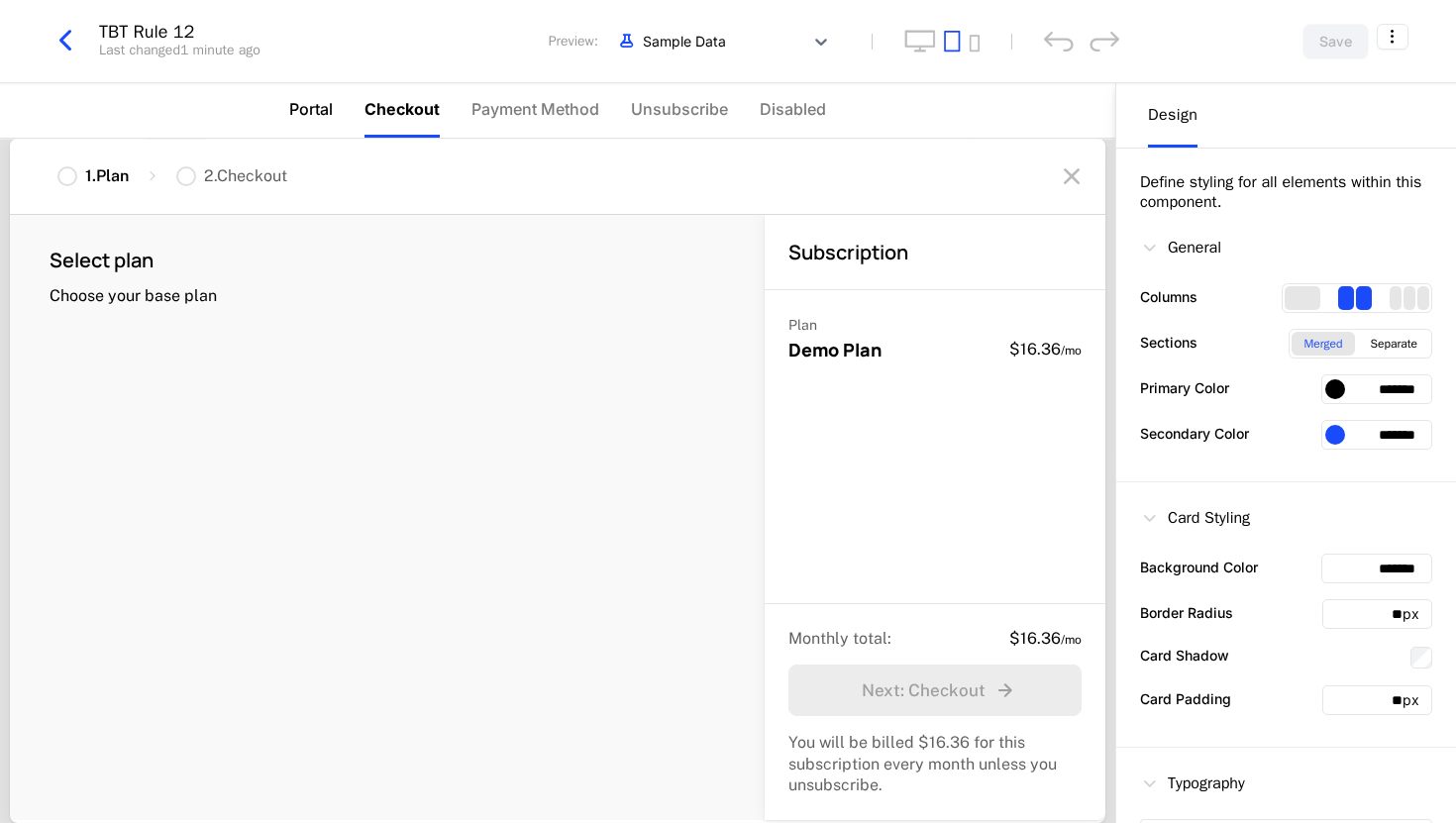 click on "Portal" at bounding box center [311, 109] 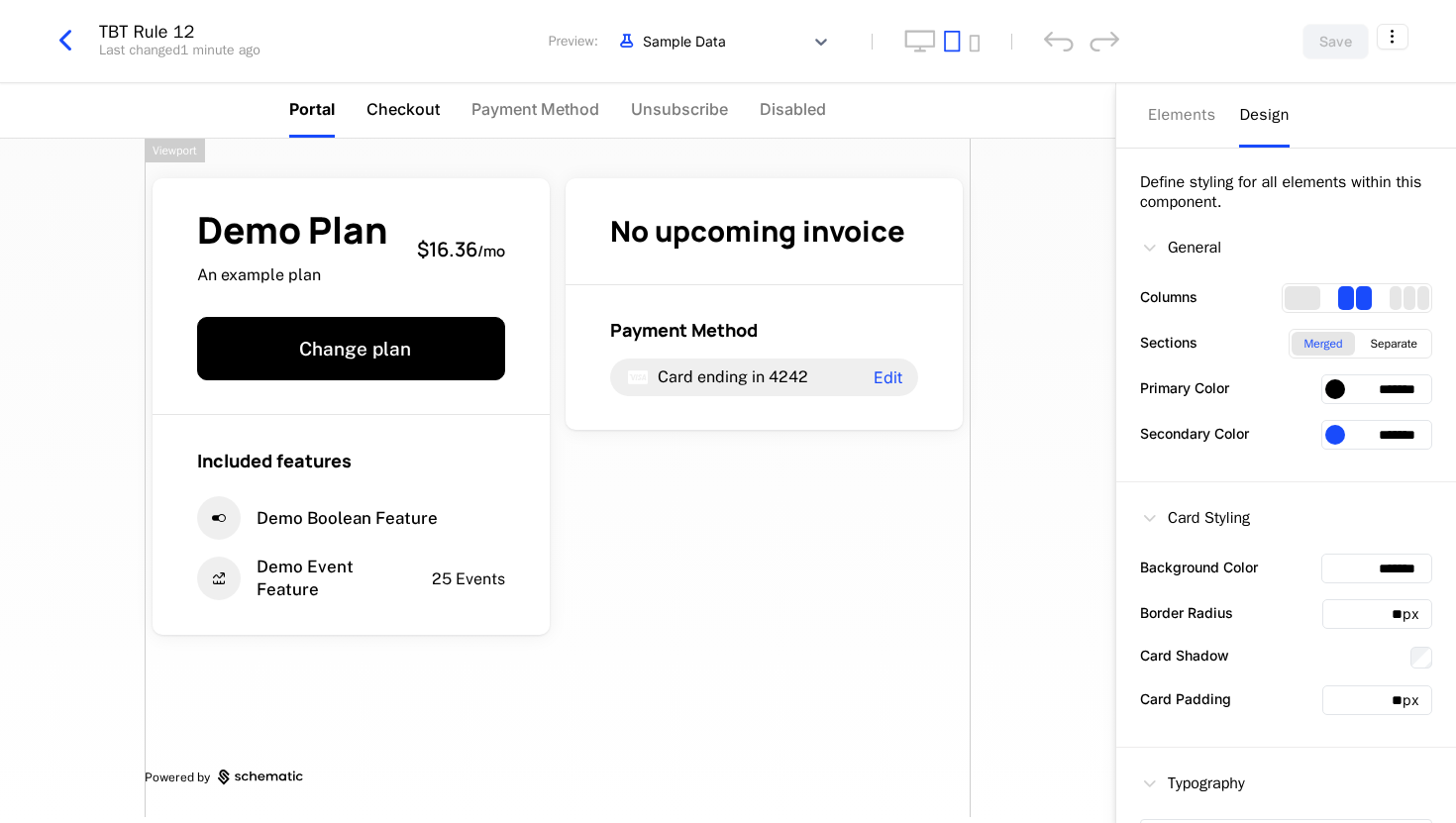 click on "Checkout" at bounding box center [403, 109] 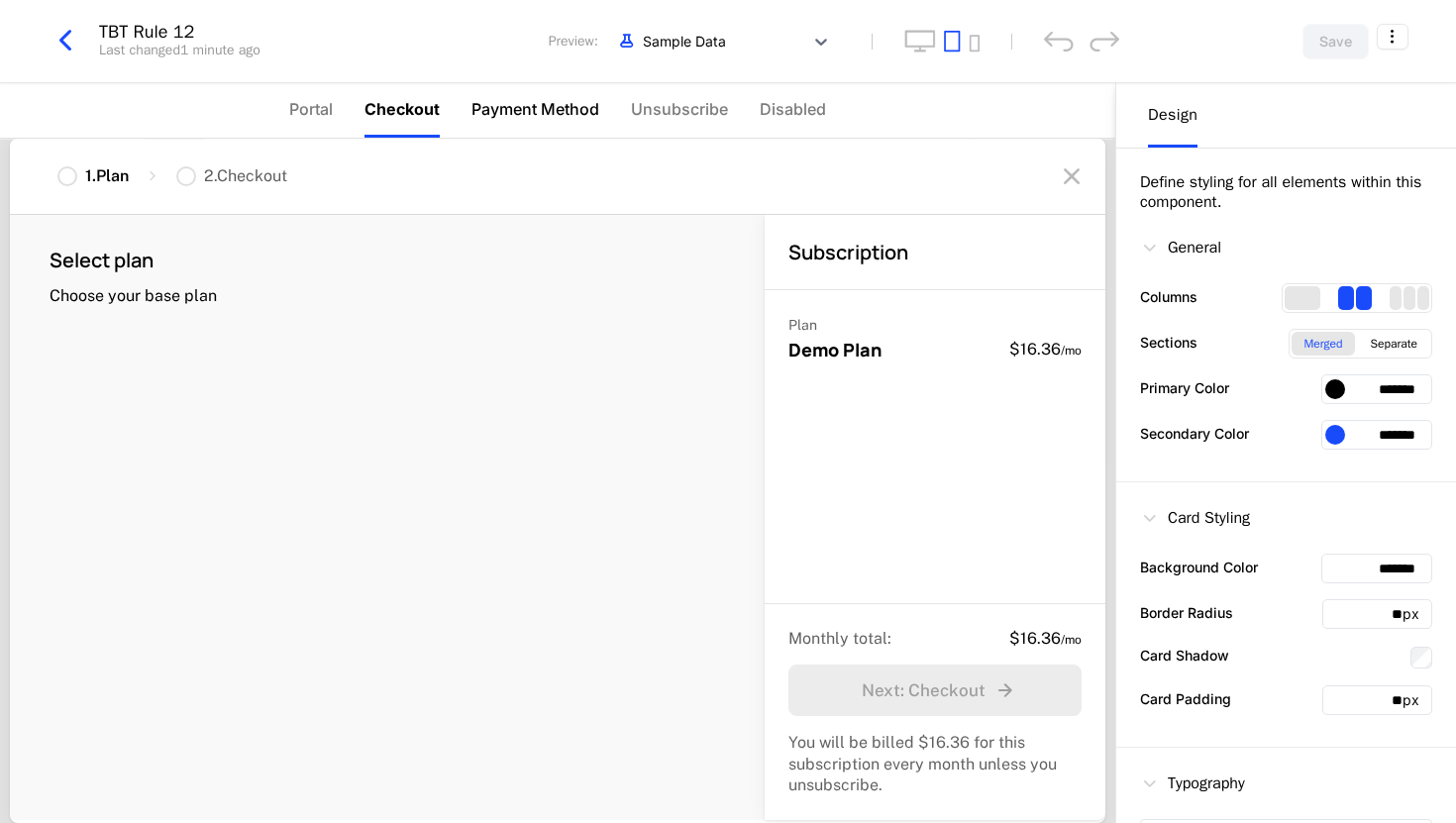 click on "Payment Method" at bounding box center (535, 109) 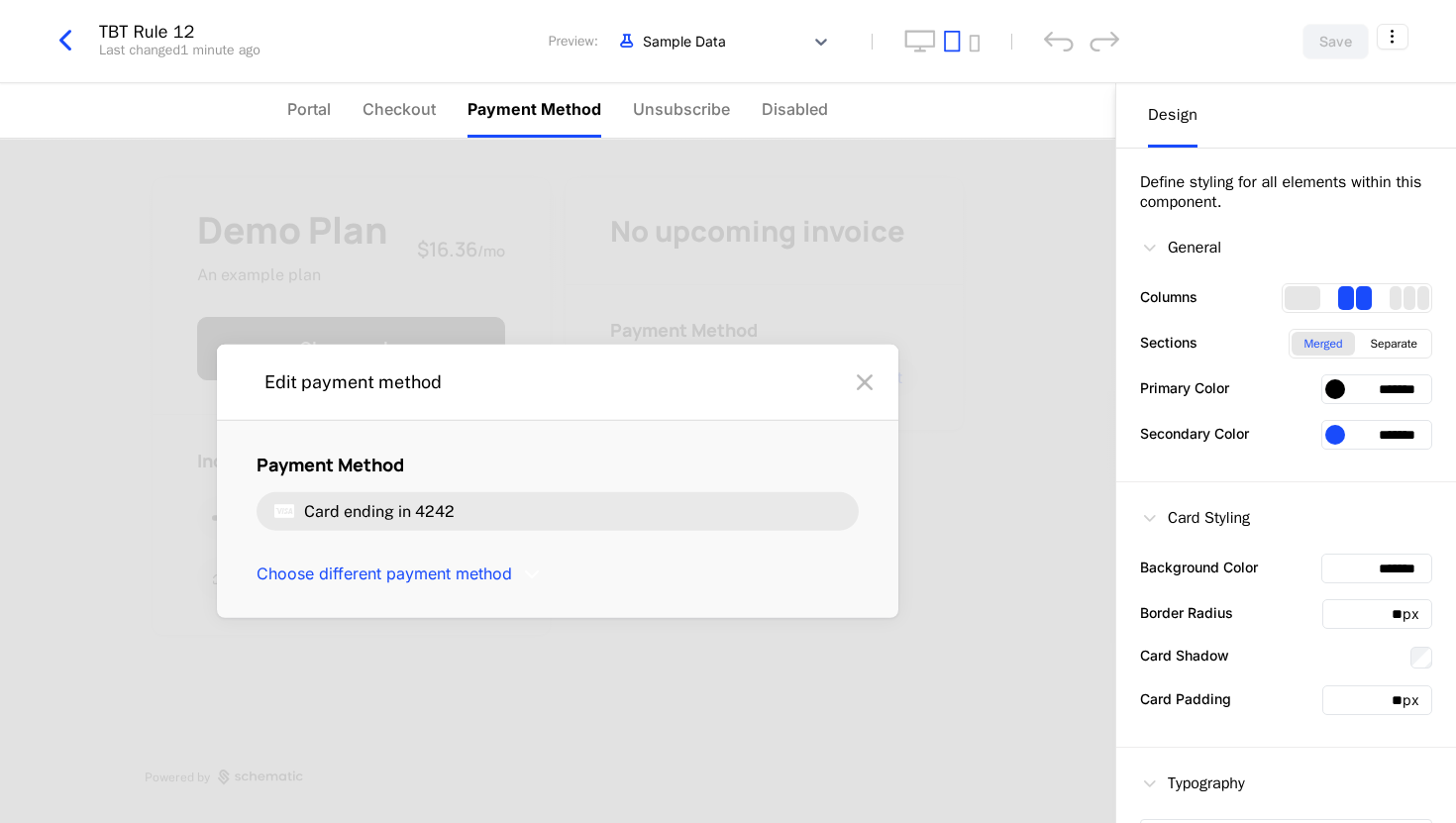 click at bounding box center (865, 382) 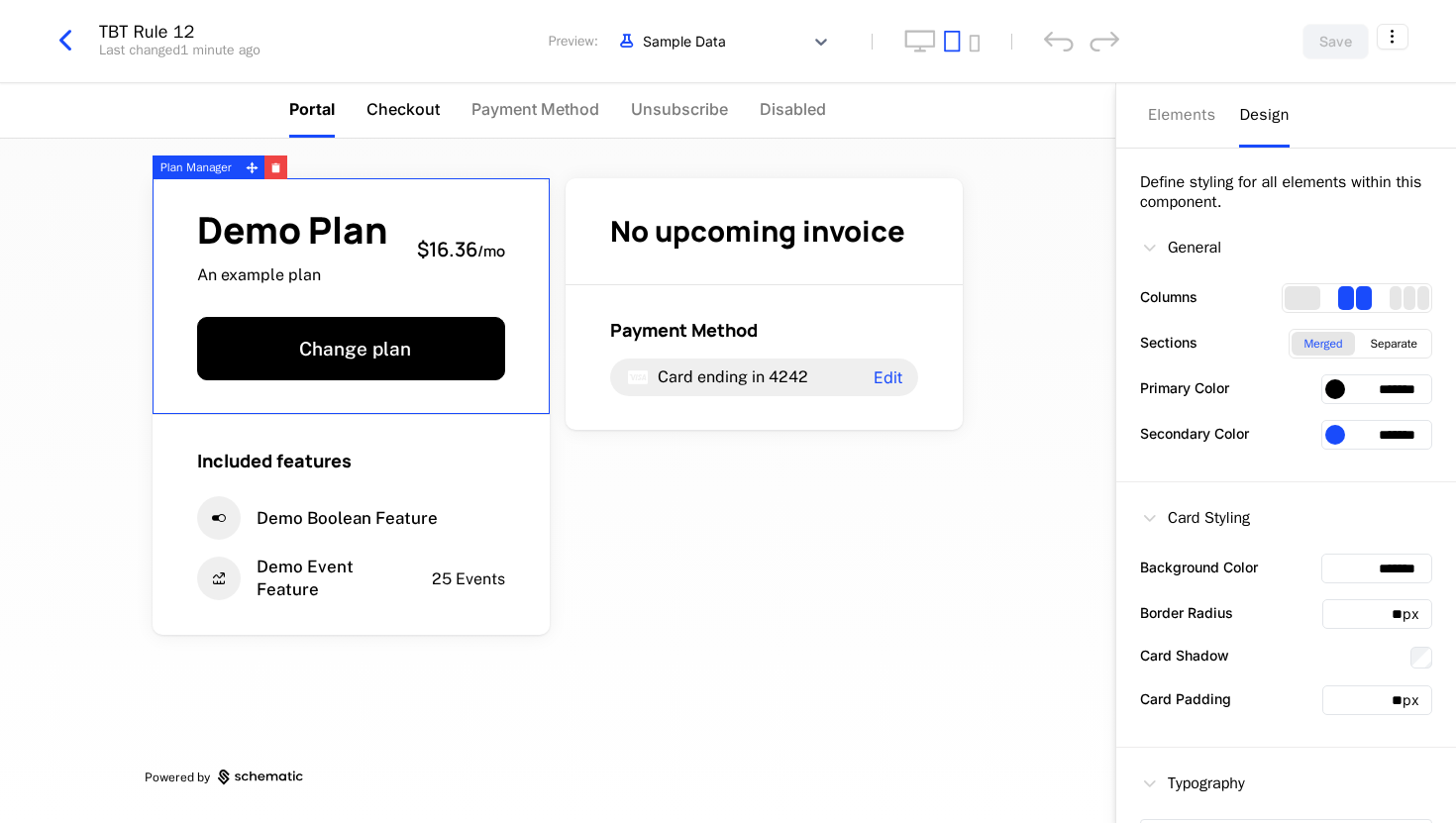 click on "Checkout" at bounding box center (403, 109) 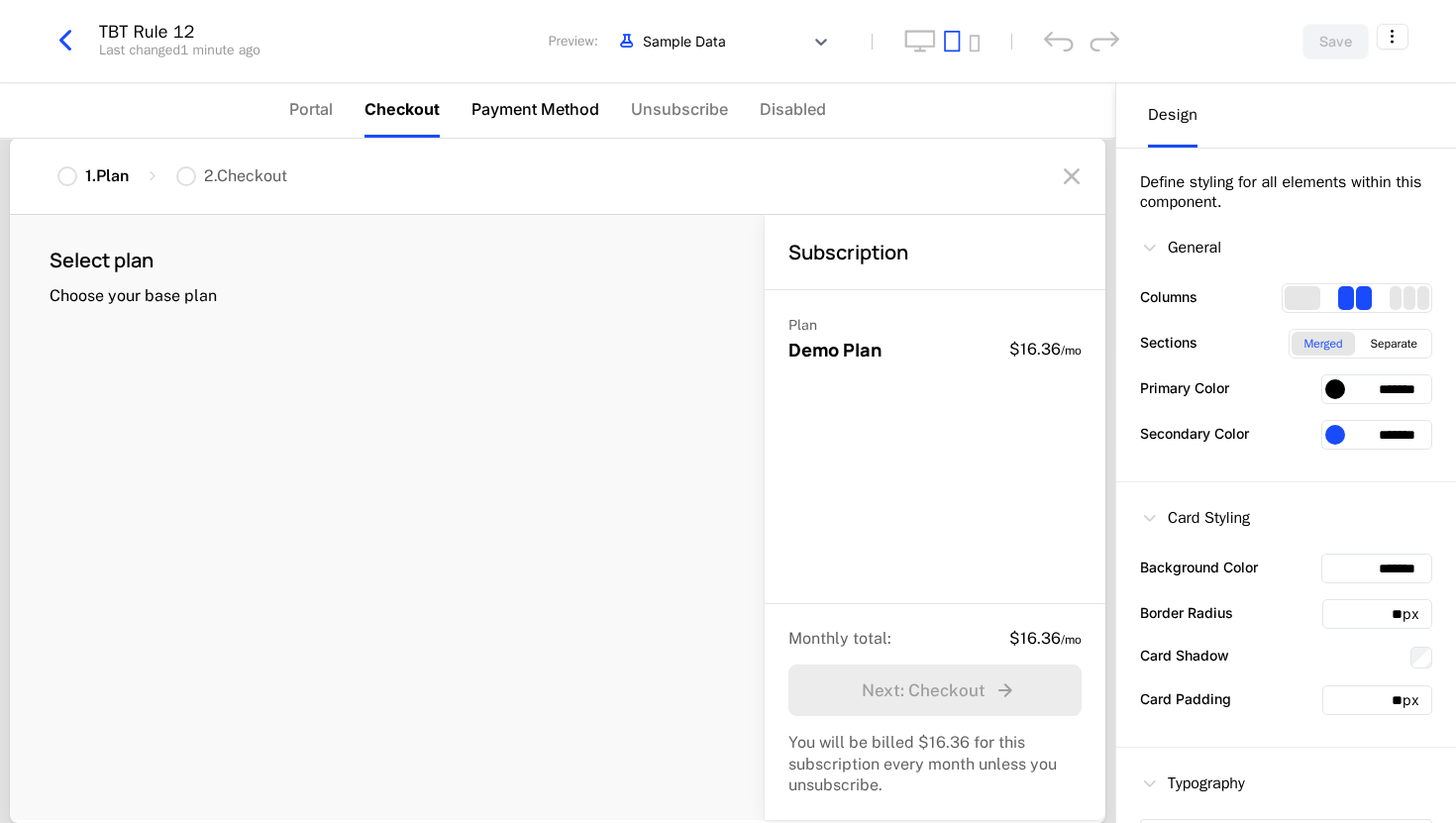 click on "Payment Method" at bounding box center (535, 110) 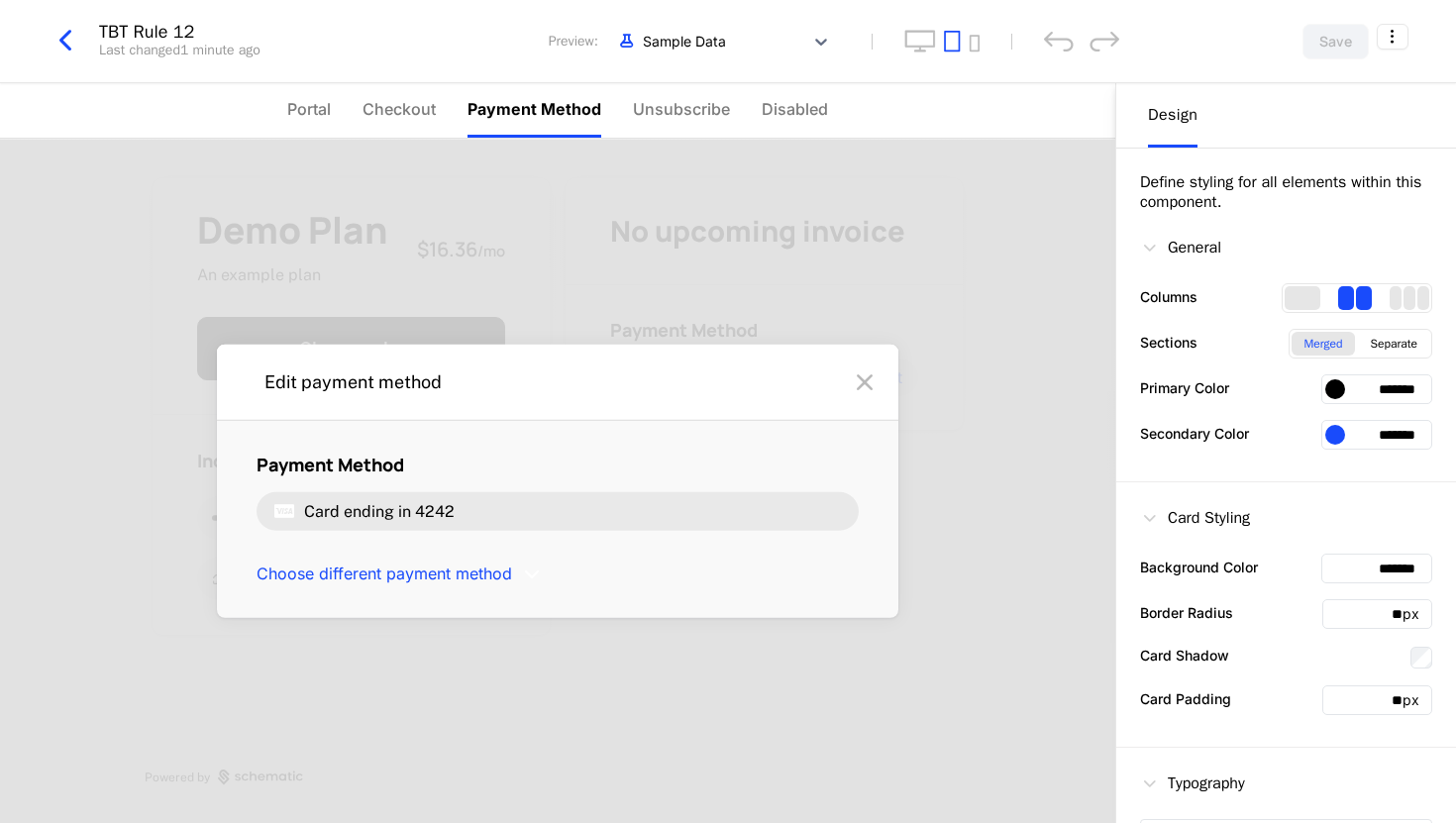 click at bounding box center [865, 382] 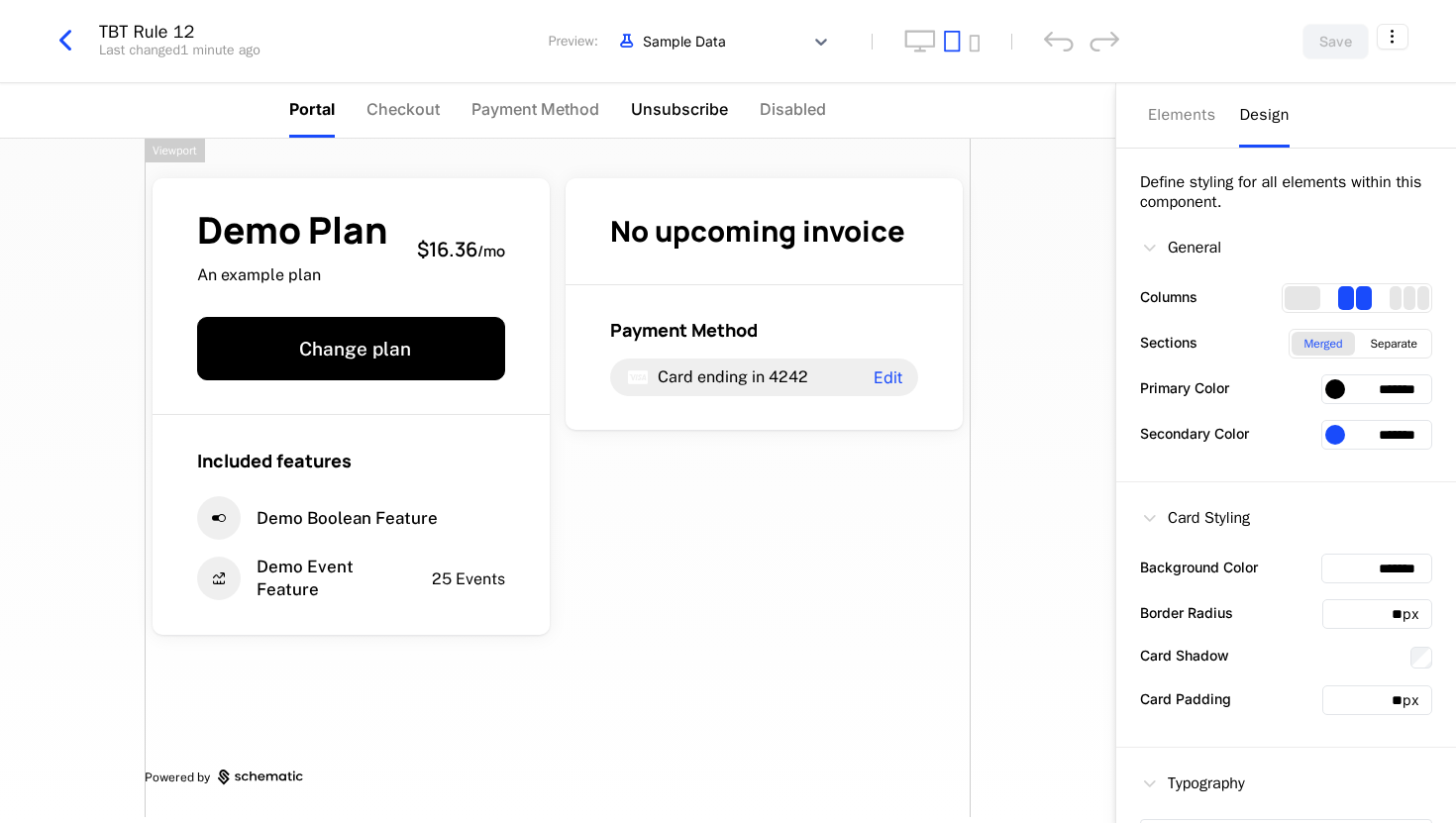 click on "Unsubscribe" at bounding box center (679, 109) 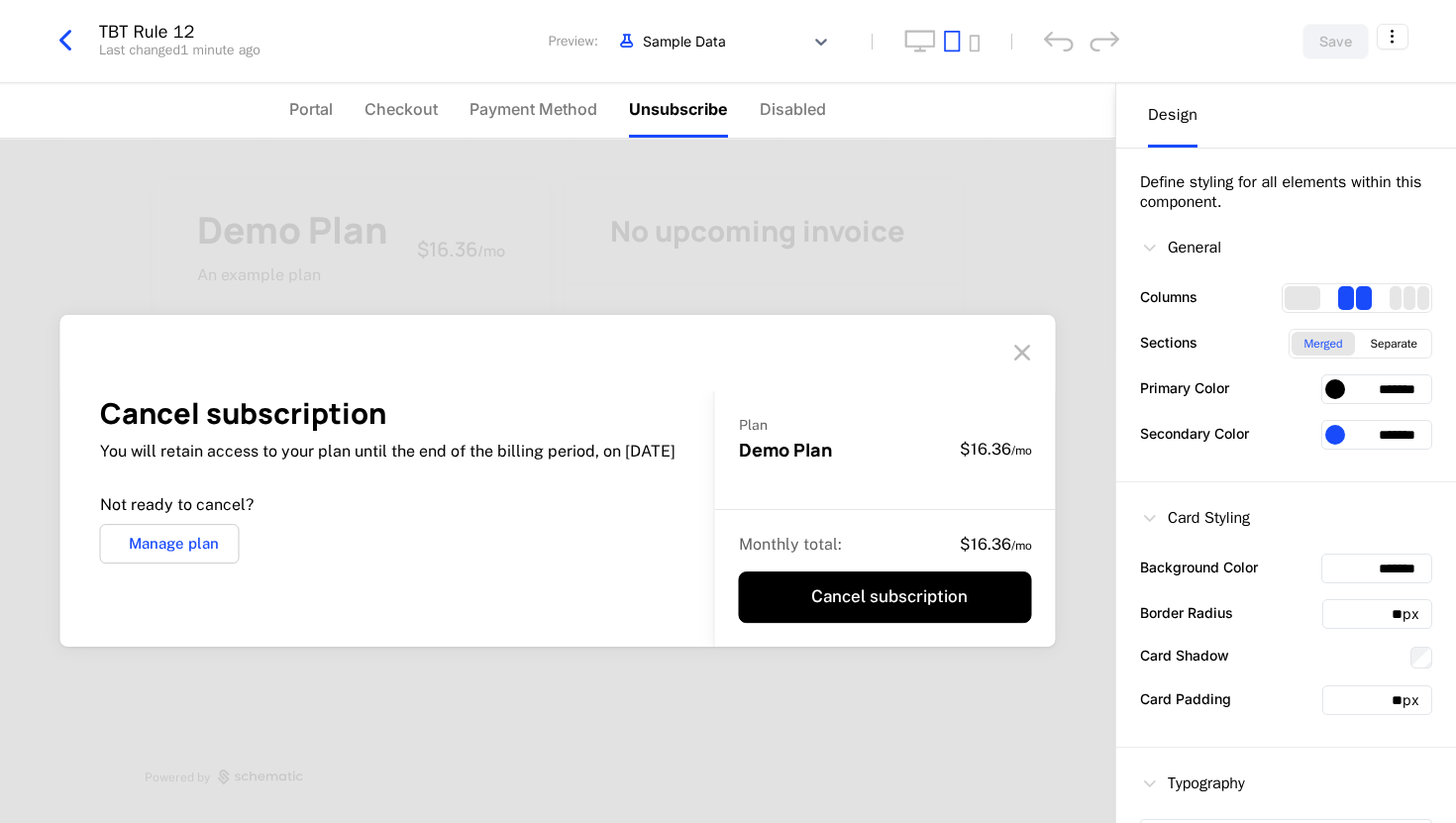 click at bounding box center [1022, 353] 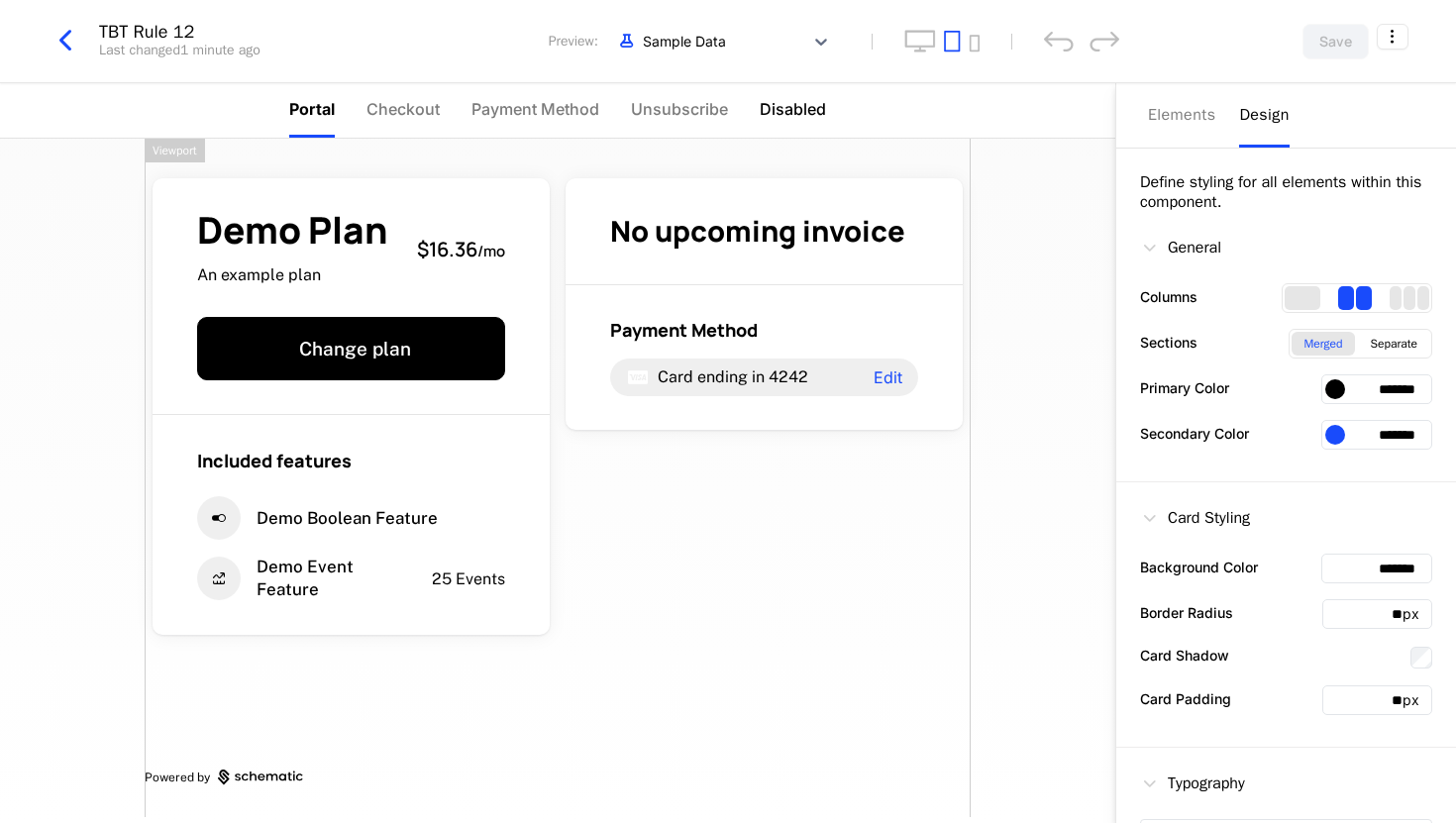 click on "Disabled" at bounding box center (792, 109) 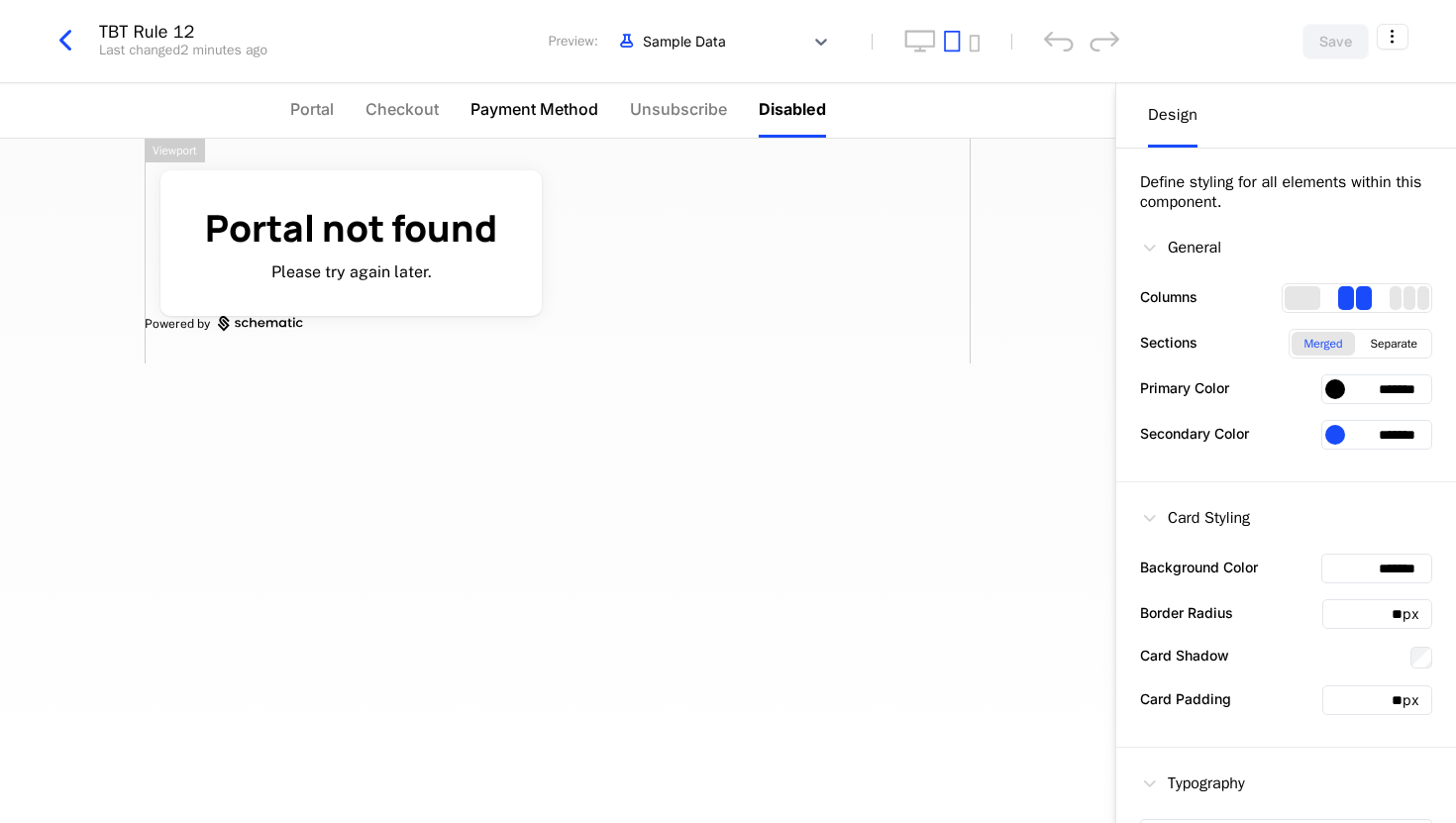 click on "Payment Method" at bounding box center [534, 109] 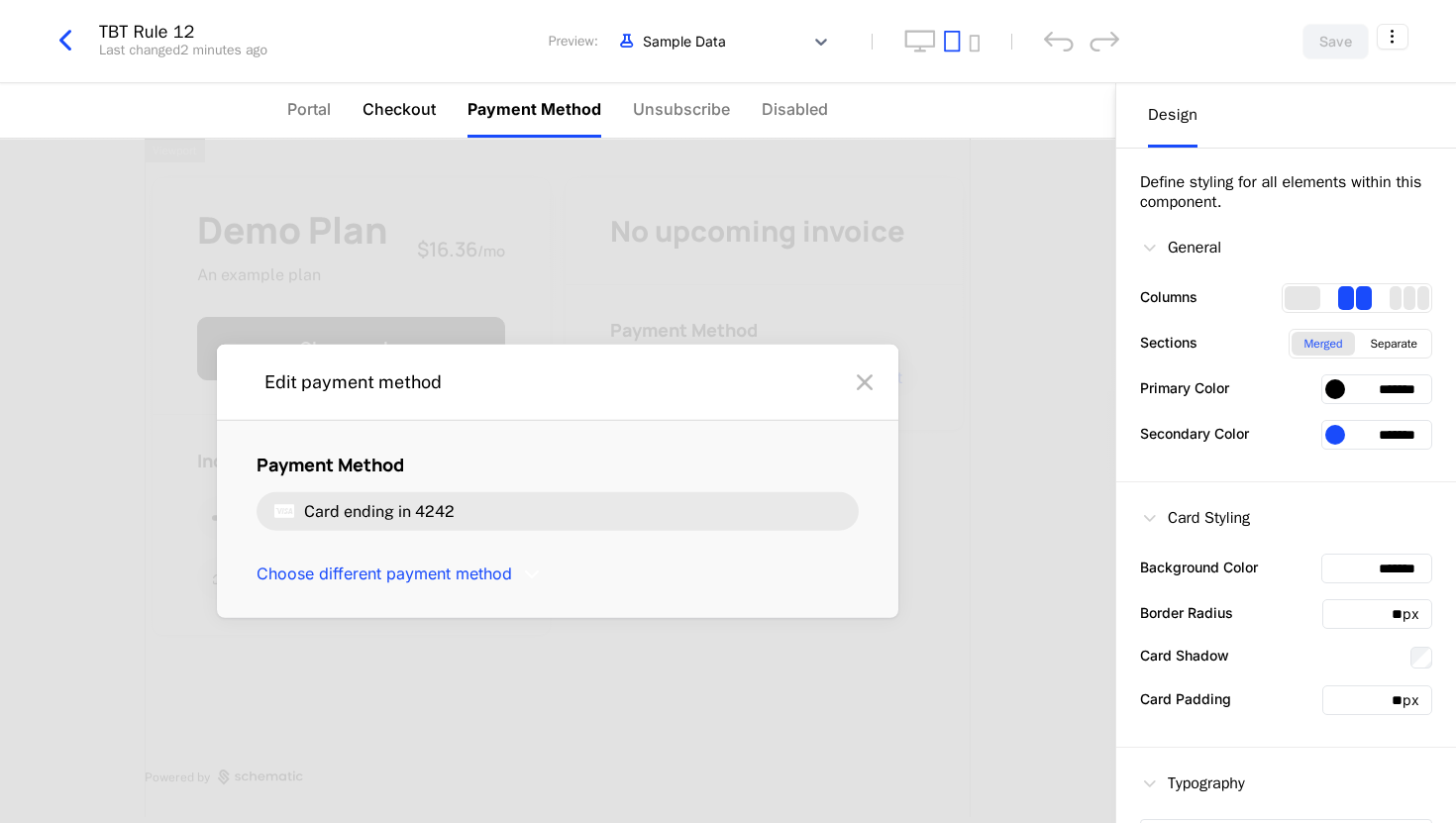click on "Checkout" at bounding box center [399, 109] 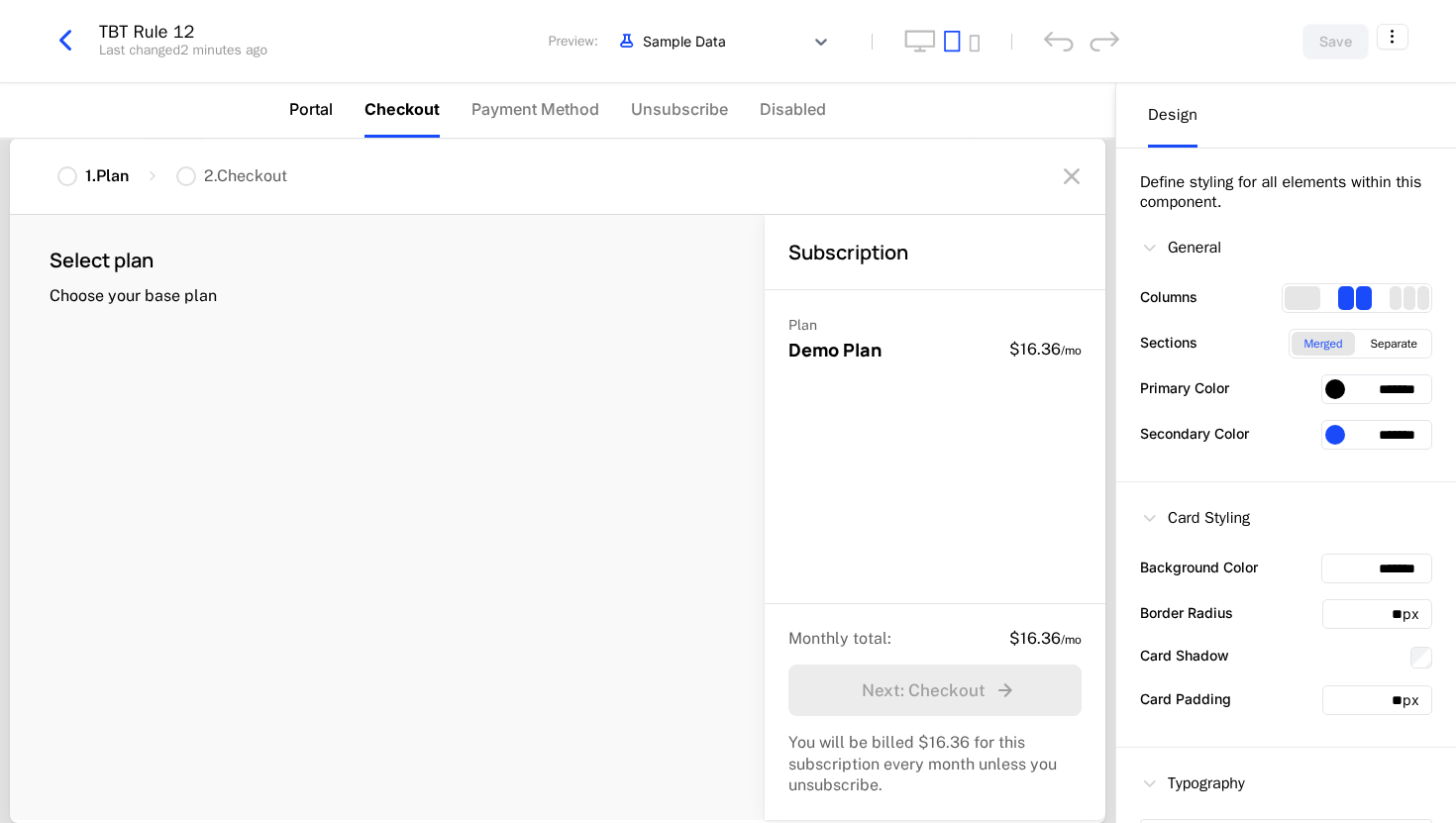 click on "Portal" at bounding box center [311, 109] 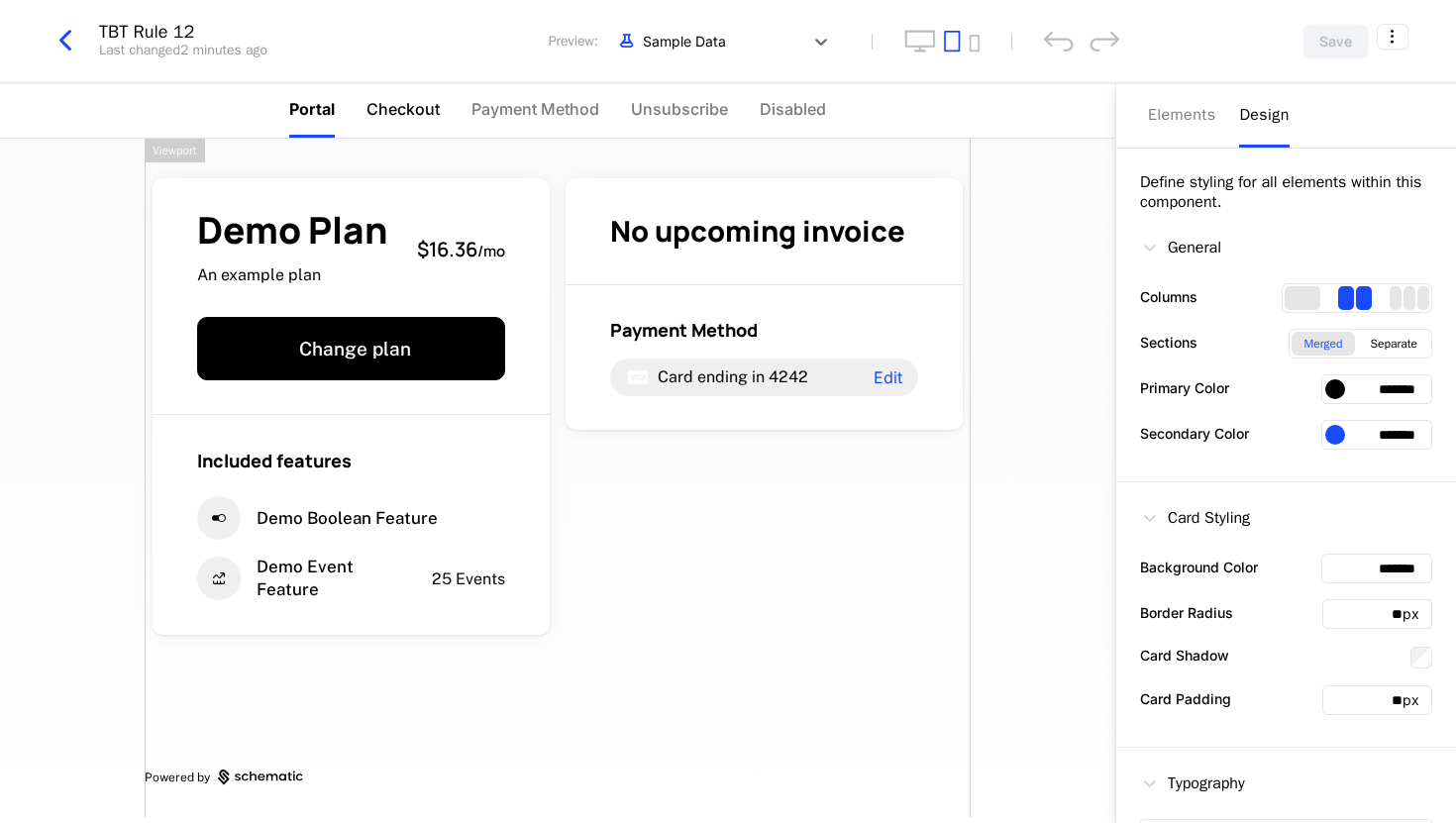 click on "Checkout" at bounding box center (403, 109) 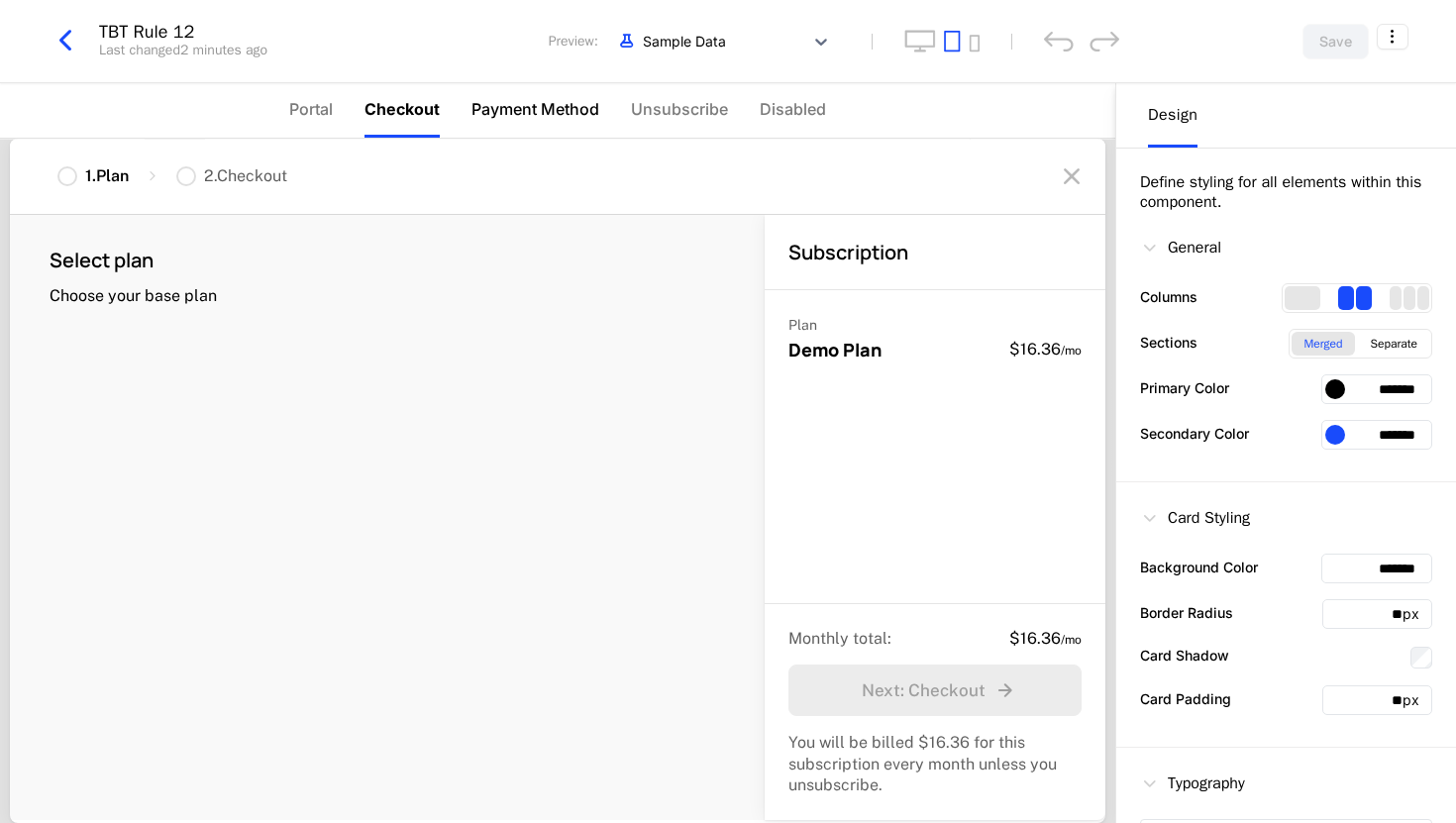 click on "Payment Method" at bounding box center (535, 109) 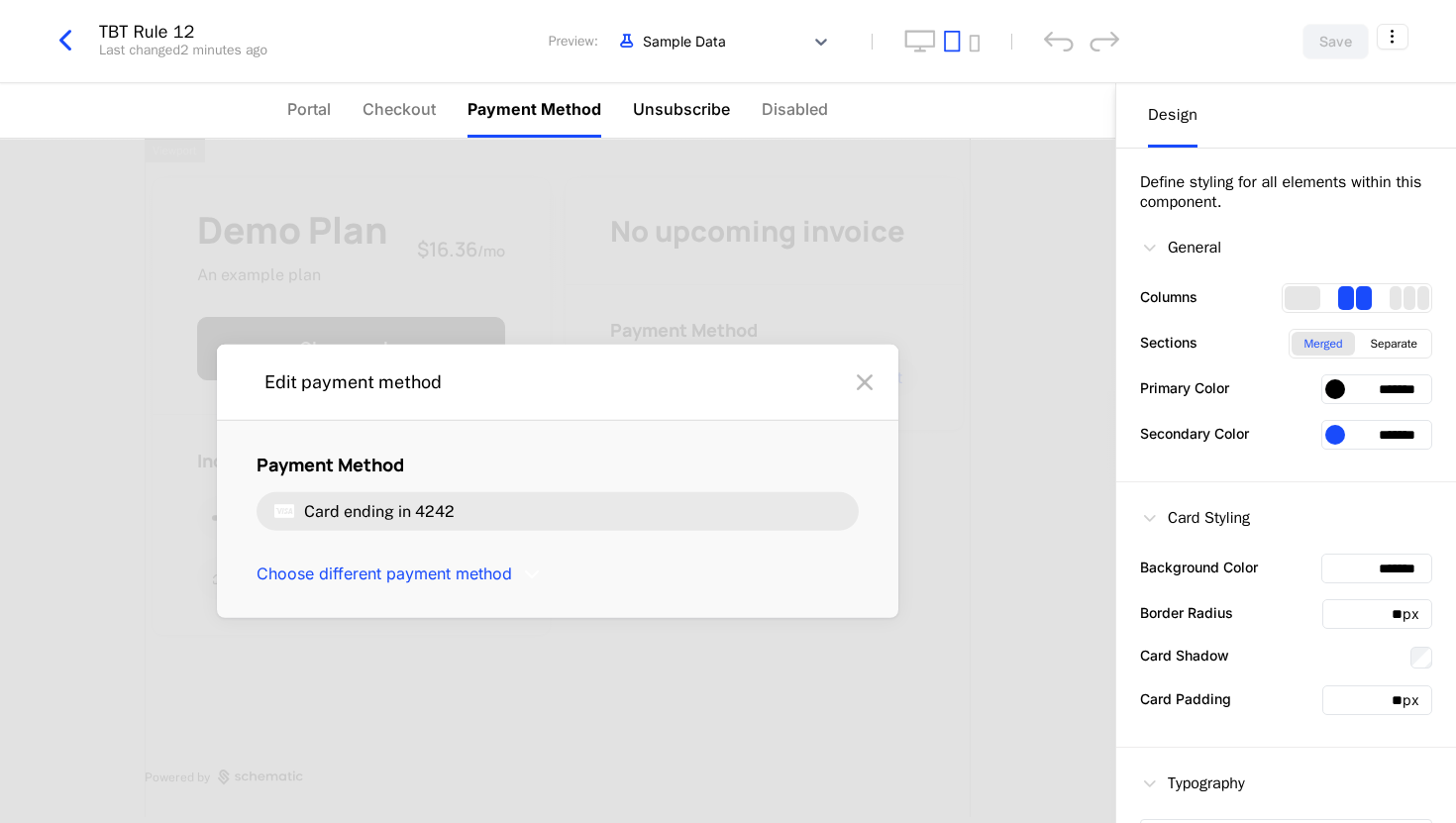 click on "Unsubscribe" at bounding box center (681, 109) 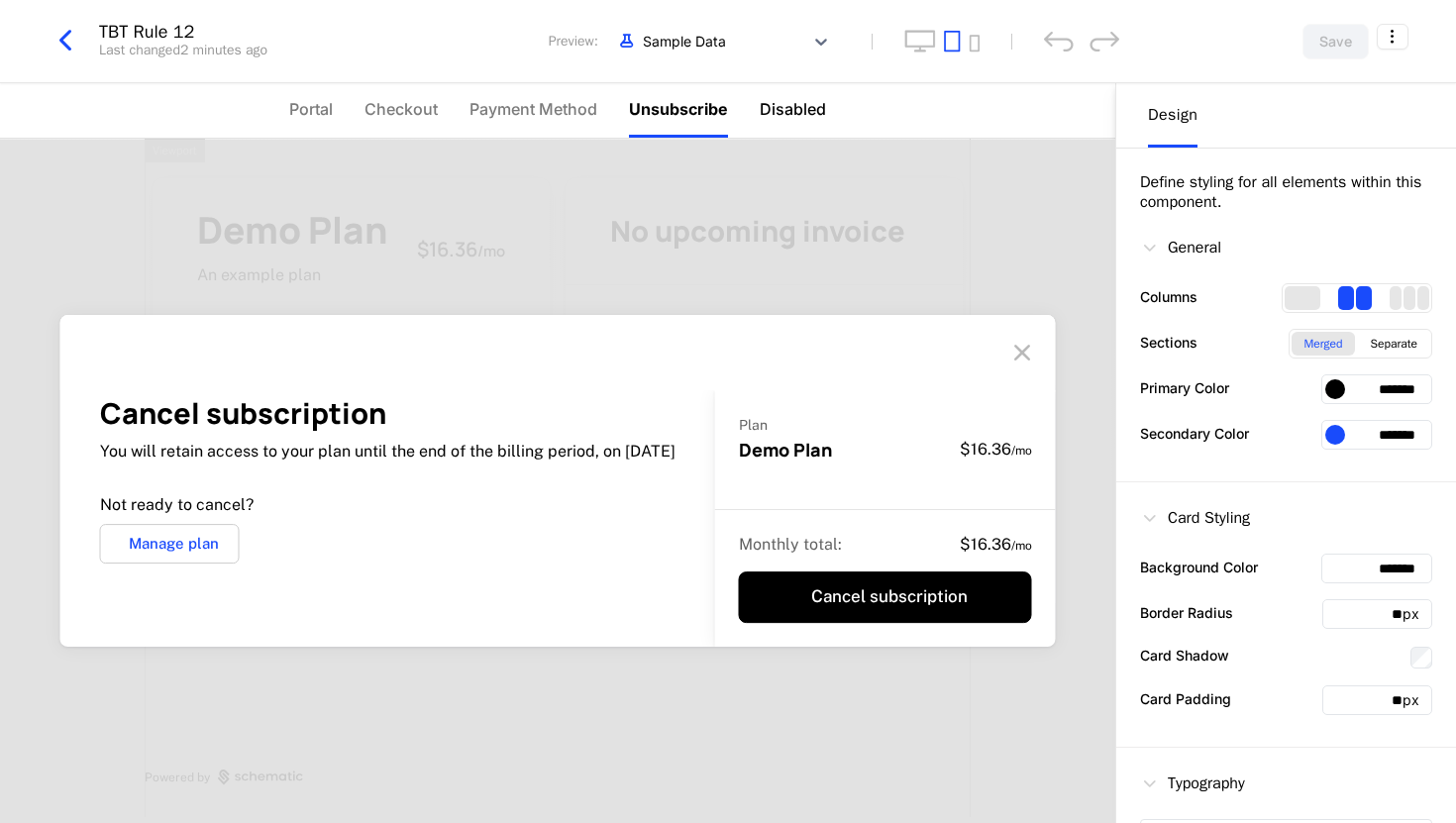 click on "Disabled" at bounding box center [792, 109] 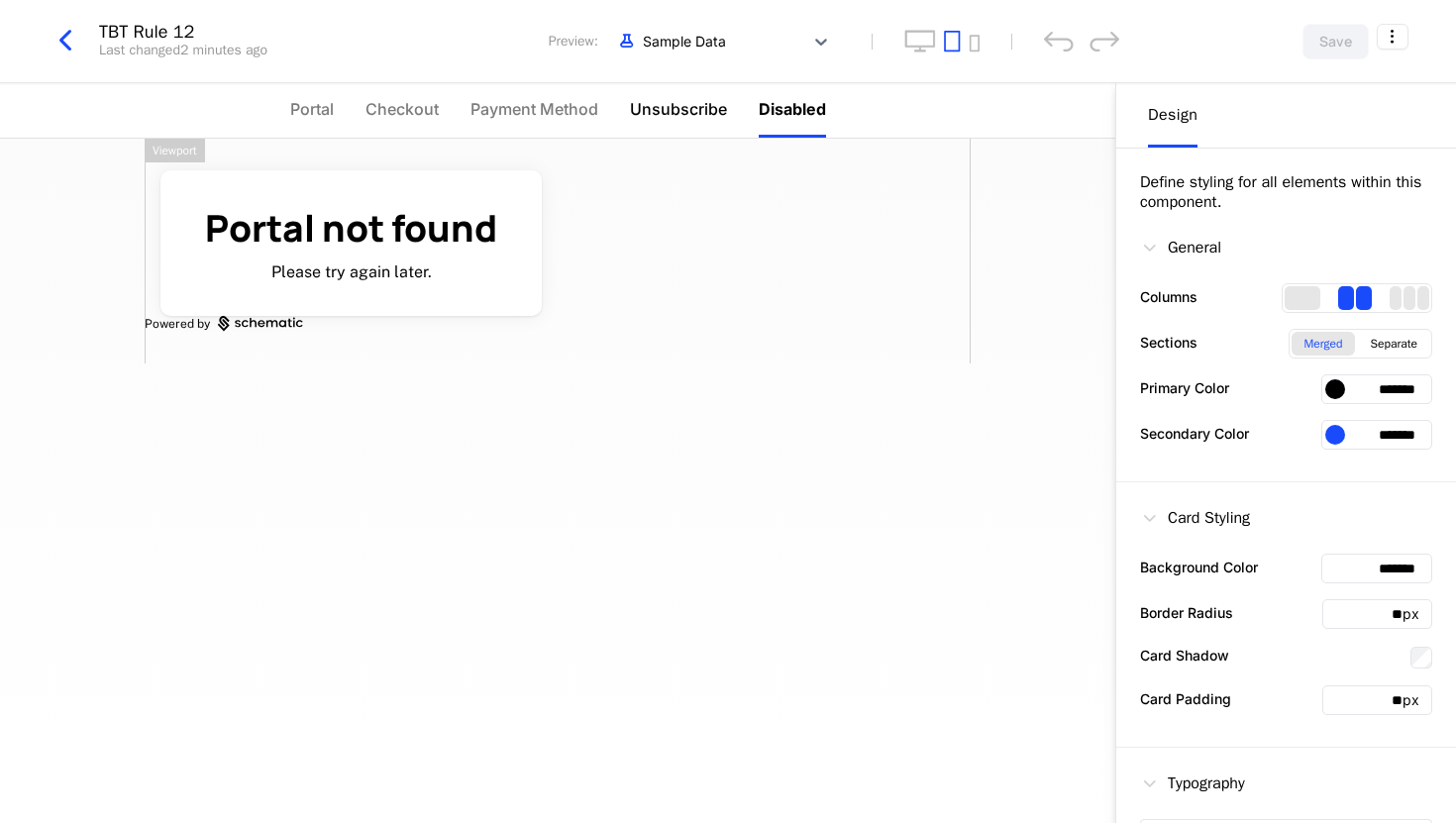 click on "Unsubscribe" at bounding box center [678, 109] 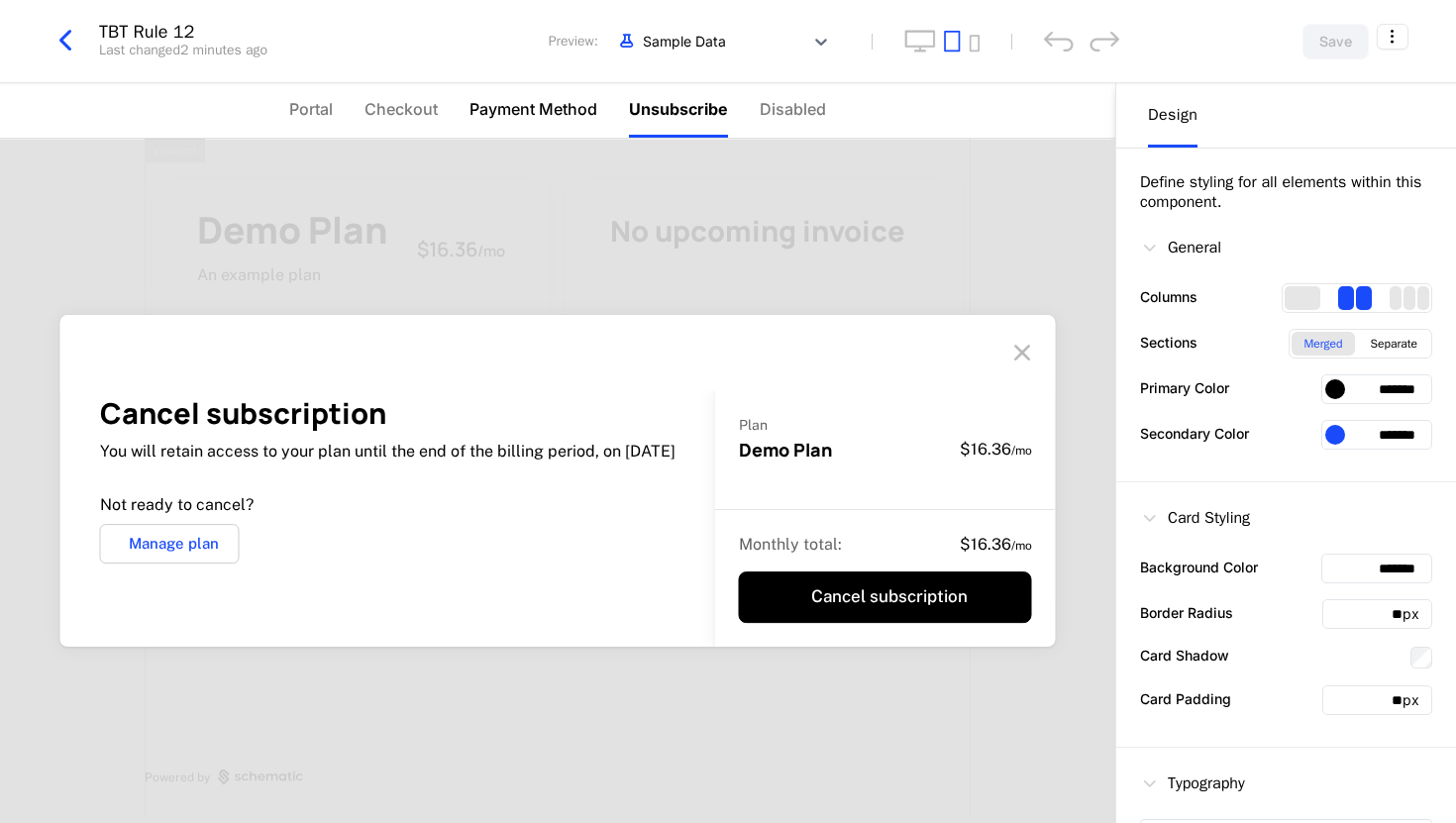 click on "Payment Method" at bounding box center [533, 109] 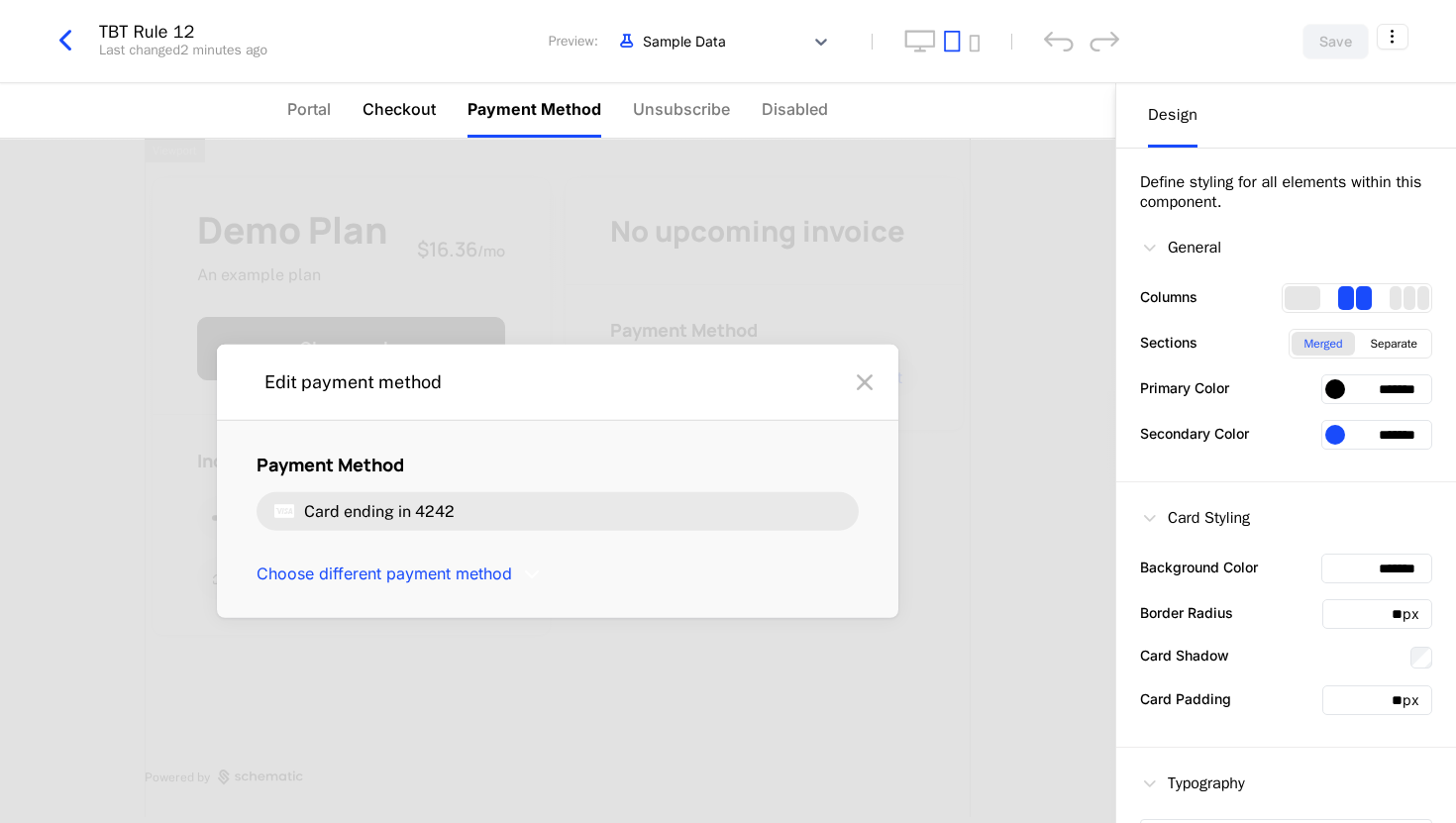 click on "Checkout" at bounding box center (399, 109) 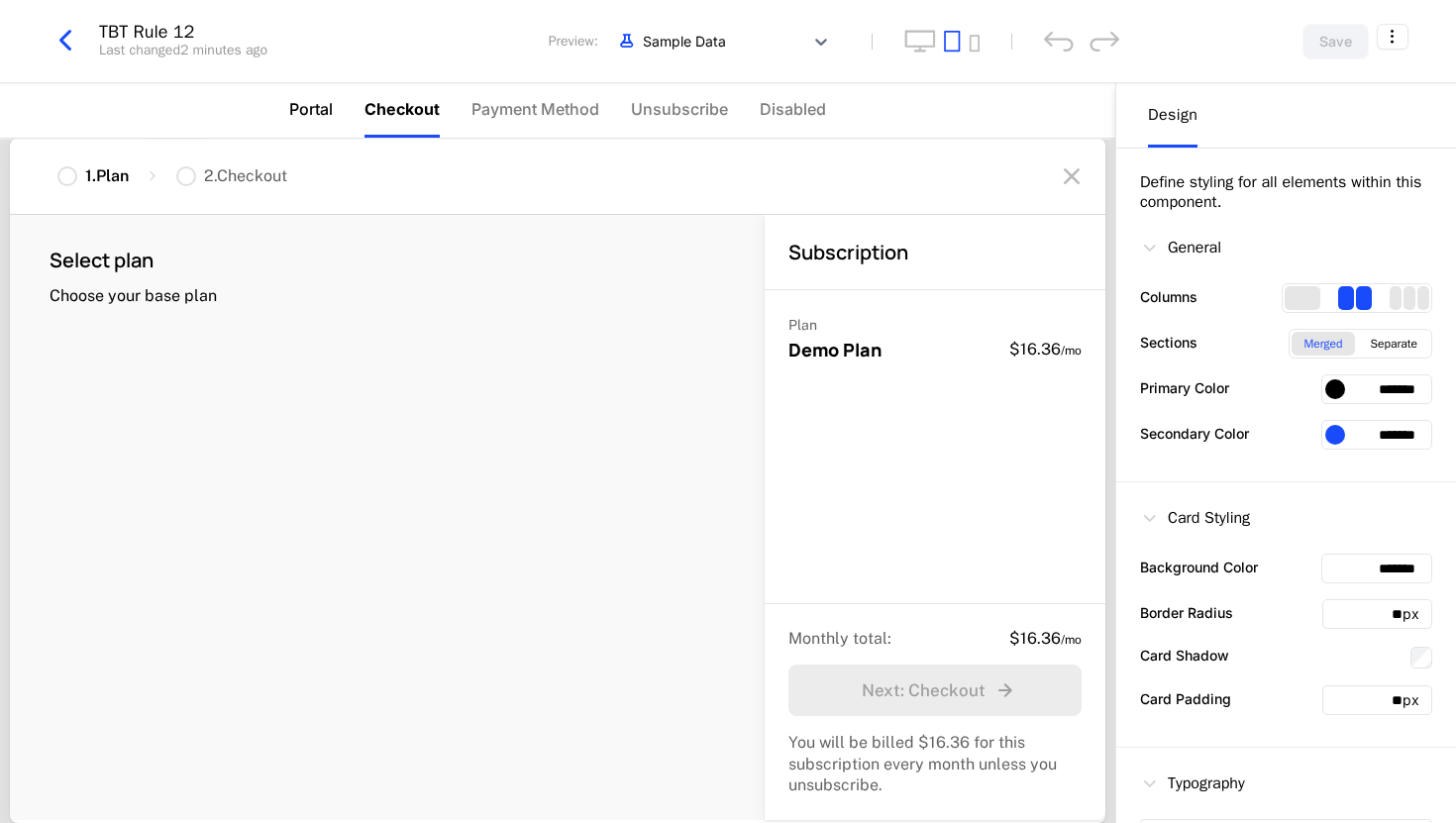click on "Portal" at bounding box center (311, 109) 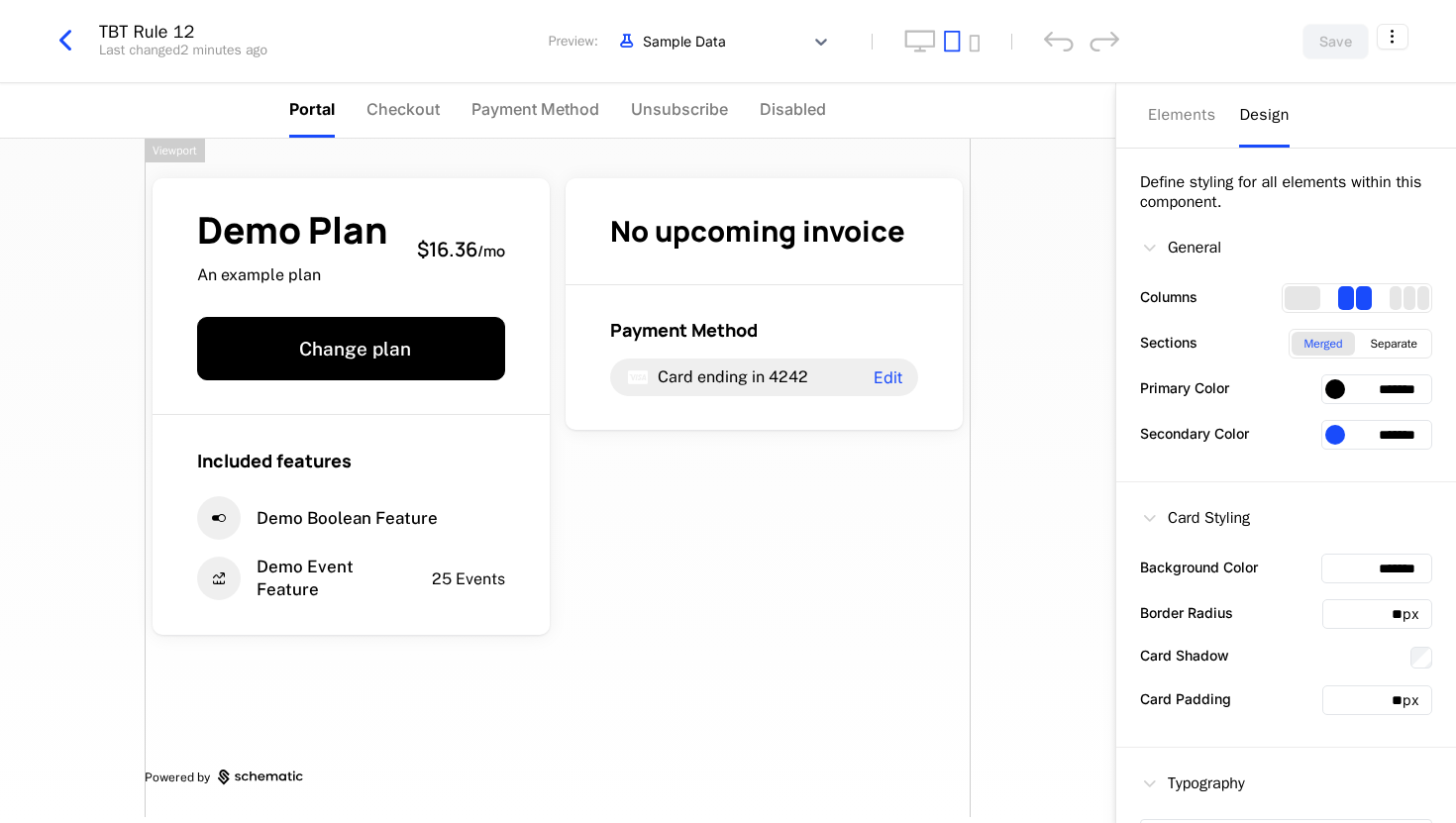 click on "Portal Checkout Payment Method Unsubscribe Disabled" at bounding box center (558, 110) 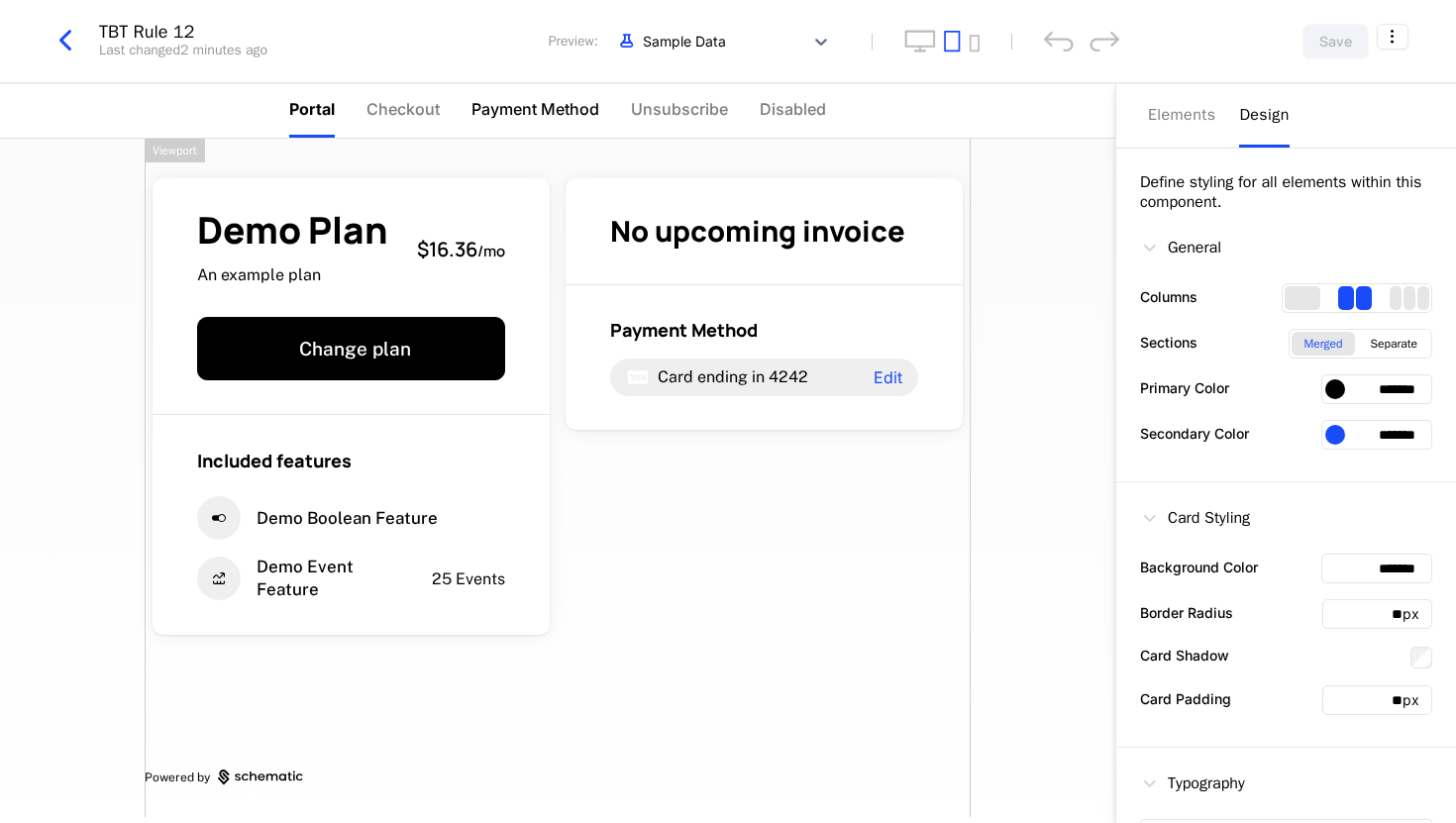 click on "Payment Method" at bounding box center [535, 109] 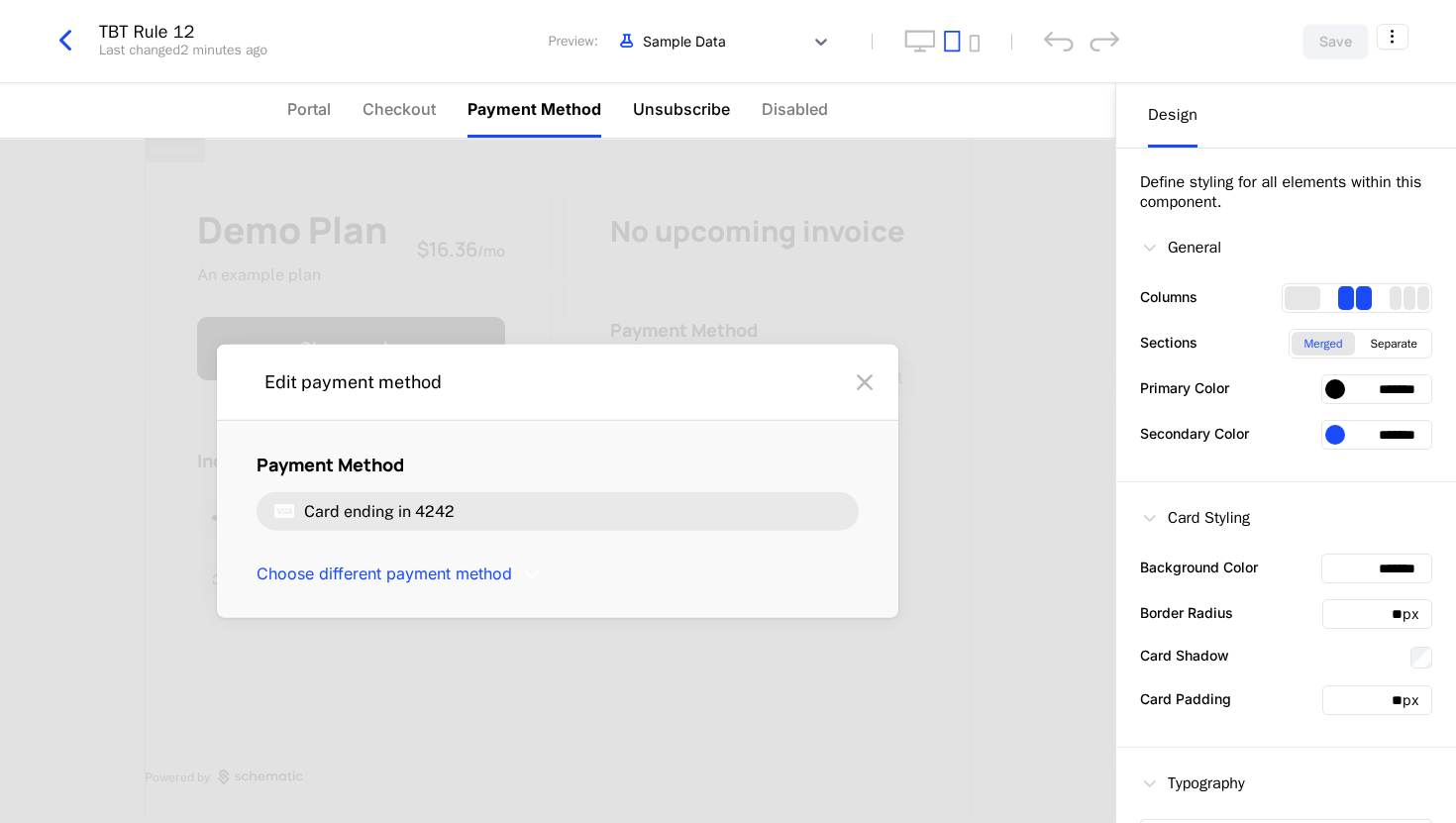 click on "Unsubscribe" at bounding box center [681, 109] 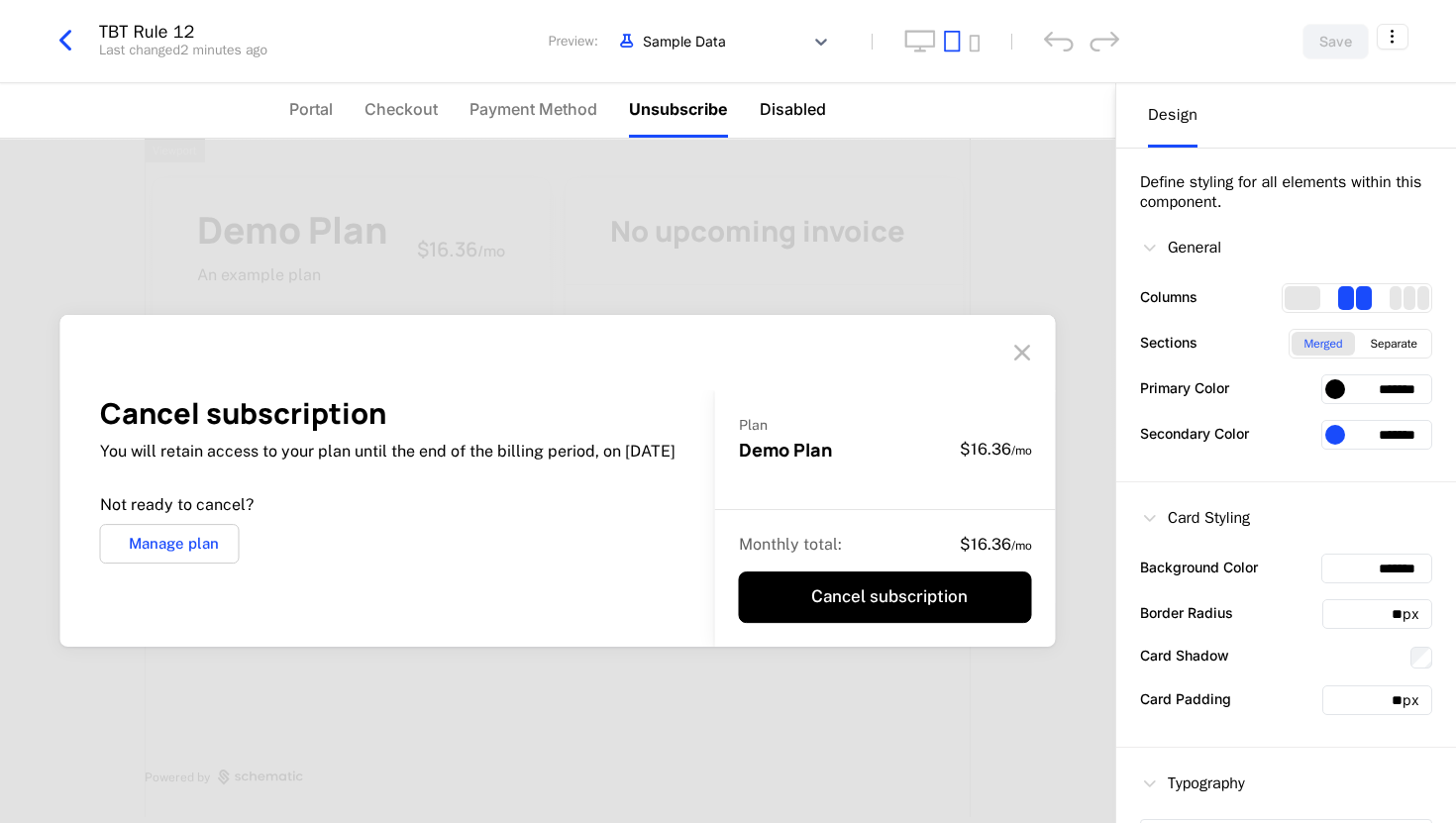 click on "Disabled" at bounding box center [792, 109] 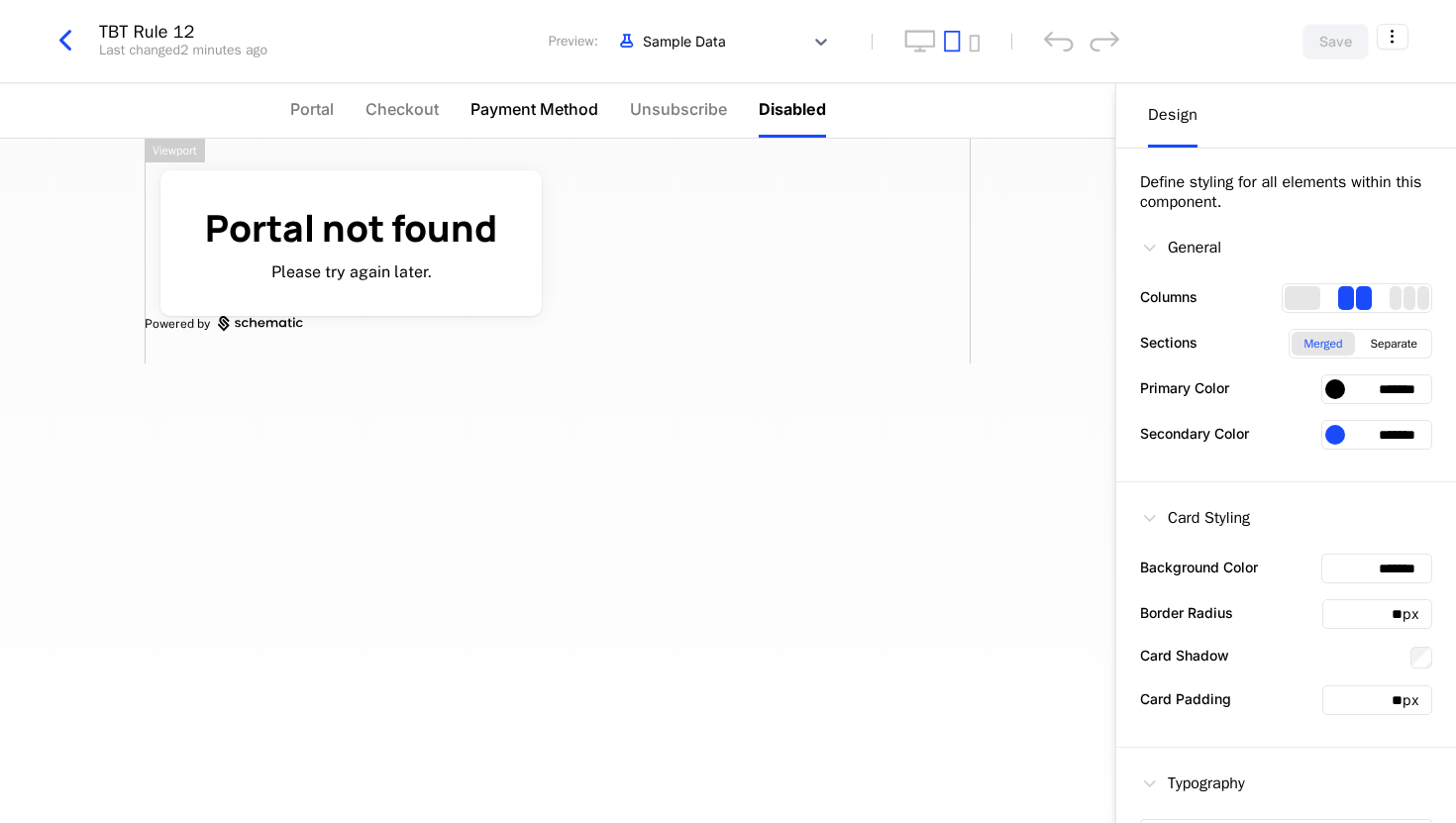 click on "Payment Method" at bounding box center [534, 109] 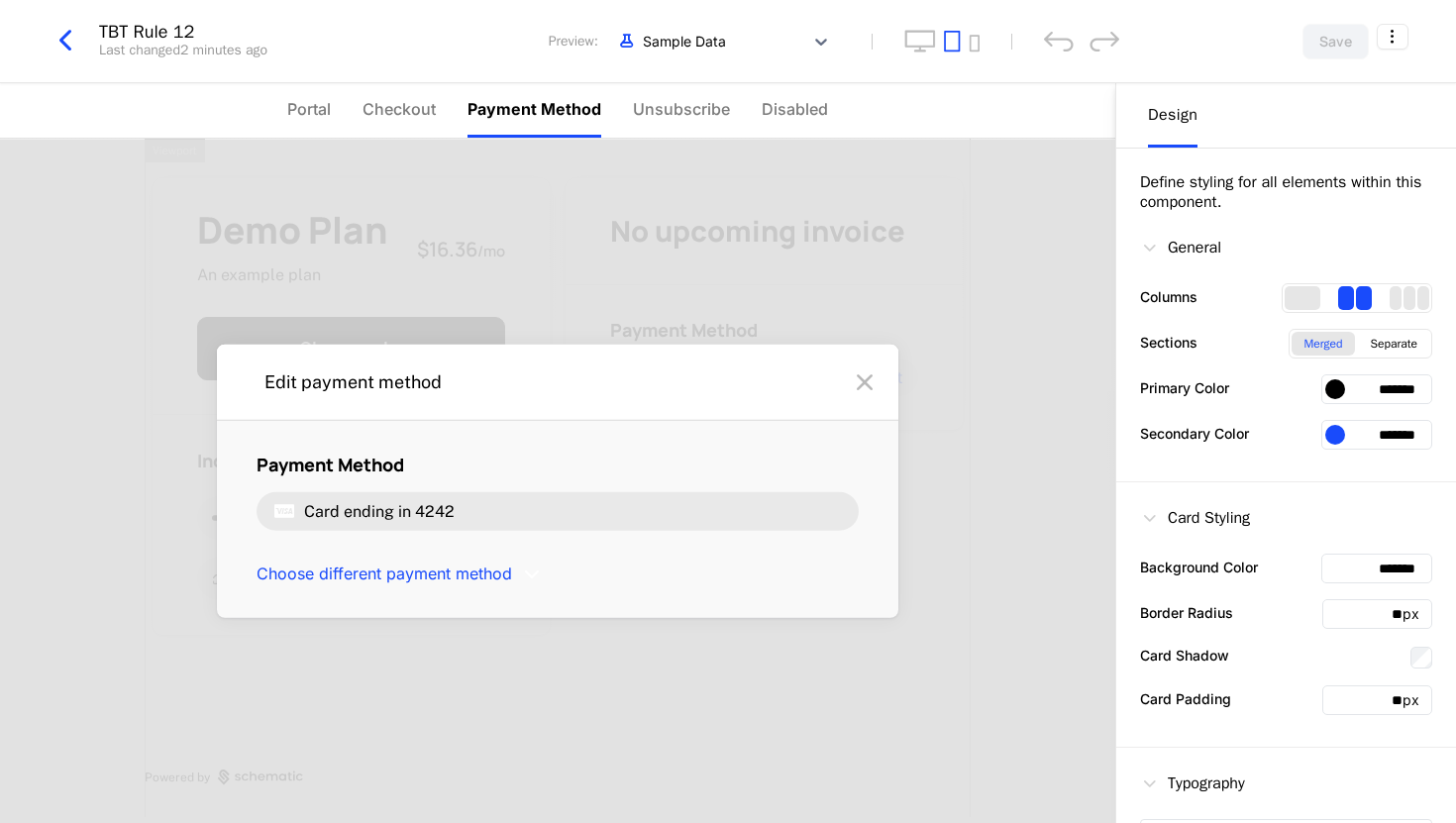 click on "Portal Checkout Payment Method Unsubscribe Disabled" at bounding box center (558, 110) 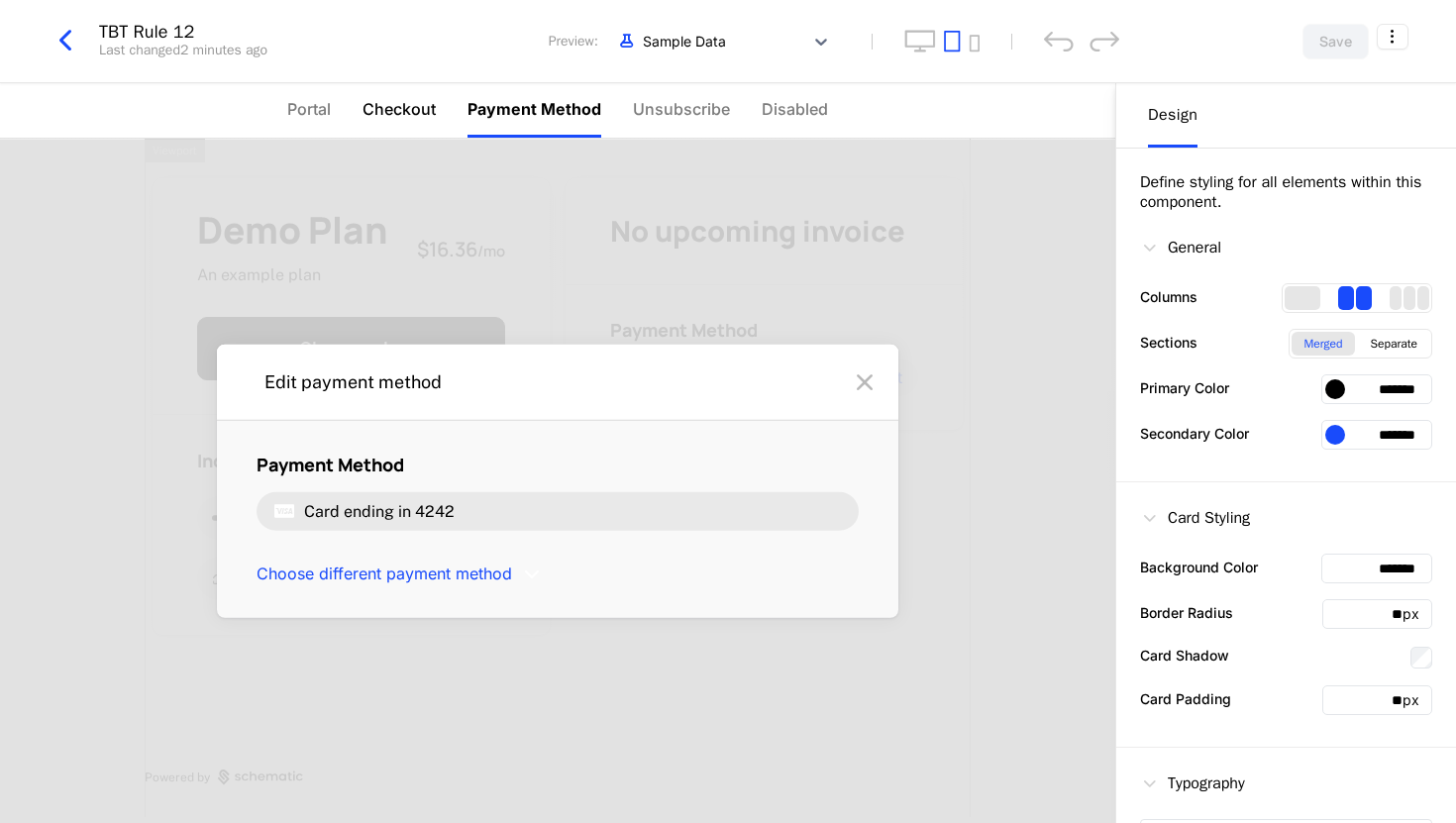 click on "Checkout" at bounding box center (399, 109) 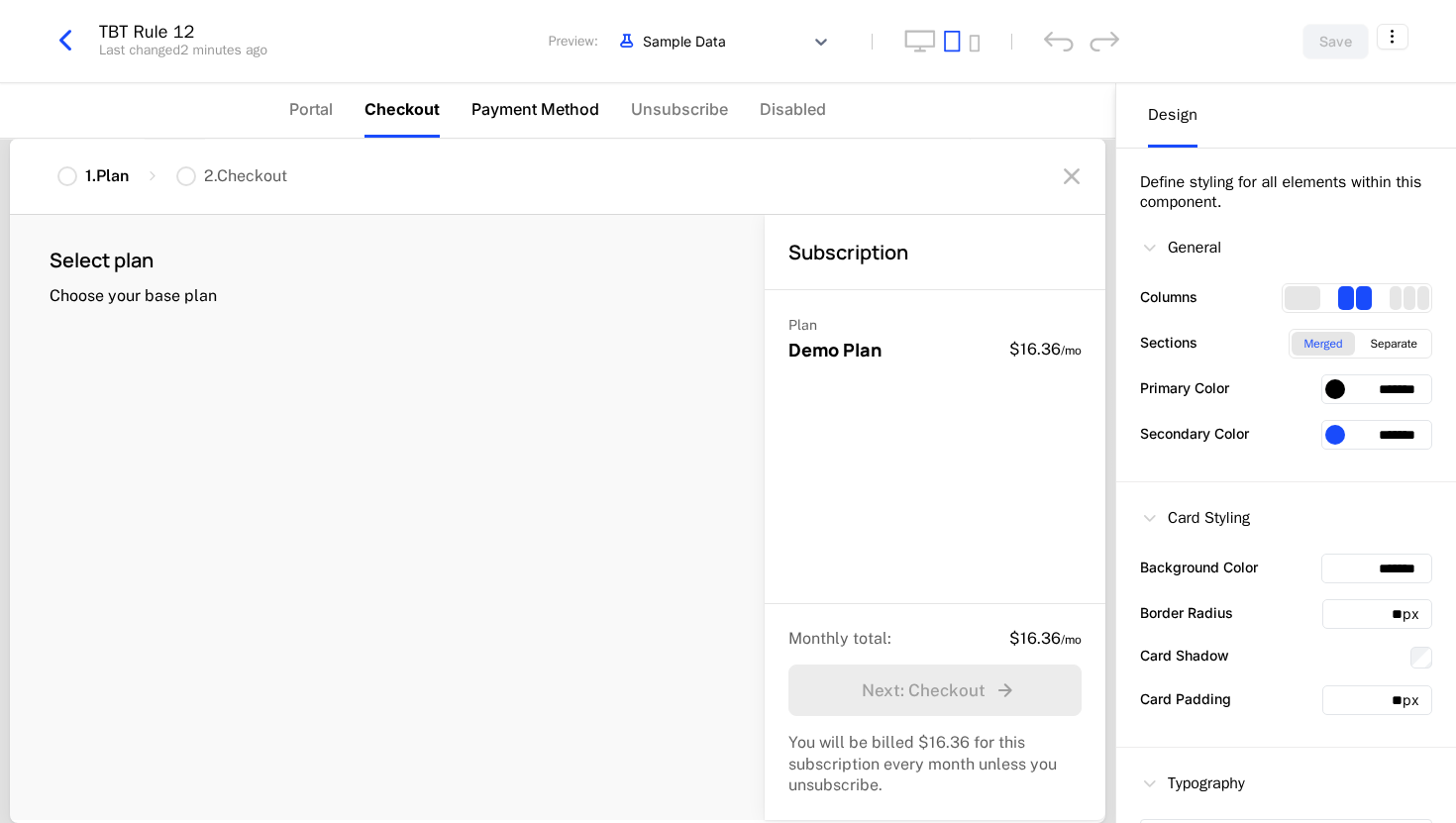 click on "Payment Method" at bounding box center [535, 109] 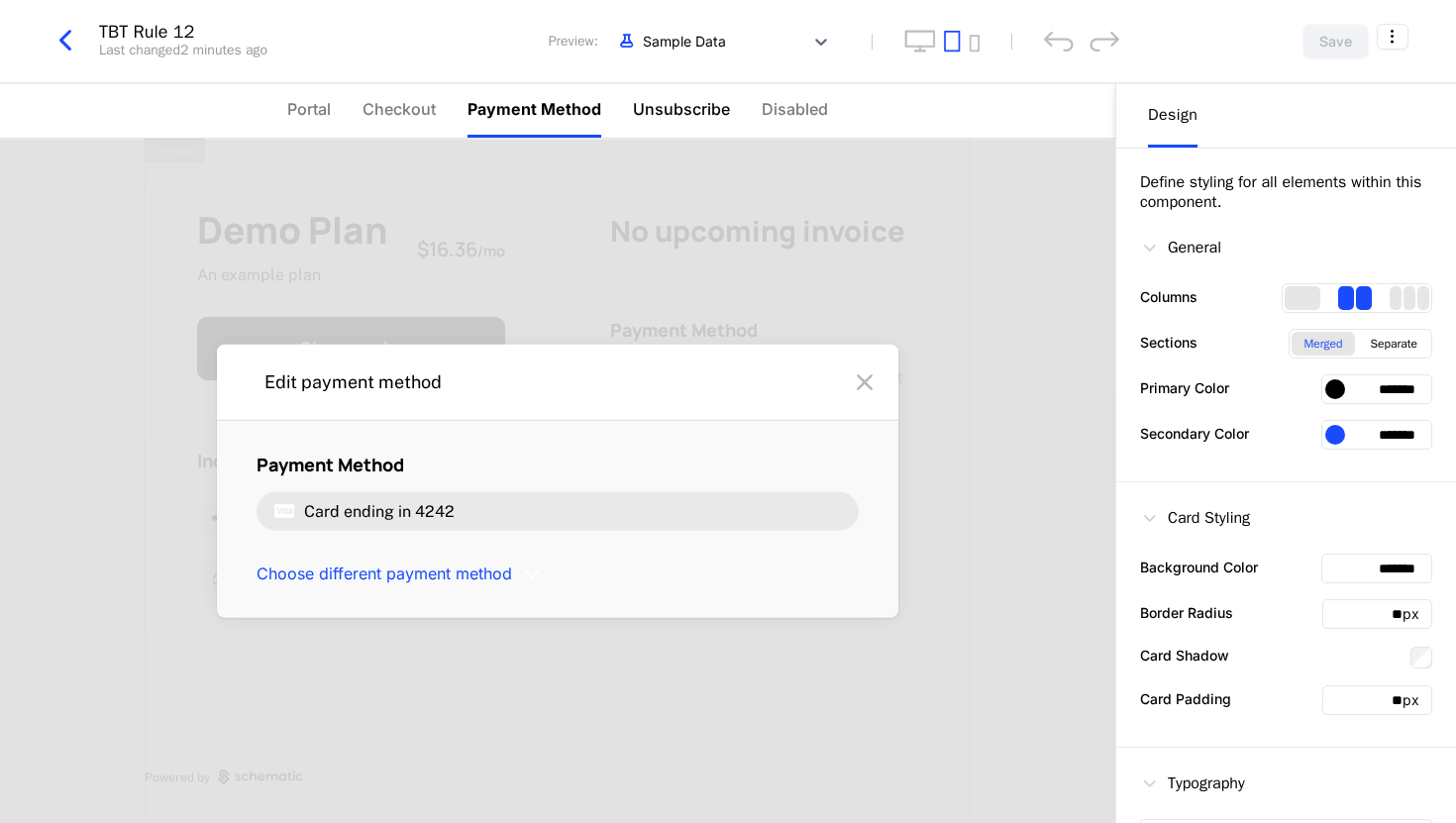 click on "Unsubscribe" at bounding box center [681, 110] 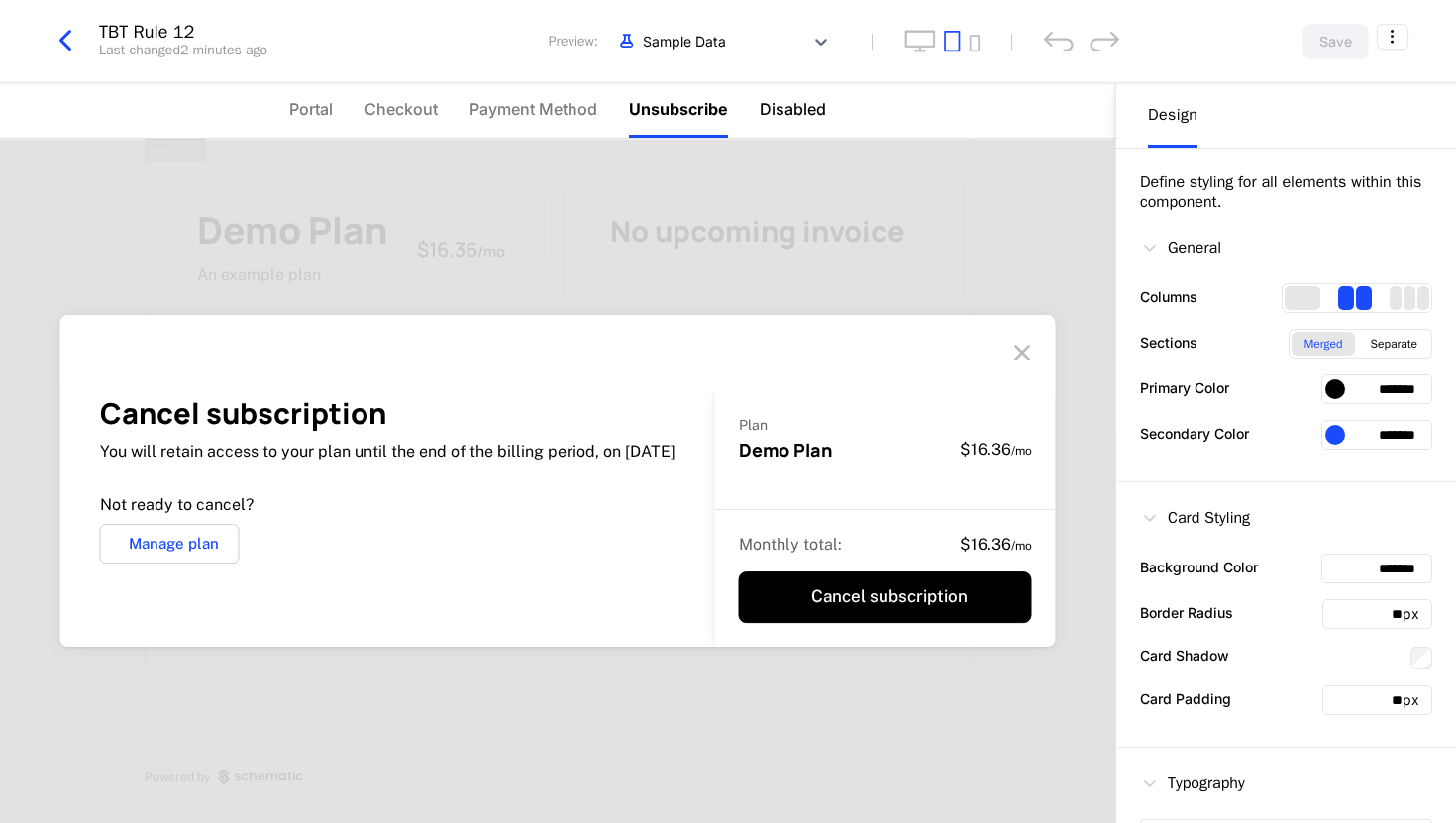 click on "Disabled" at bounding box center [792, 110] 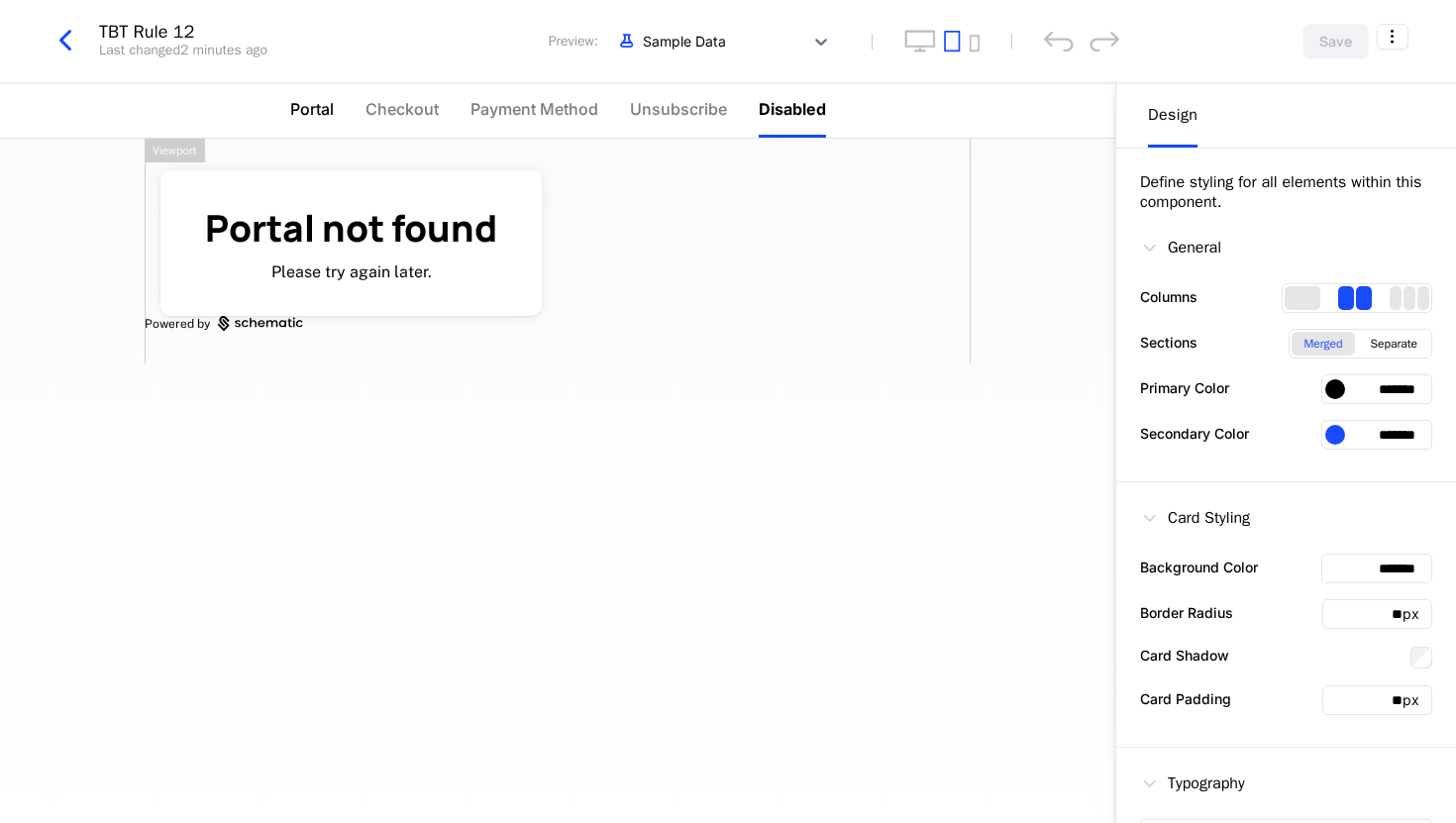 click on "Portal" at bounding box center (312, 109) 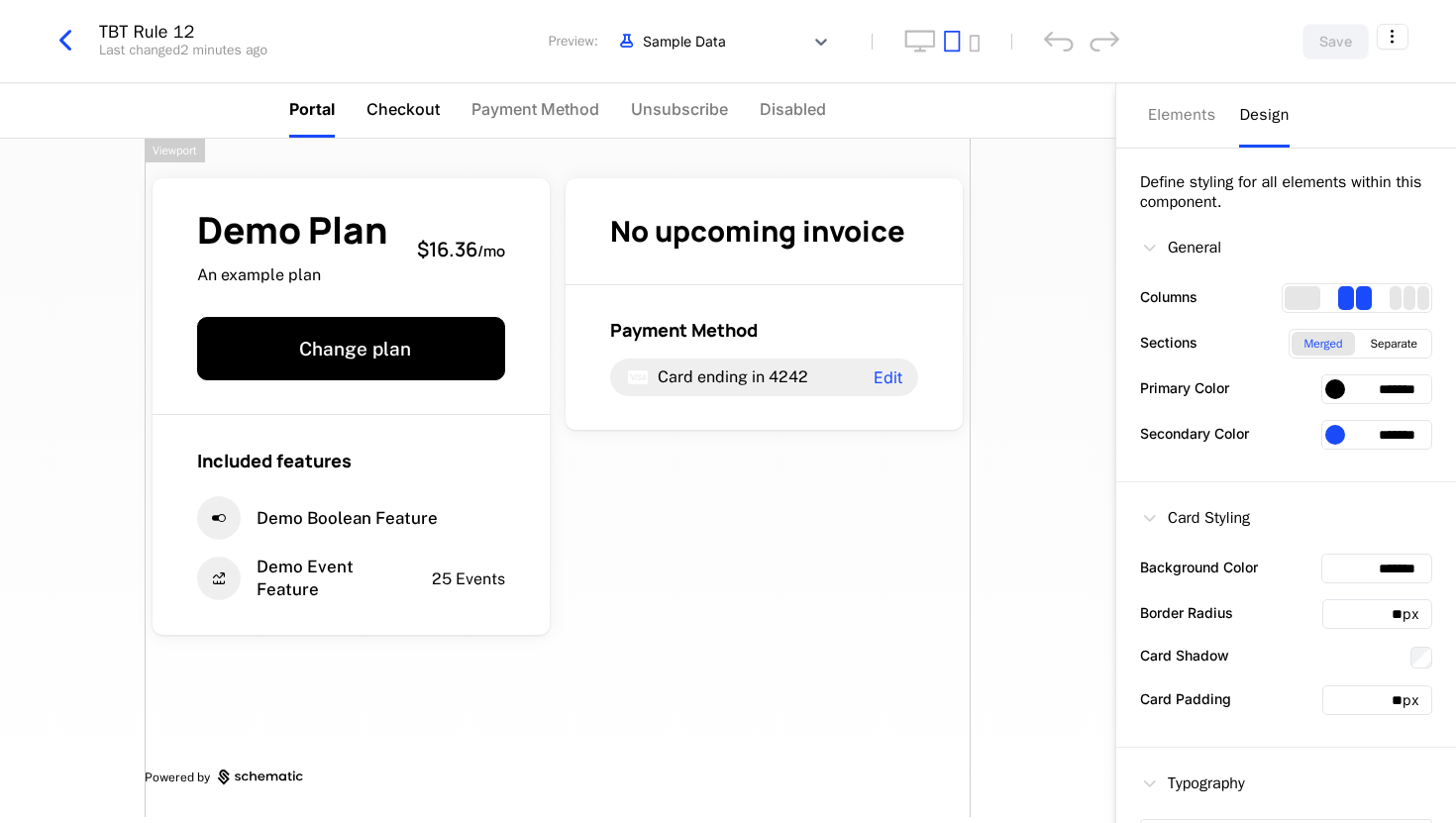 click on "Checkout" at bounding box center (403, 109) 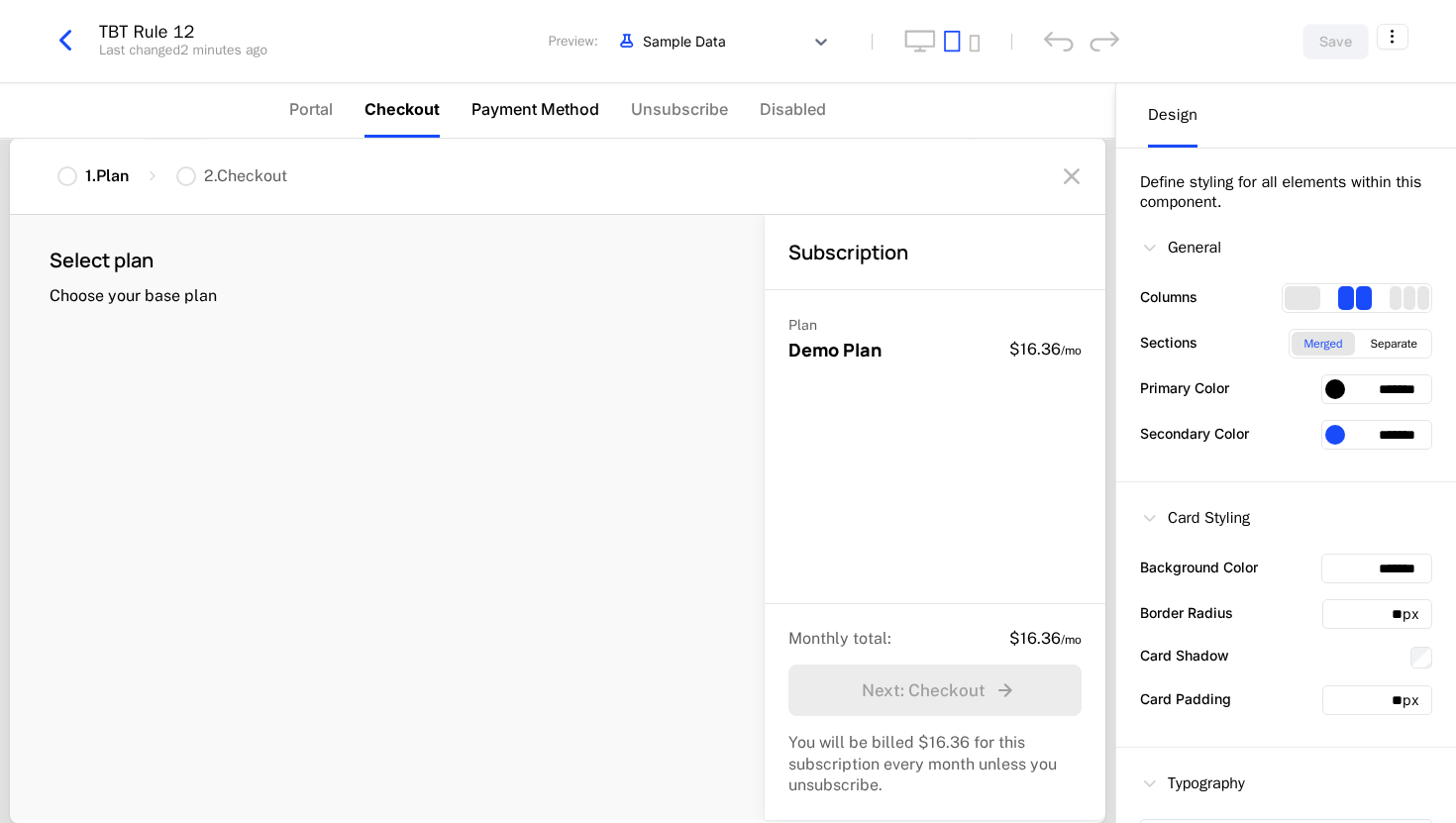 click on "Payment Method" at bounding box center (535, 109) 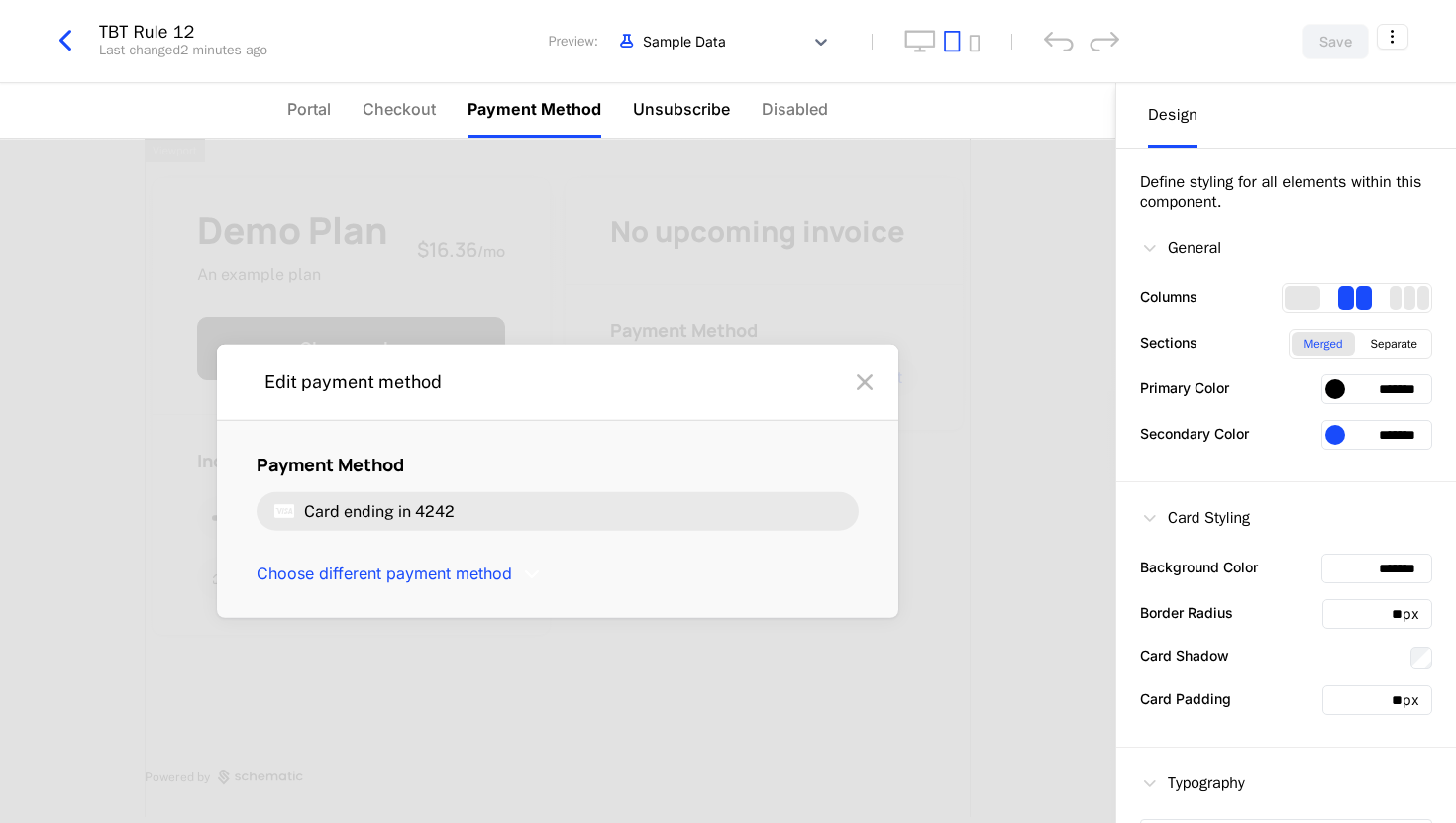 click on "Unsubscribe" at bounding box center [681, 109] 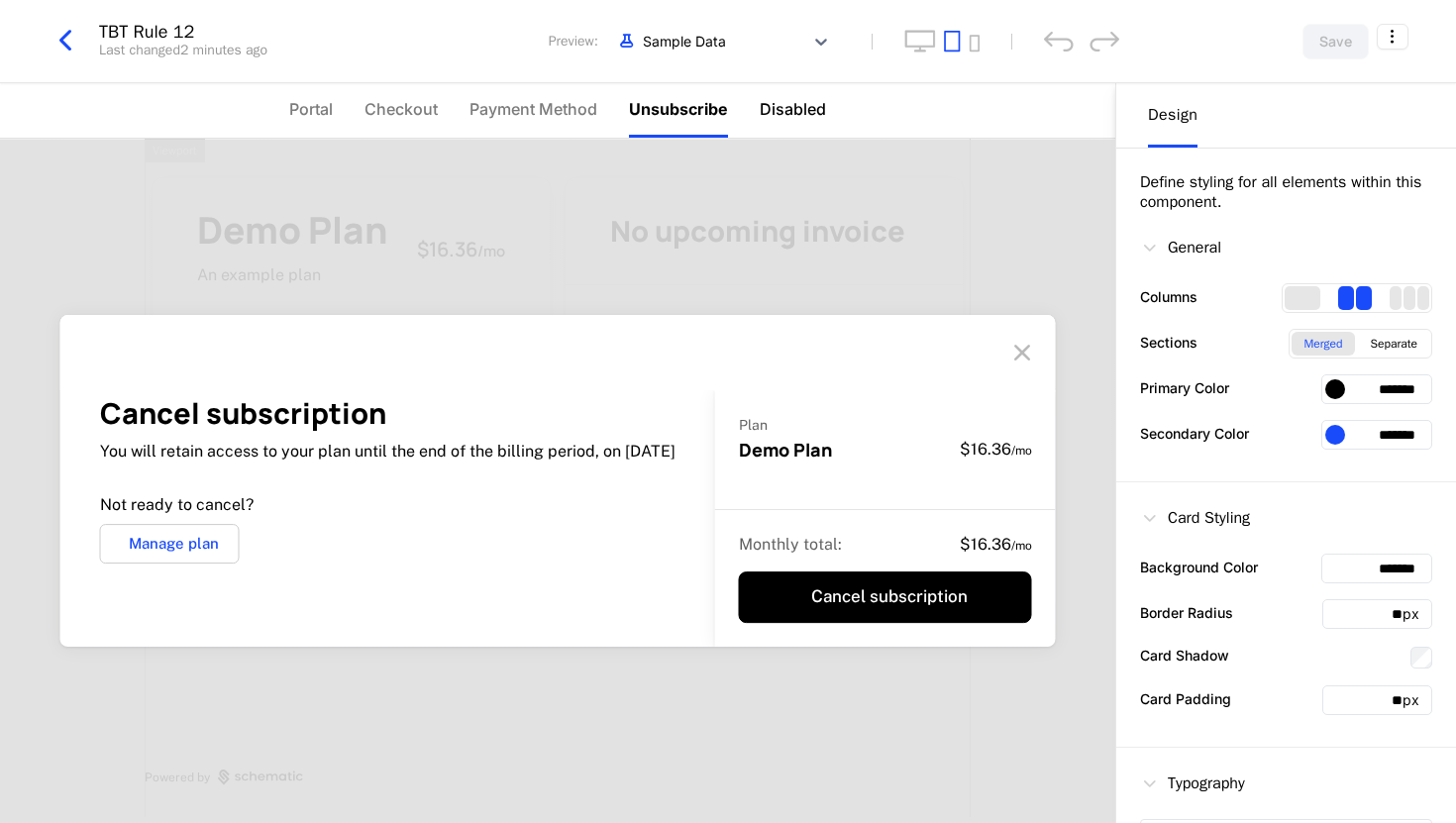 click on "Disabled" at bounding box center [792, 109] 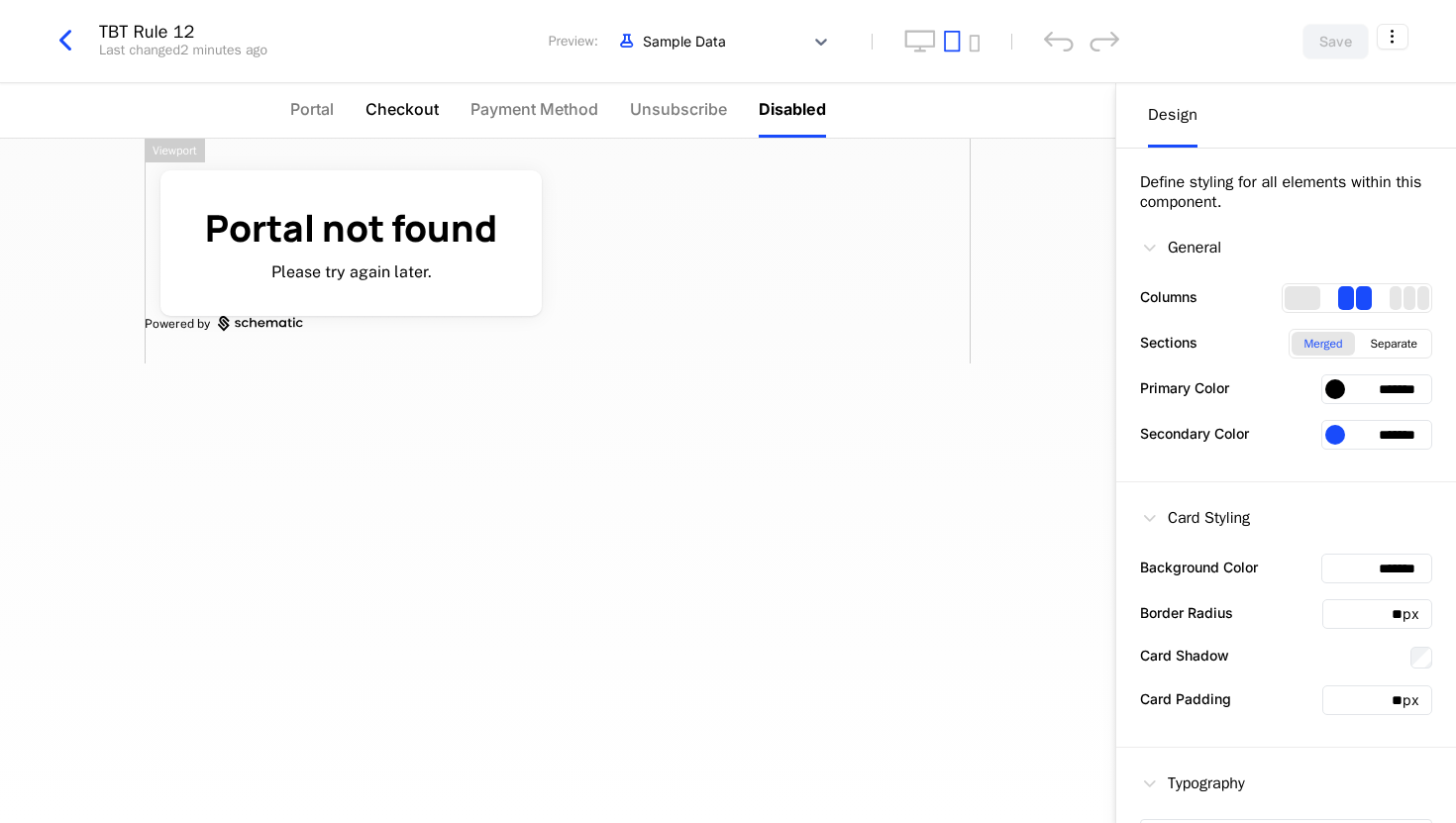 click on "Checkout" at bounding box center (402, 109) 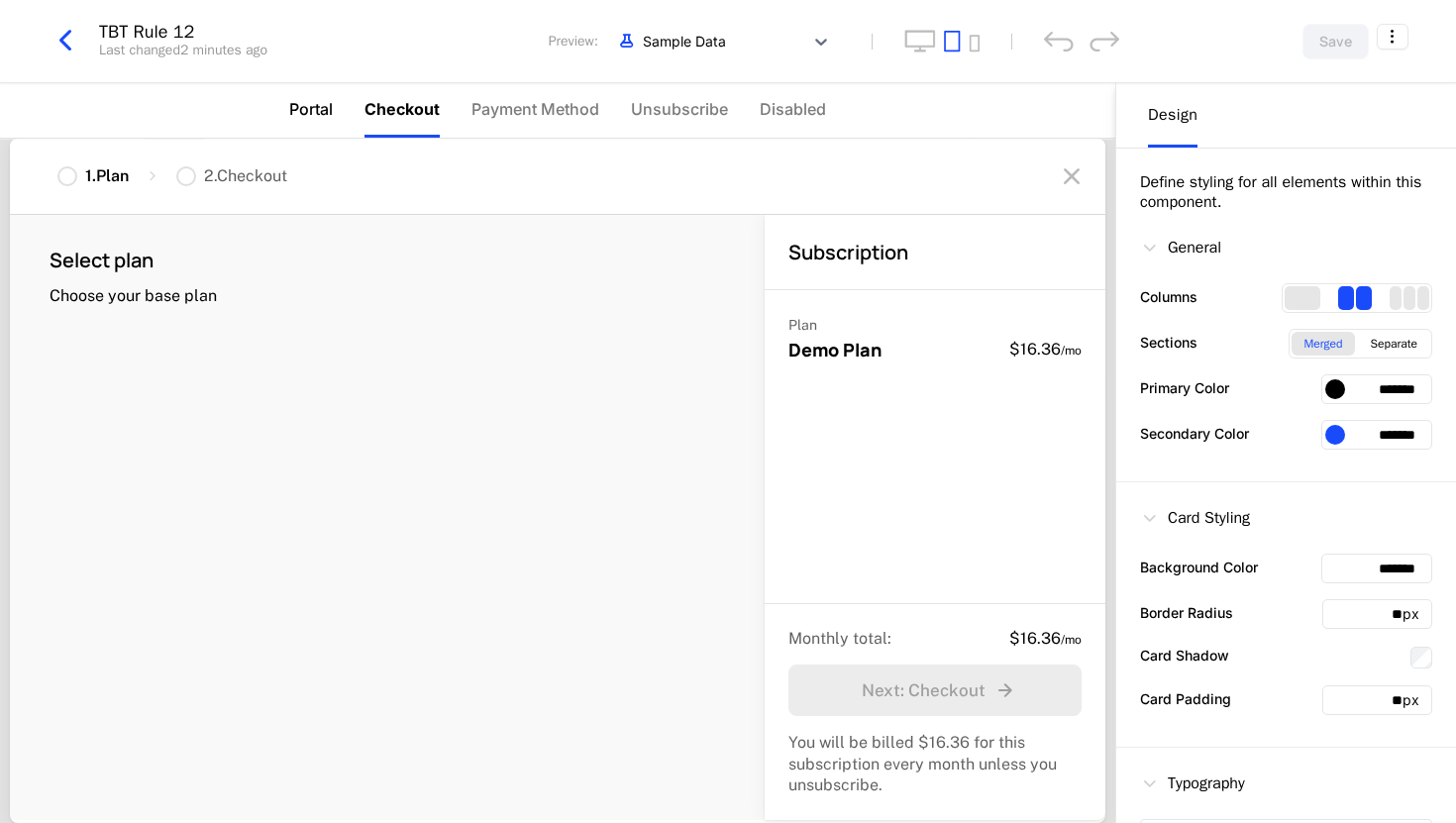 click on "Portal" at bounding box center [311, 109] 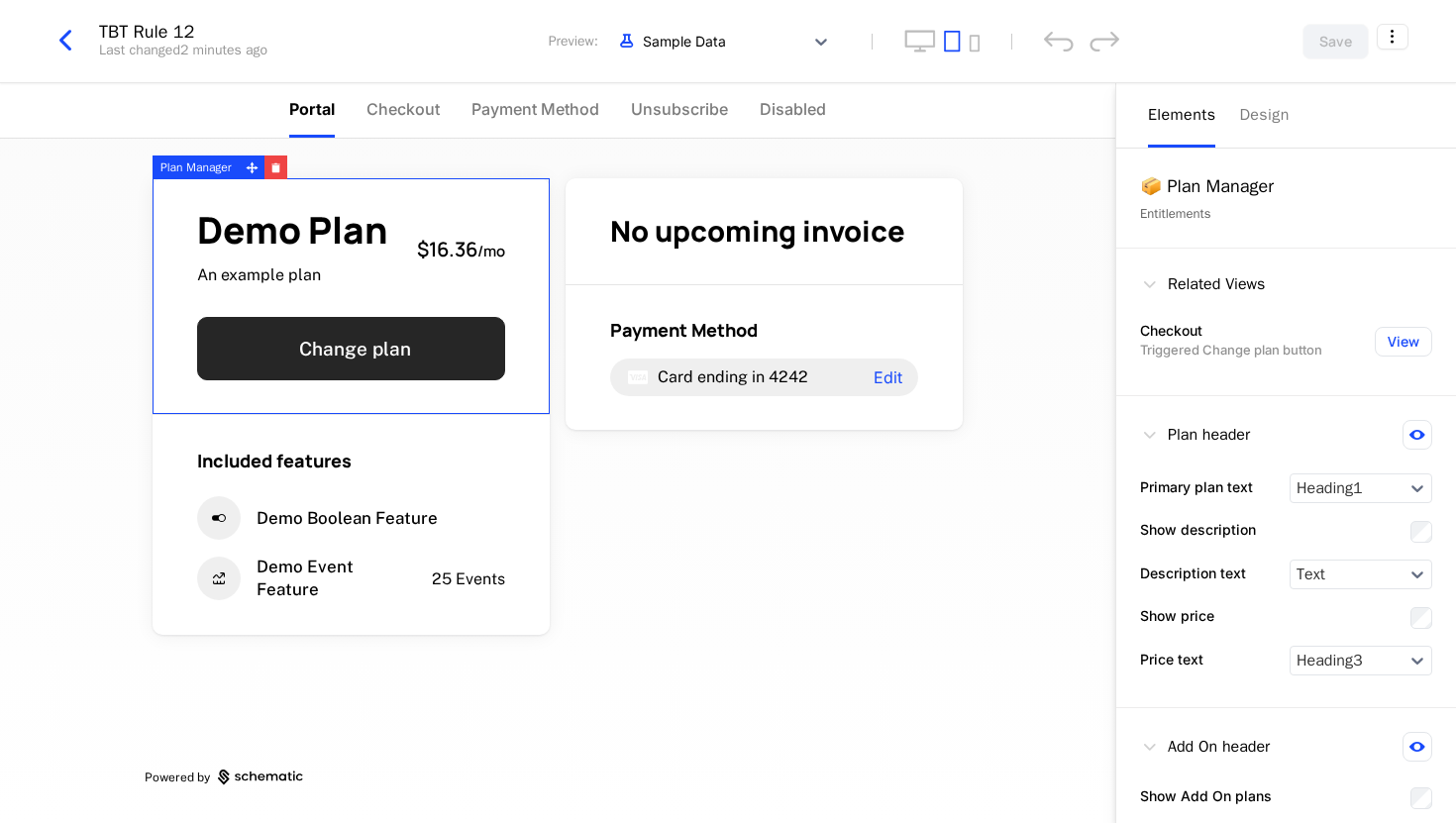 click on "Change plan" at bounding box center (351, 349) 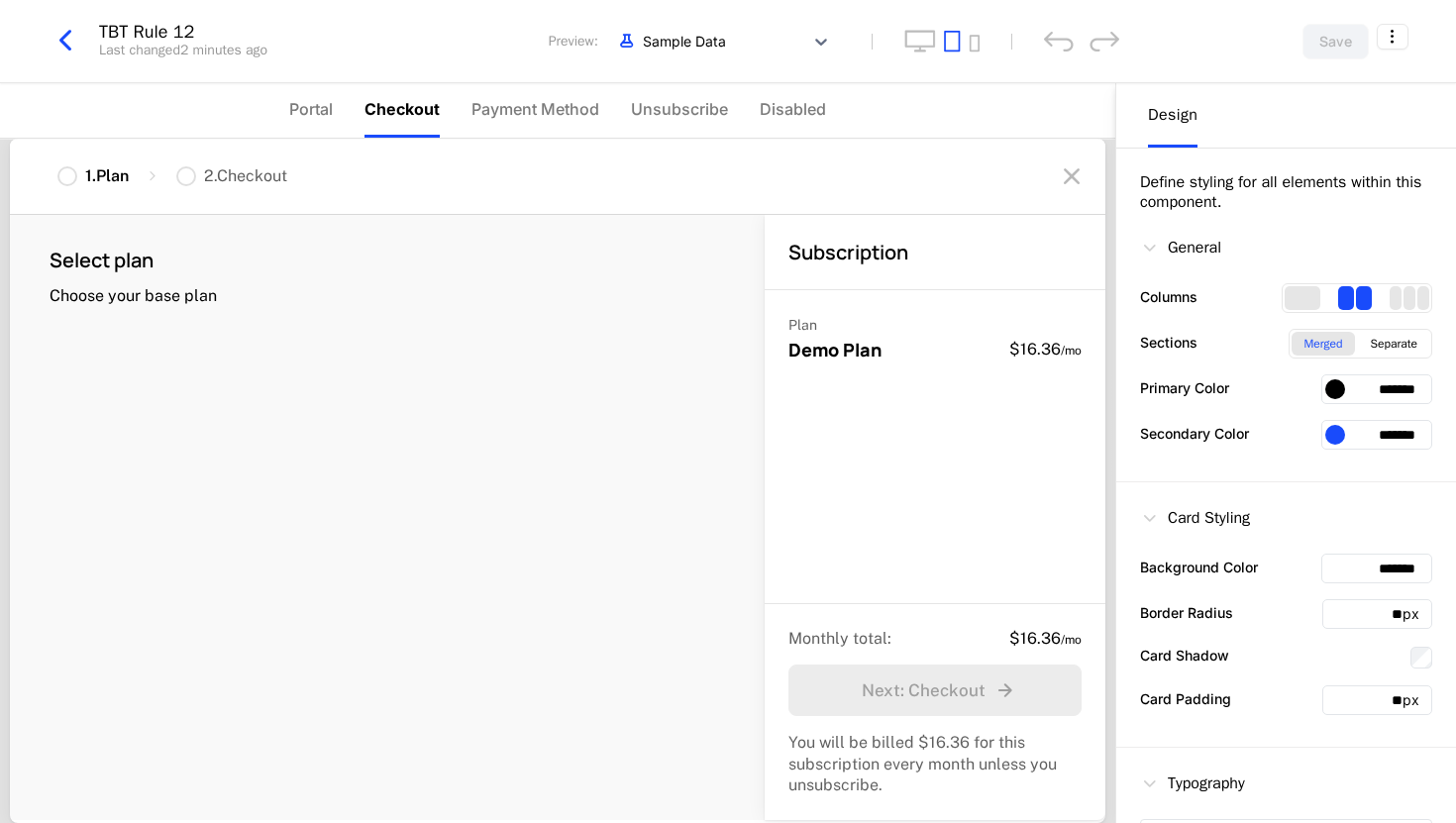 click at bounding box center [1072, 176] 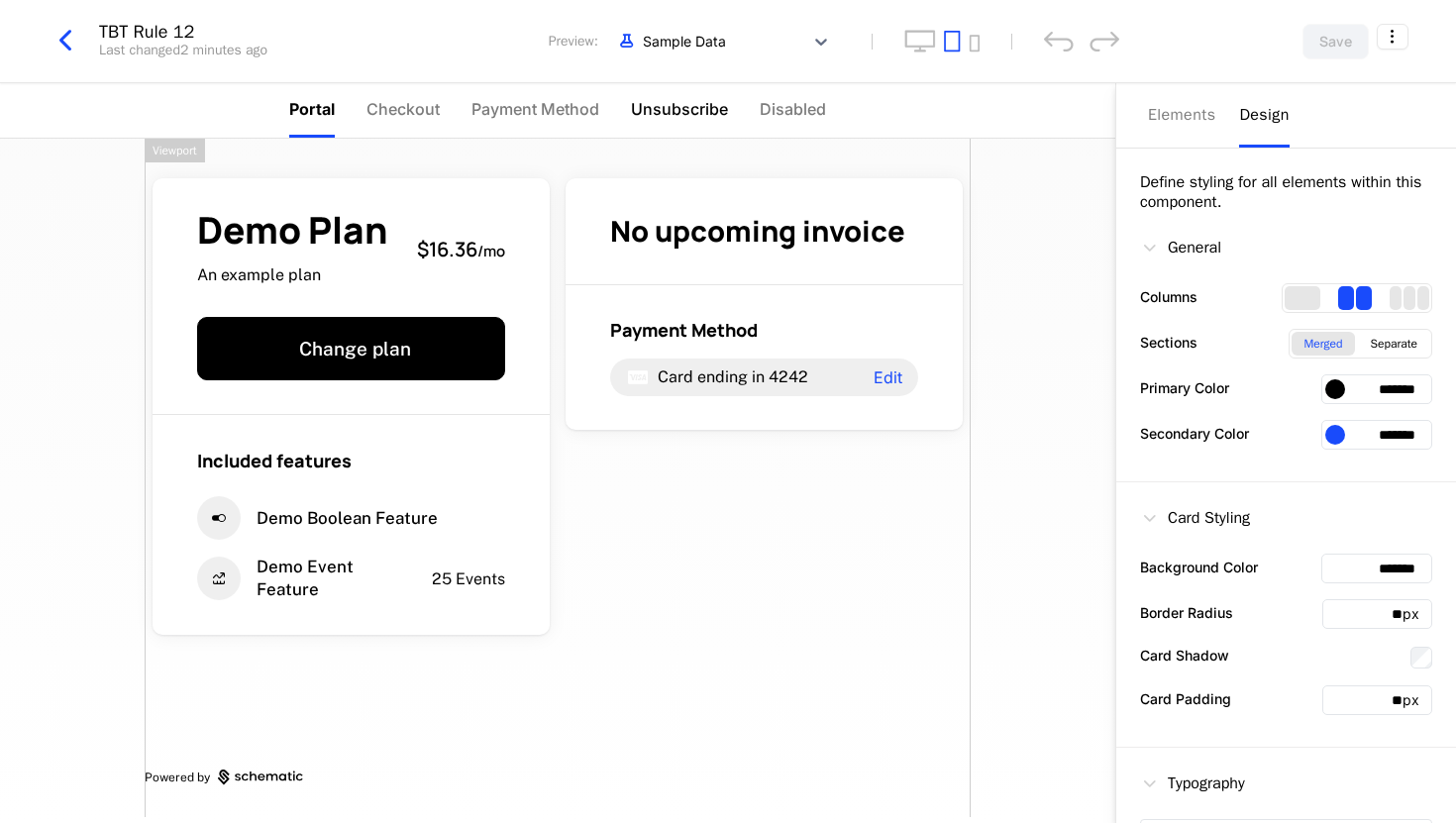 click on "Unsubscribe" at bounding box center (679, 109) 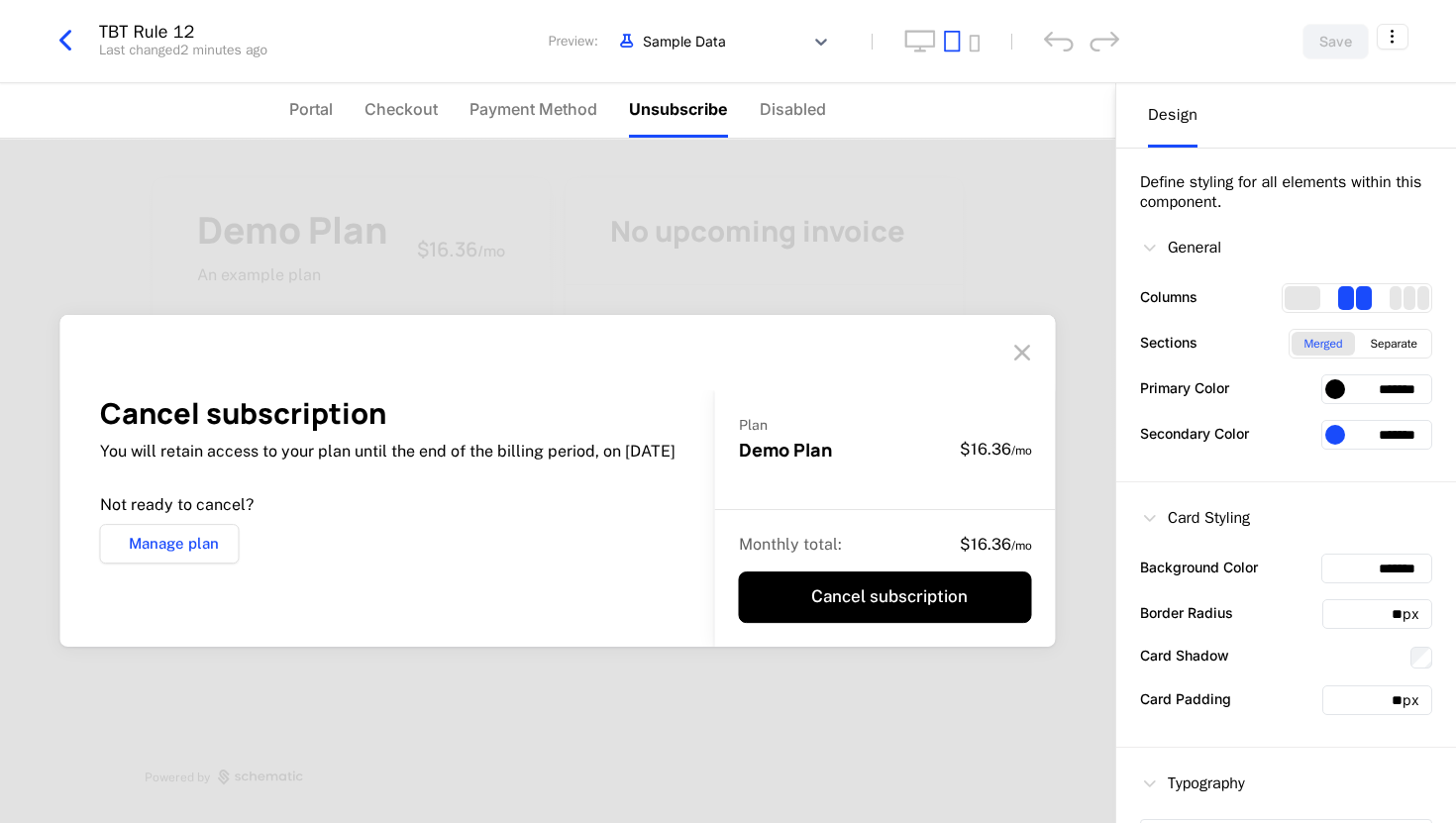 click on "Manage plan" at bounding box center (169, 544) 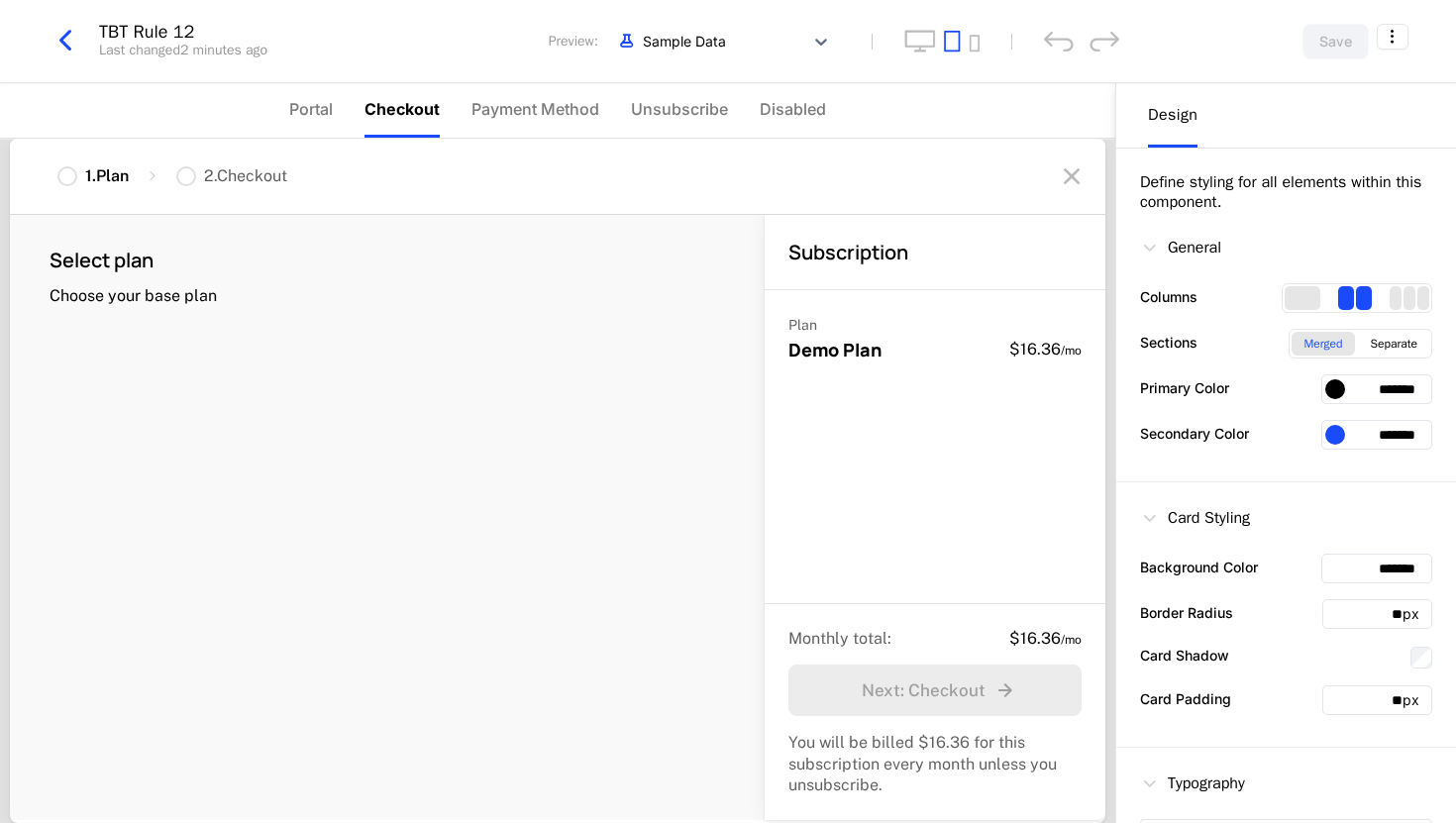 click on "2 .  Checkout" at bounding box center [246, 176] 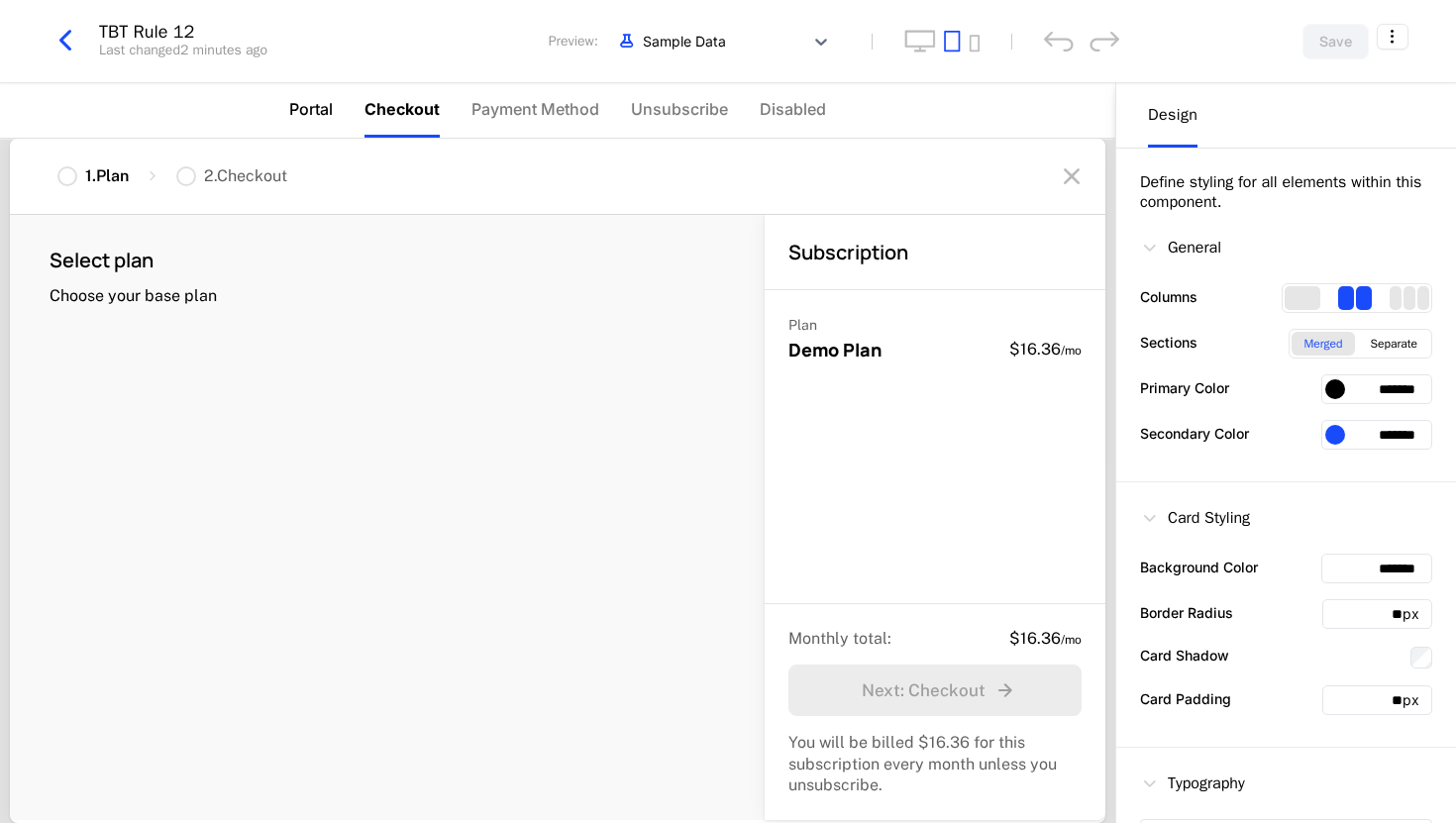 click on "Portal" at bounding box center [311, 109] 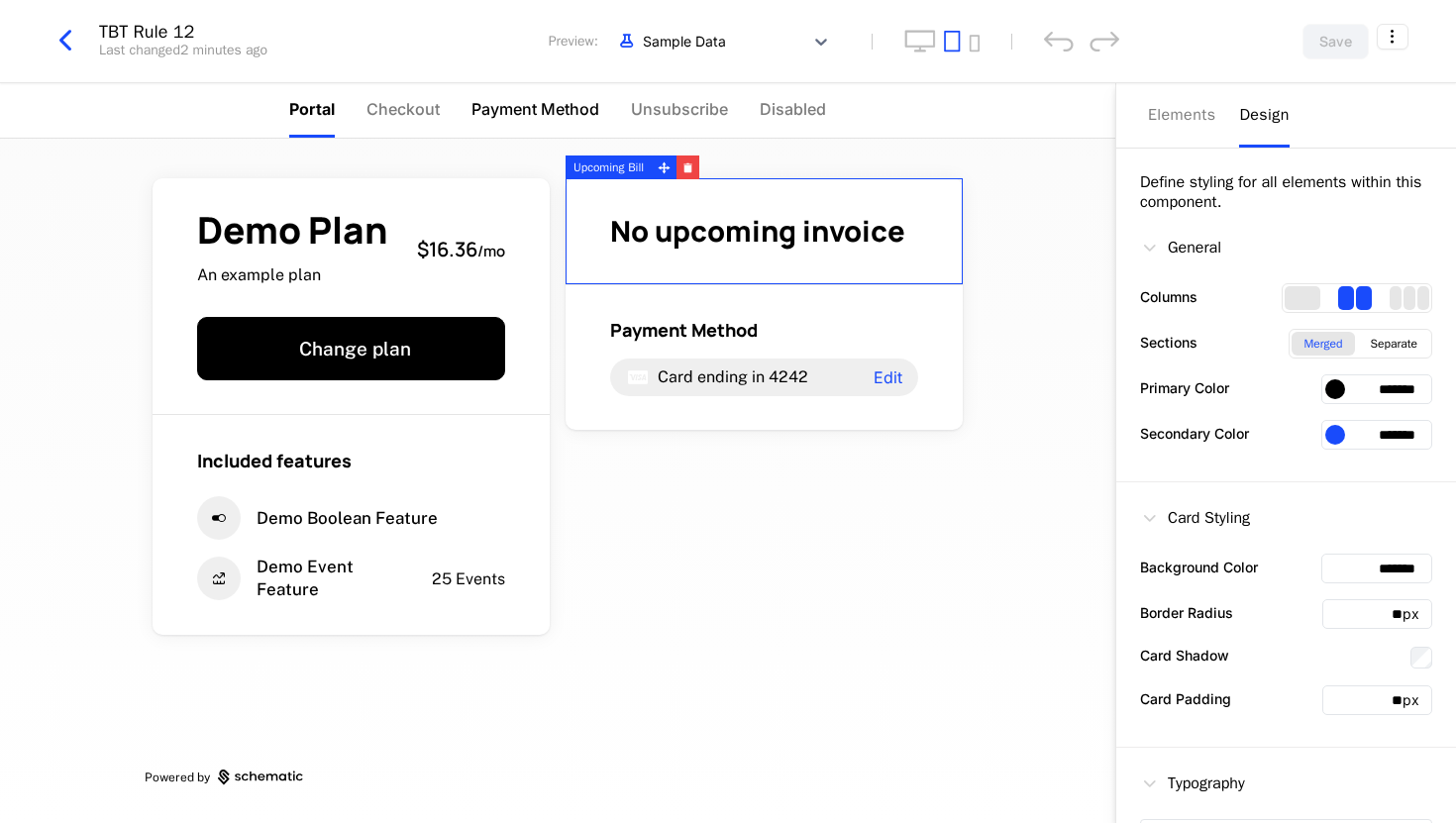 click on "Payment Method" at bounding box center [535, 109] 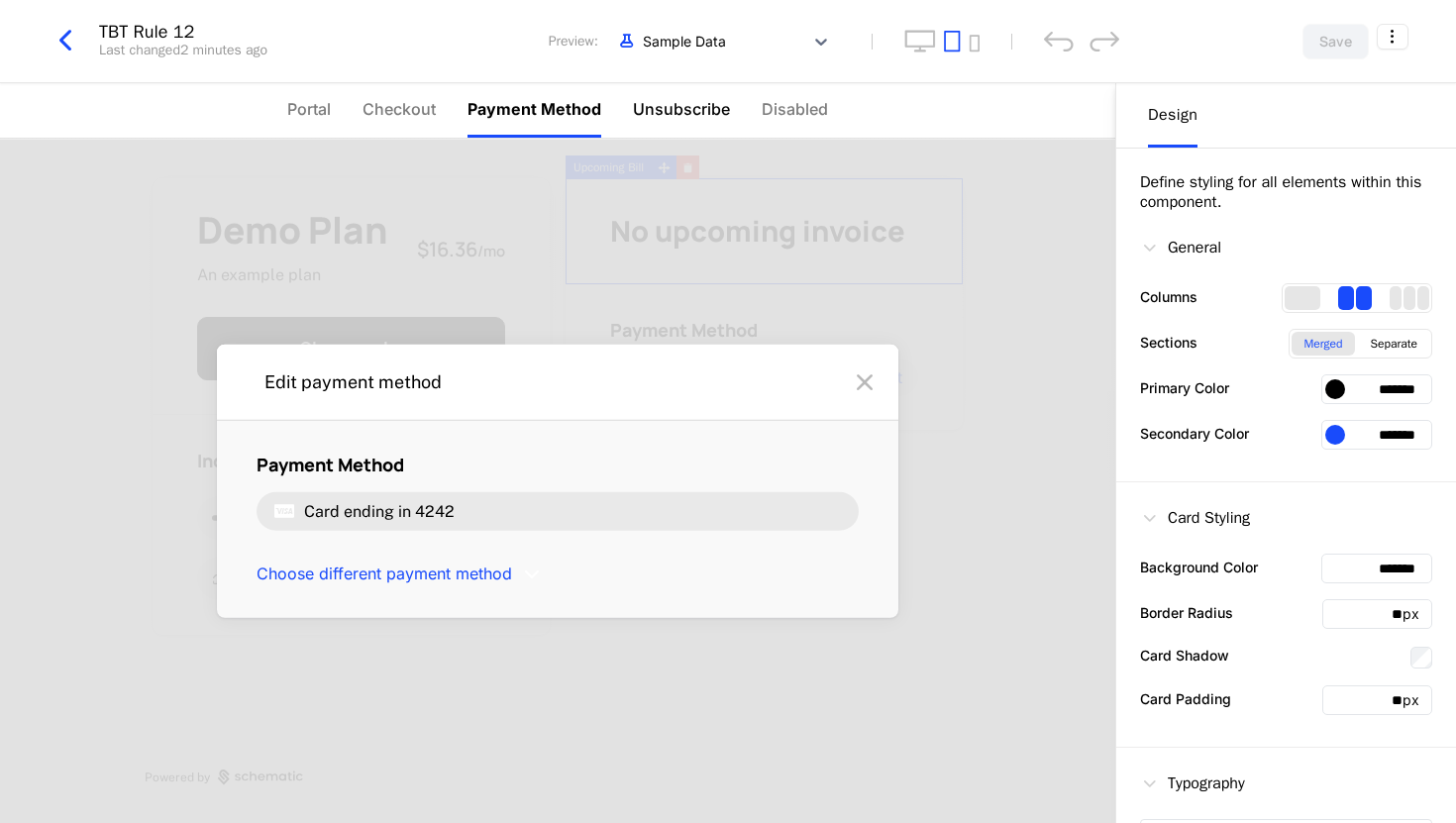 click on "Unsubscribe" at bounding box center [681, 109] 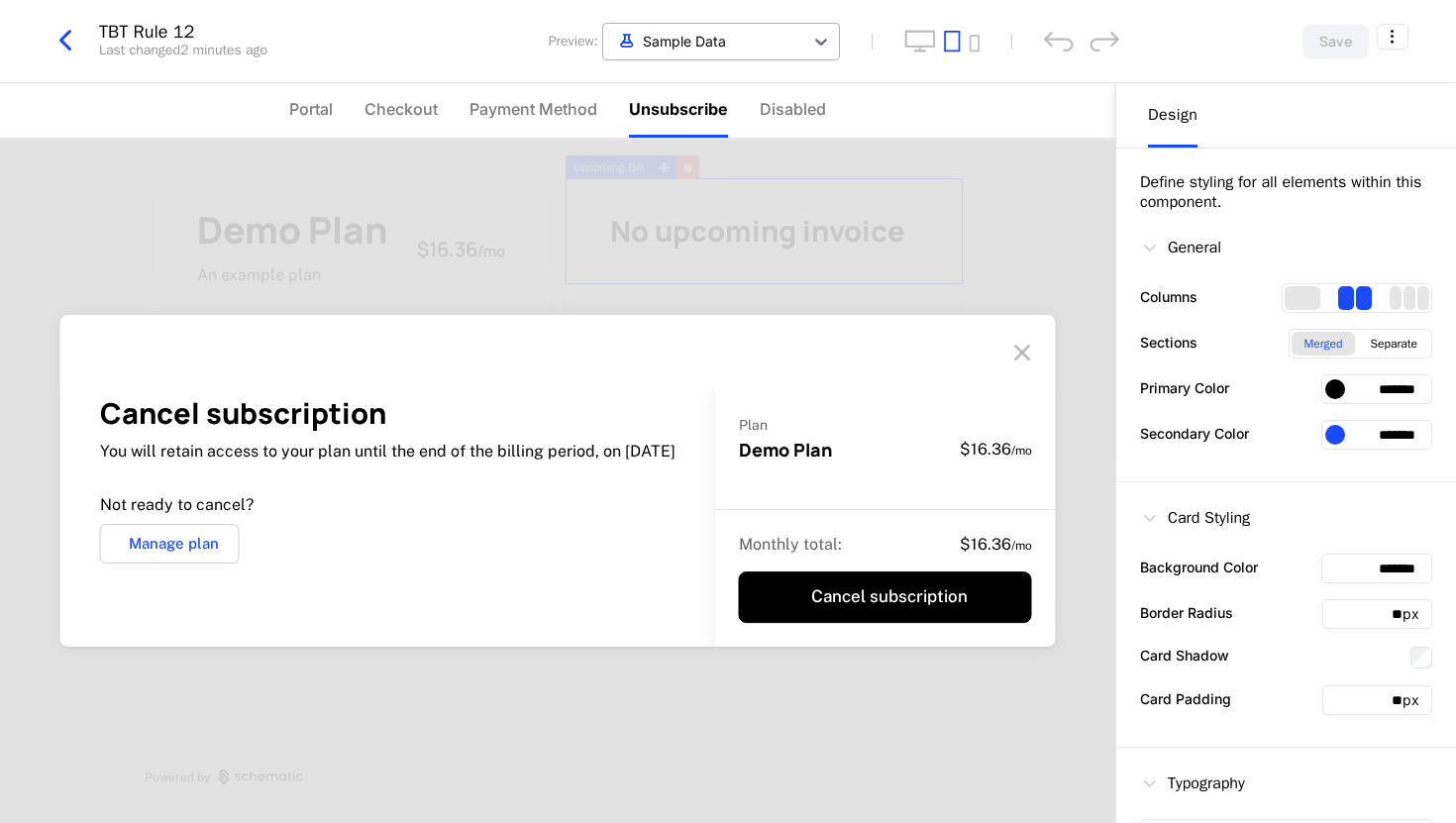 click at bounding box center [703, 41] 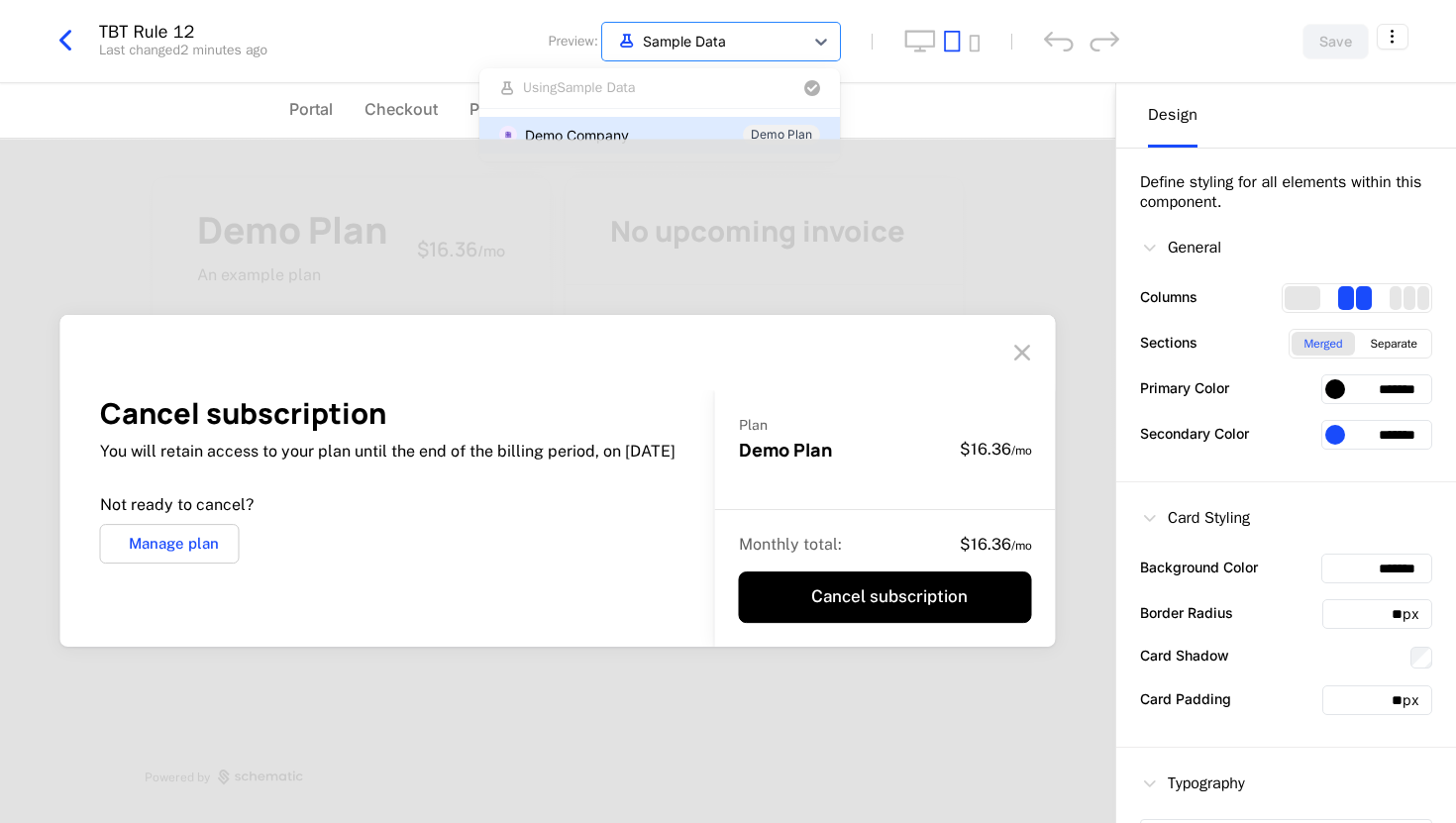 click on "Cancel subscription You will retain access to your plan until the end of the billing period, on   7/27/2025 Not ready to cancel? Manage plan Plan Demo Plan $16.36 / mo Monthly total : $16.36 / mo Cancel subscription" at bounding box center [558, 480] 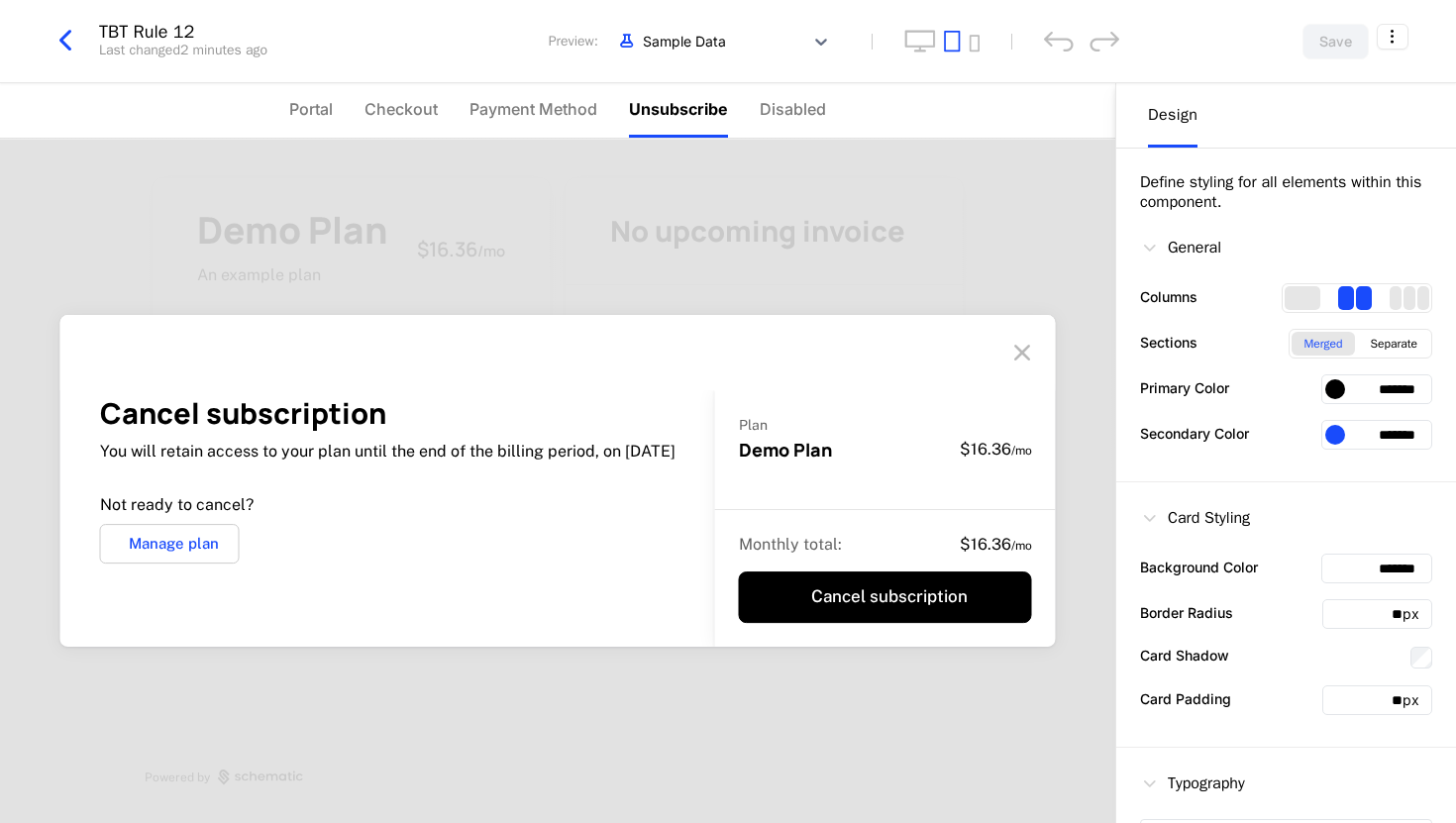 click at bounding box center [1022, 353] 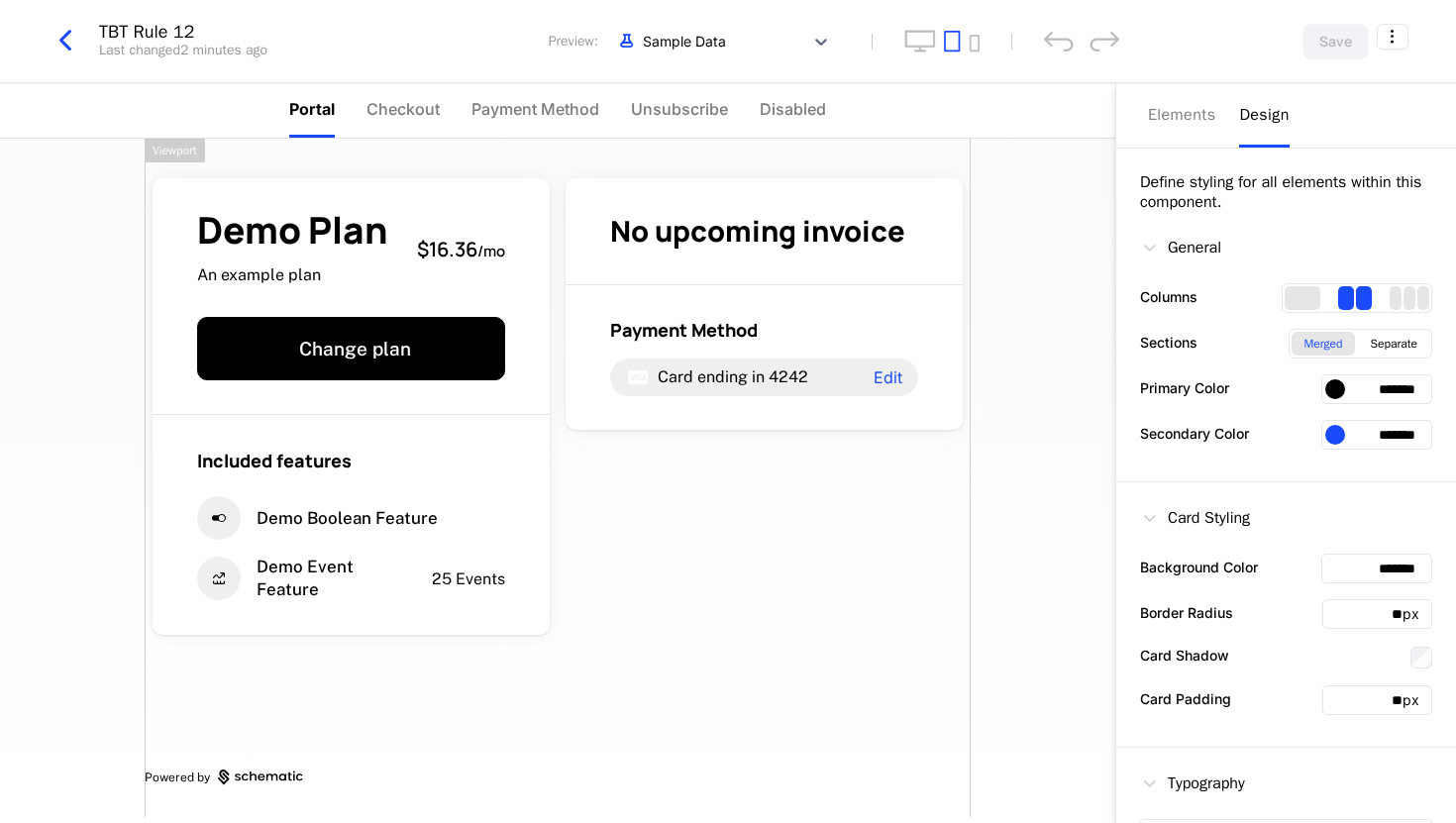 click at bounding box center (65, 41) 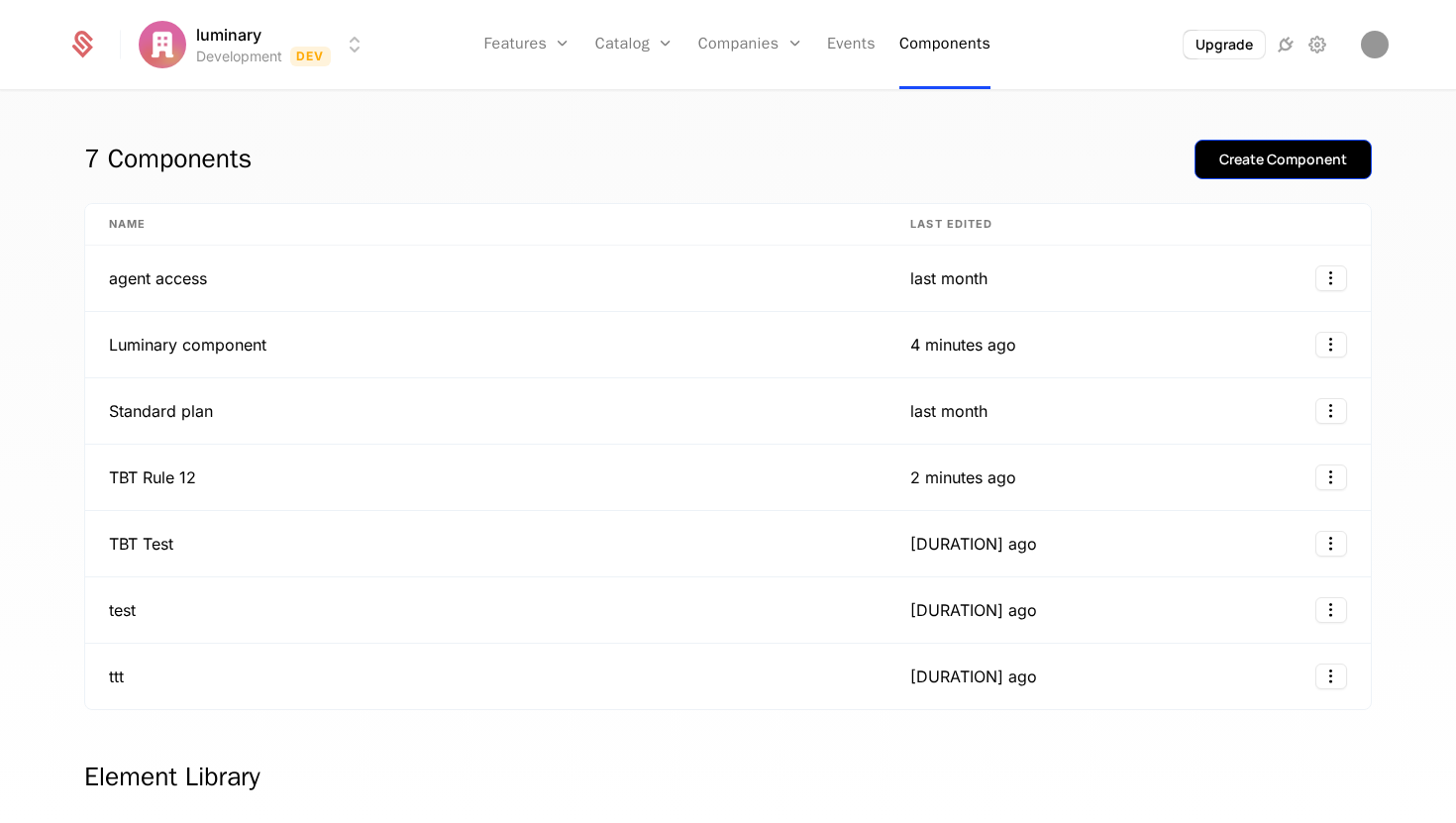 click on "Create Component" at bounding box center (1283, 159) 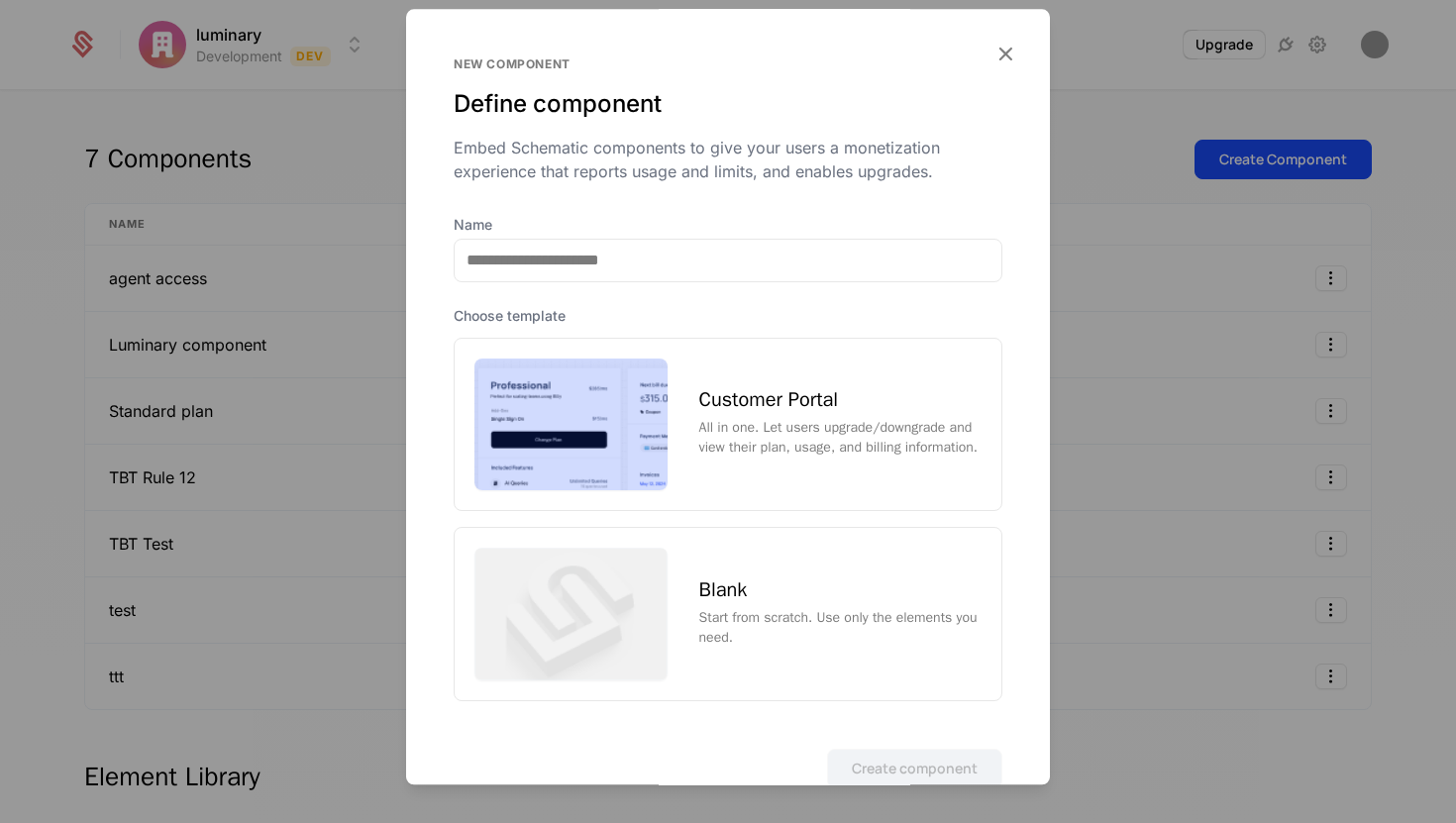 click on "Blank Start from scratch. Use only the elements you need." at bounding box center [728, 615] 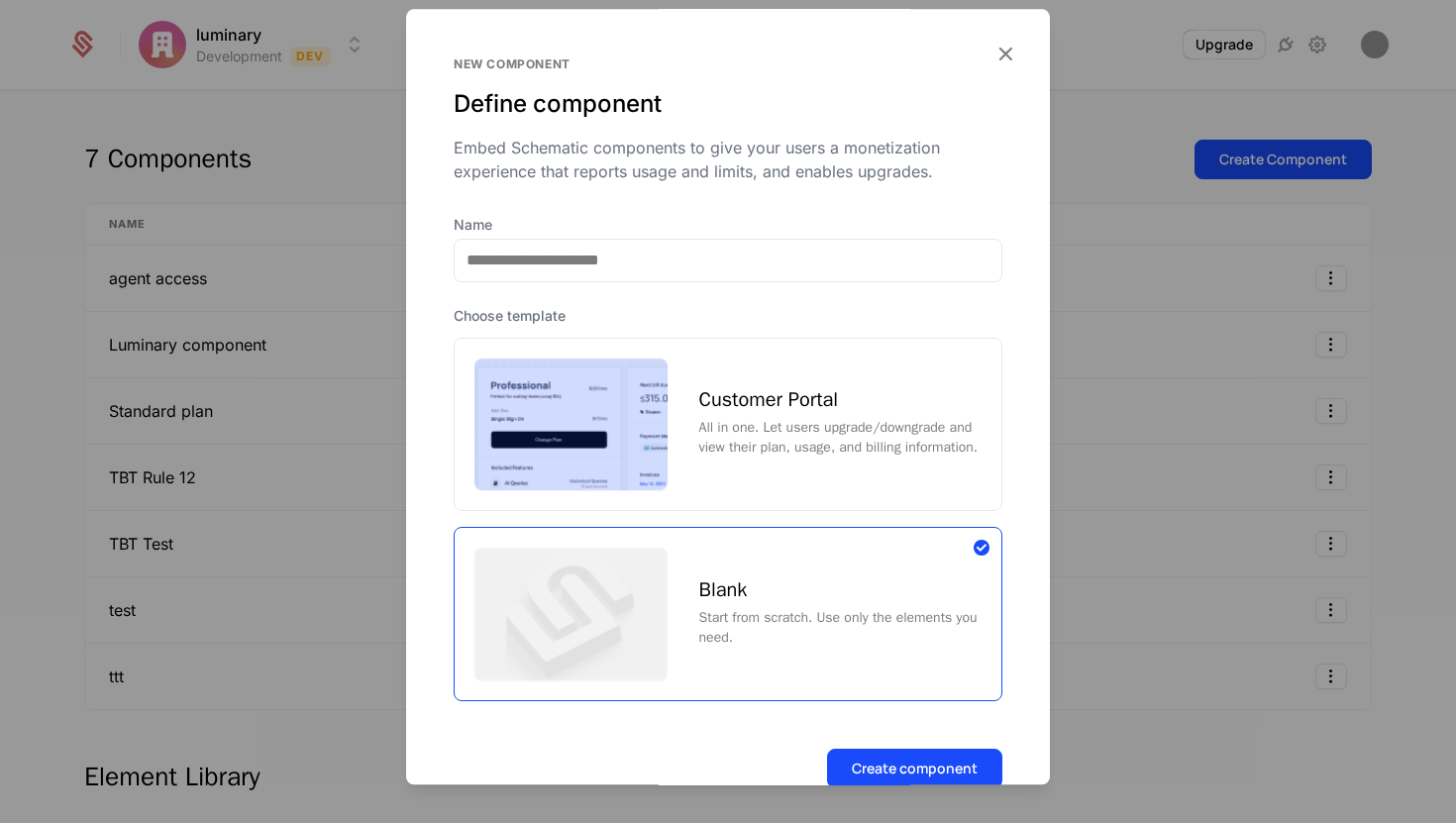 click on "Name Choose template Customer Portal  All in one. Let users upgrade/downgrade and view their plan, usage, and billing information. Blank Start from scratch. Use only the elements you need." at bounding box center [728, 458] 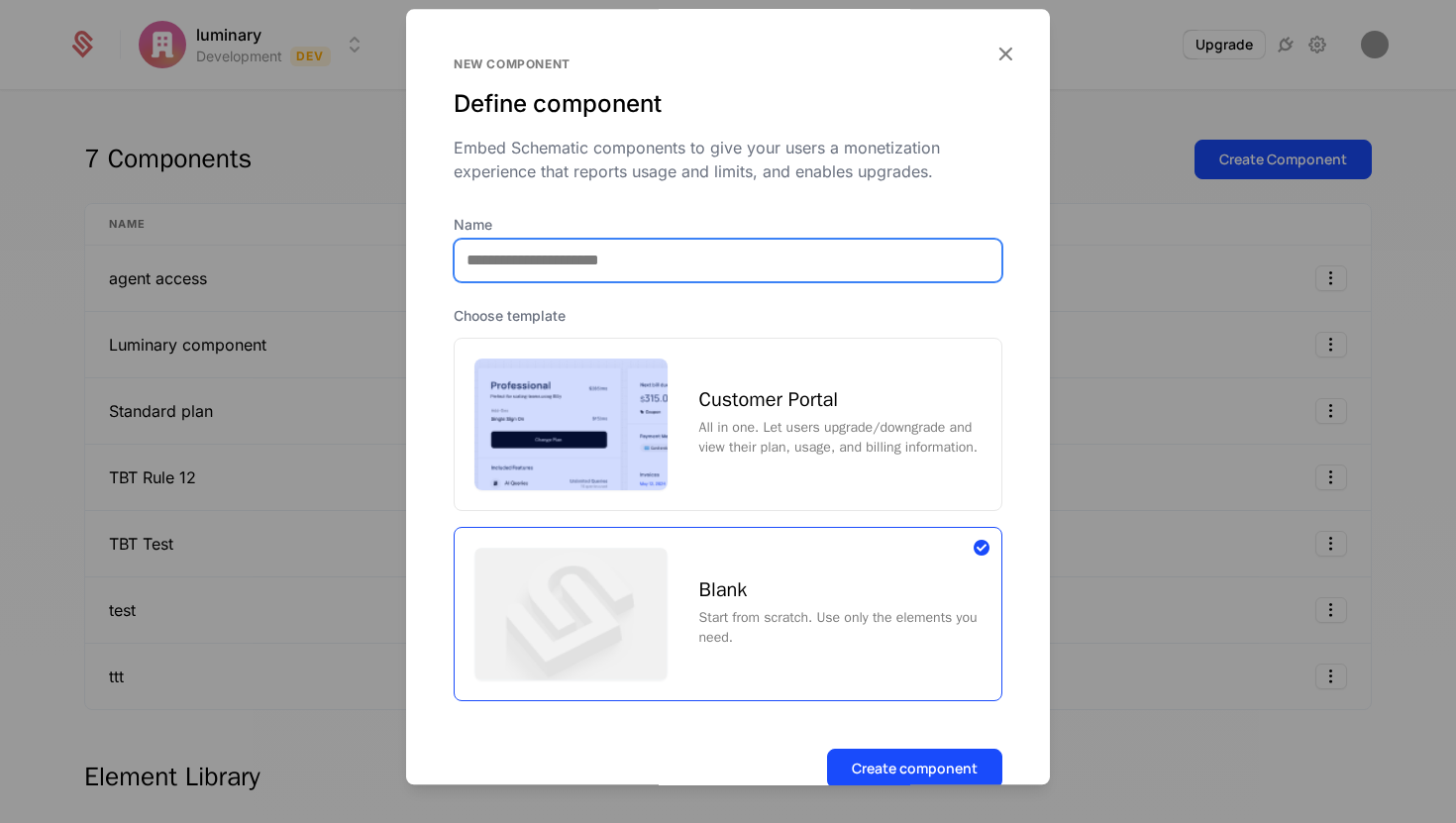 click on "Name" at bounding box center (728, 260) 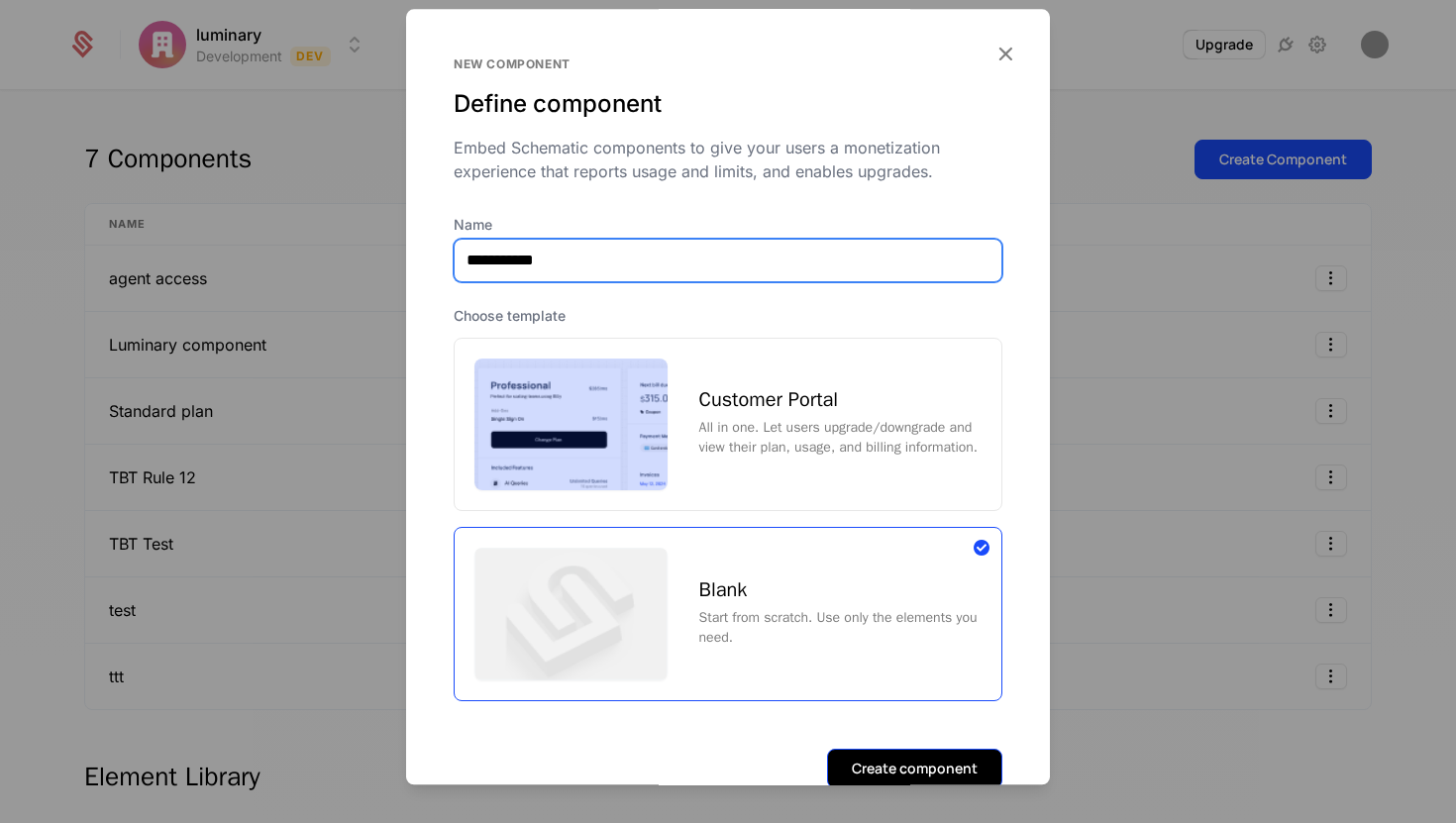 type on "**********" 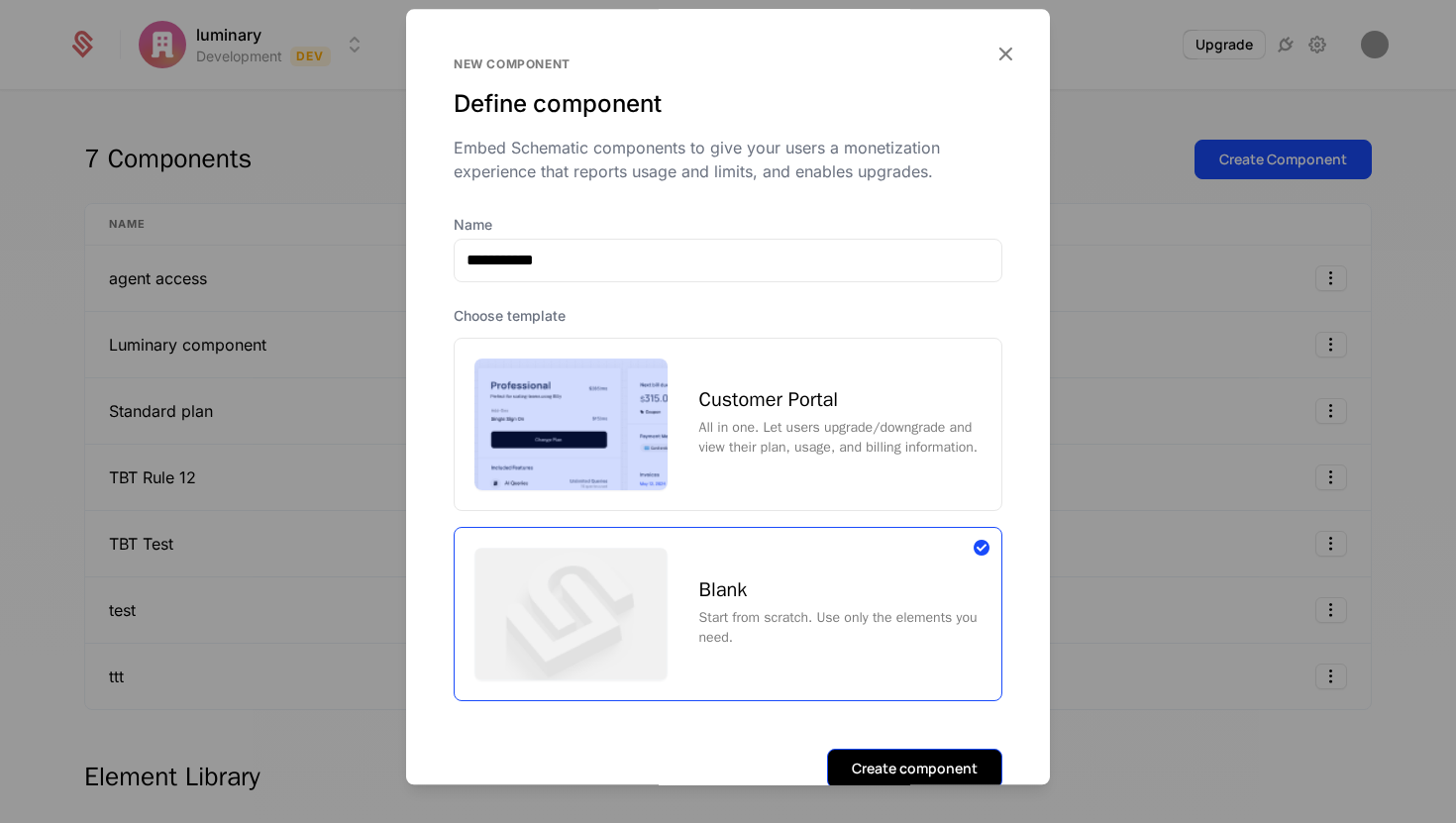 click on "Create component" at bounding box center [914, 769] 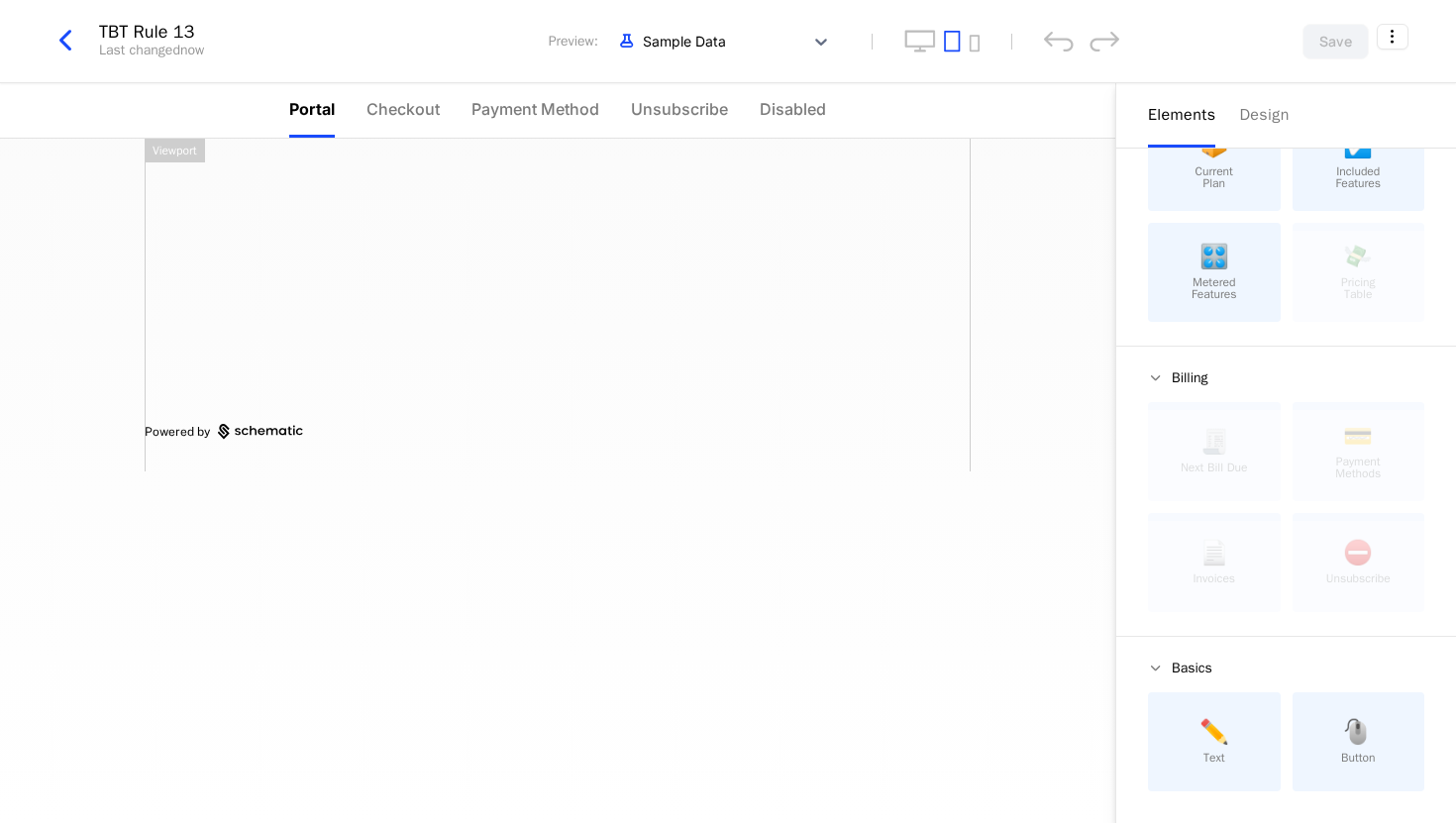 scroll, scrollTop: 30, scrollLeft: 0, axis: vertical 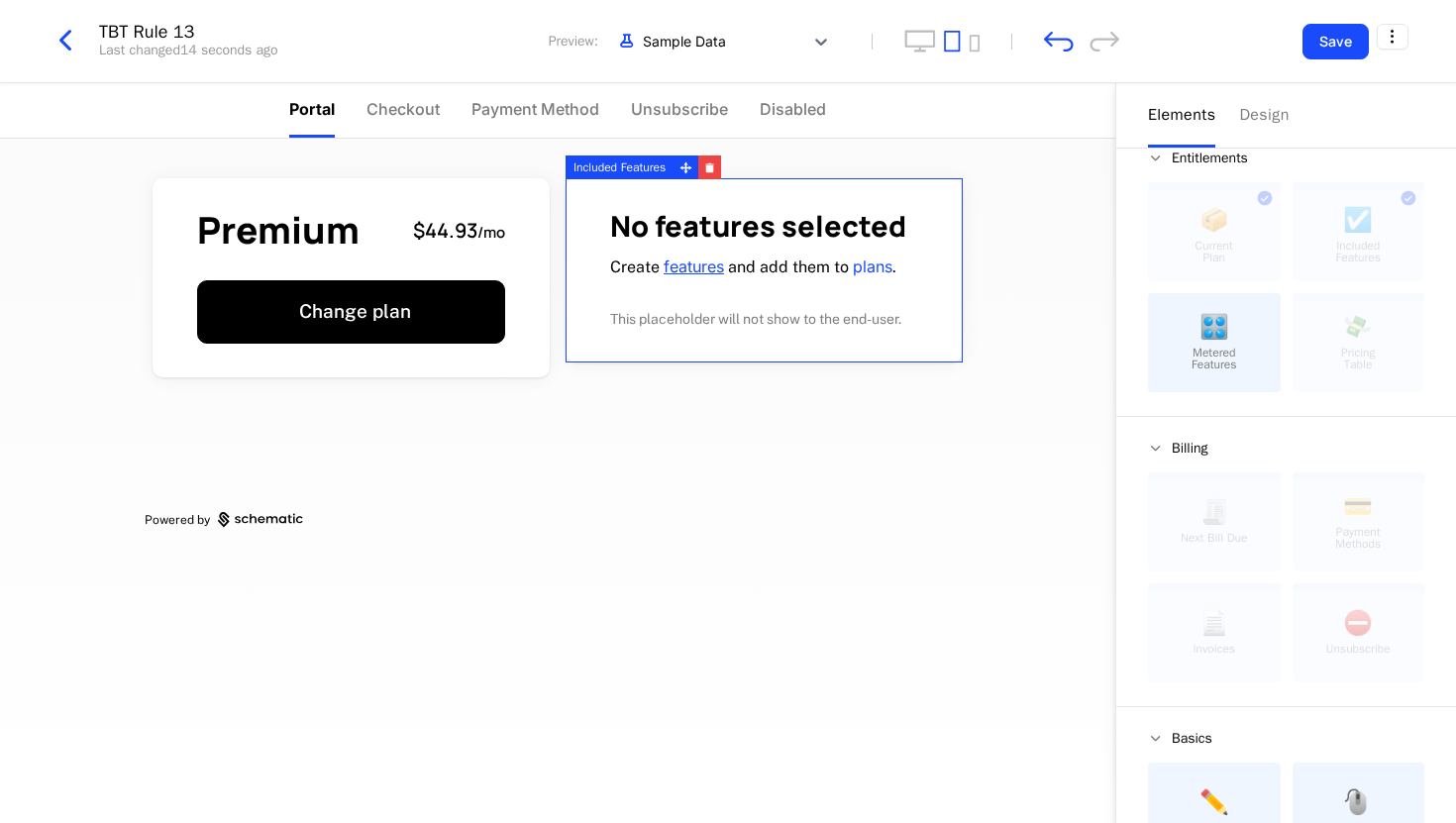 click on "features" at bounding box center (693, 266) 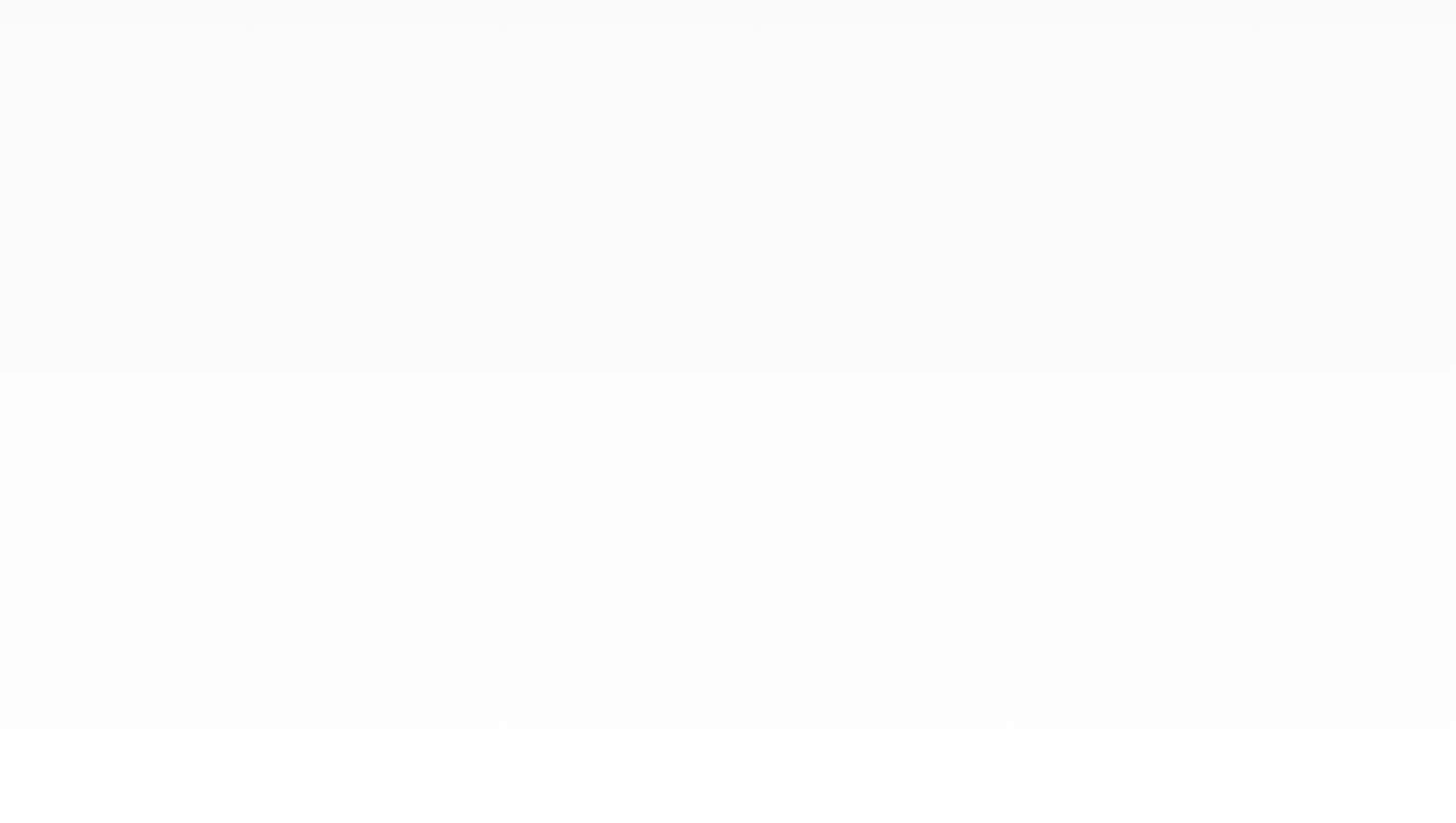 scroll, scrollTop: 0, scrollLeft: 0, axis: both 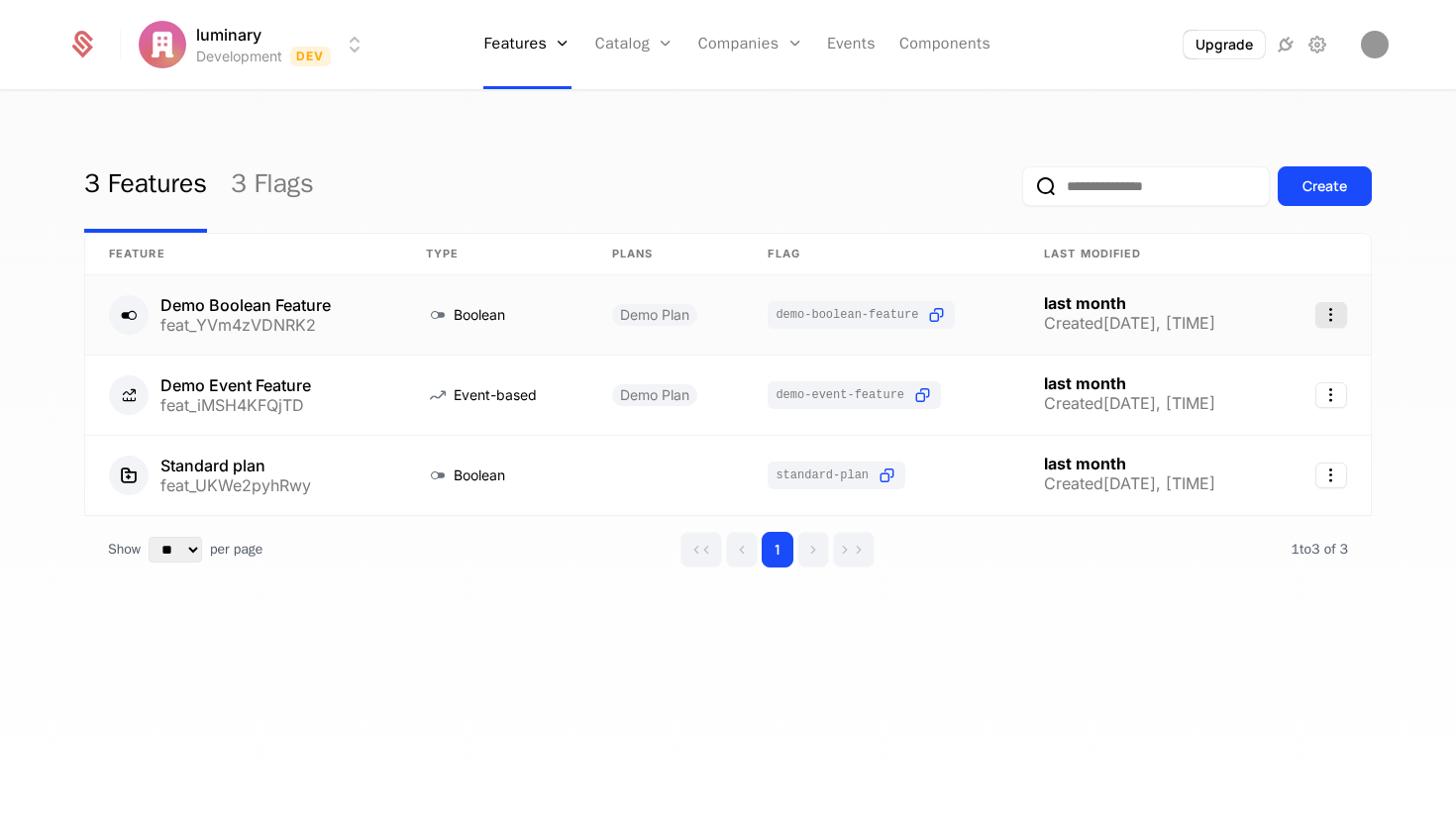 click on "luminary Development Dev Features Features Flags Catalog Plans Add Ons Configuration Companies Companies Users Events Components Upgrade 3 Features 3 Flags Create Feature Type Plans Flag Last Modified Demo Boolean Feature feat_YVm4zVDNRK2 Boolean Demo Plan demo-boolean-feature last month Created  [DATE], [TIME] Demo Event Feature feat_iMSH4KFQjTD Event-based Demo Plan demo-event-feature last month Created  [DATE], [TIME] Standard plan feat_UKWe2pyhRwy Boolean standard-plan last month Created  [DATE], [TIME] Show ** ** ** *** *** per page per page 1 1  to  3   of   3  of   3
Best Viewed on Desktop You're currently viewing this on a  mobile device . For the best experience,   we recommend using a desktop or larger screens , as the application isn't fully optimized for smaller resolutions just yet. Got it" at bounding box center [728, 411] 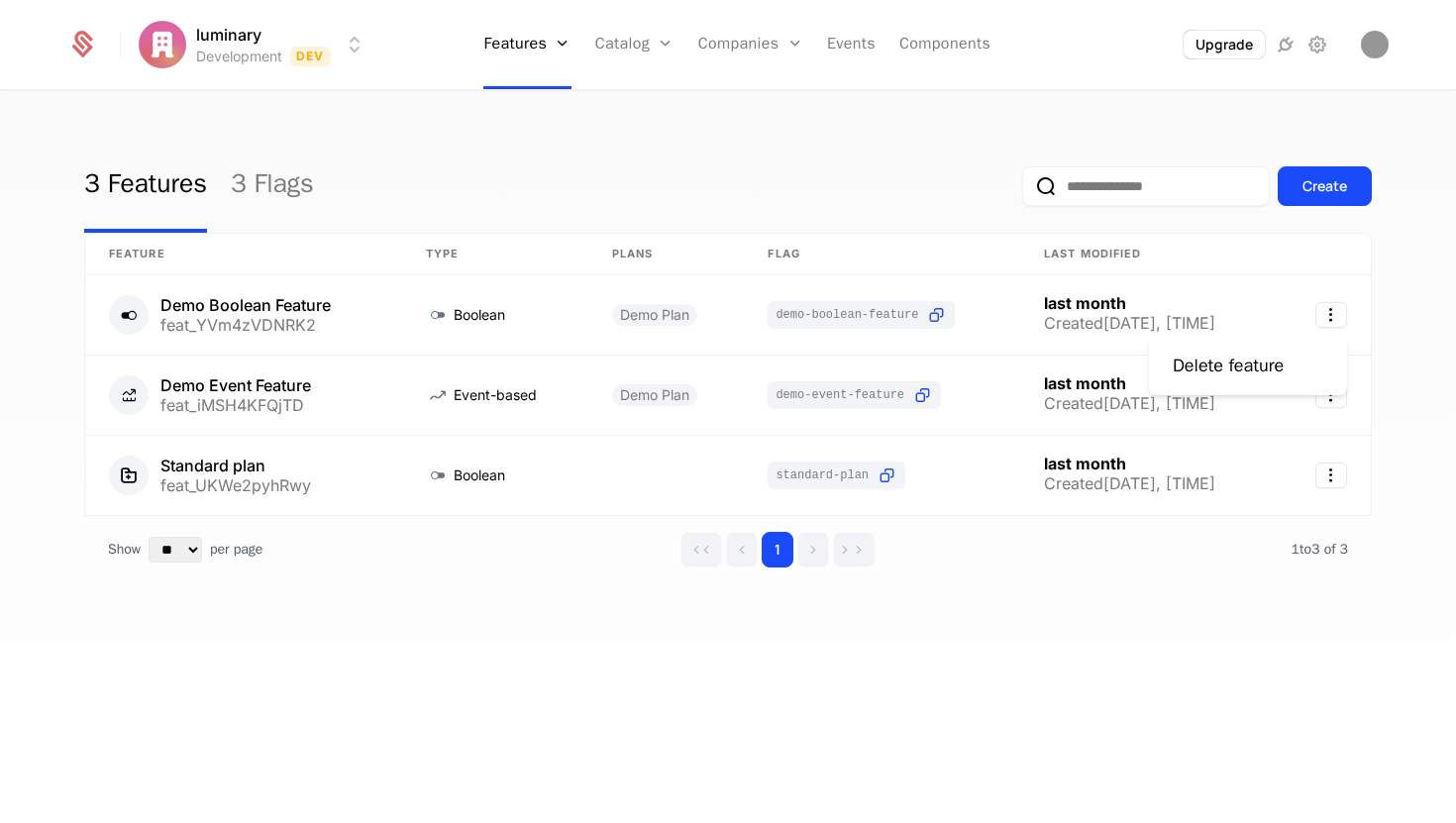 click on "luminary Development Dev Features Features Flags Catalog Plans Add Ons Configuration Companies Companies Users Events Components Upgrade 3 Features 3 Flags Create Feature Type Plans Flag Last Modified Demo Boolean Feature feat_YVm4zVDNRK2 Boolean Demo Plan demo-boolean-feature last month Created  6/7/25, 4:05 PM Demo Event Feature feat_iMSH4KFQjTD Event-based Demo Plan demo-event-feature last month Created  6/7/25, 4:05 PM Standard plan feat_UKWe2pyhRwy Boolean standard-plan last month Created  6/14/25, 7:35 PM Show ** ** ** *** *** per page per page 1 1  to  3   of   3  of   3
Best Viewed on Desktop You're currently viewing this on a  mobile device . For the best experience,   we recommend using a desktop or larger screens , as the application isn't fully optimized for smaller resolutions just yet. Got it  Delete feature" at bounding box center (728, 411) 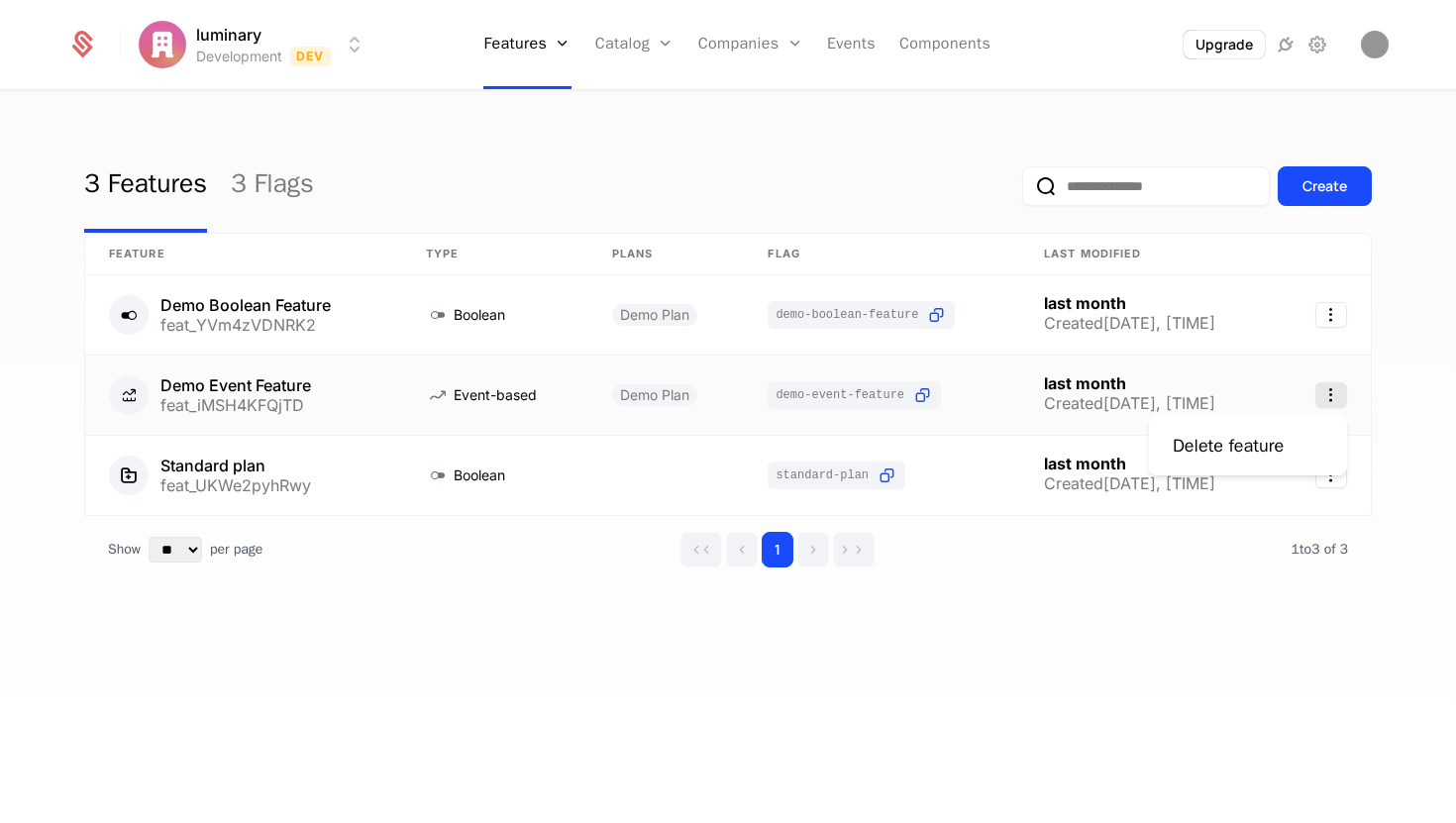 click on "luminary Development Dev Features Features Flags Catalog Plans Add Ons Configuration Companies Companies Users Events Components Upgrade 3 Features 3 Flags Create Feature Type Plans Flag Last Modified Demo Boolean Feature feat_YVm4zVDNRK2 Boolean Demo Plan demo-boolean-feature last month Created  6/7/25, 4:05 PM Demo Event Feature feat_iMSH4KFQjTD Event-based Demo Plan demo-event-feature last month Created  6/7/25, 4:05 PM Standard plan feat_UKWe2pyhRwy Boolean standard-plan last month Created  6/14/25, 7:35 PM Show ** ** ** *** *** per page per page 1 1  to  3   of   3  of   3
Best Viewed on Desktop You're currently viewing this on a  mobile device . For the best experience,   we recommend using a desktop or larger screens , as the application isn't fully optimized for smaller resolutions just yet. Got it  Delete feature" at bounding box center (728, 411) 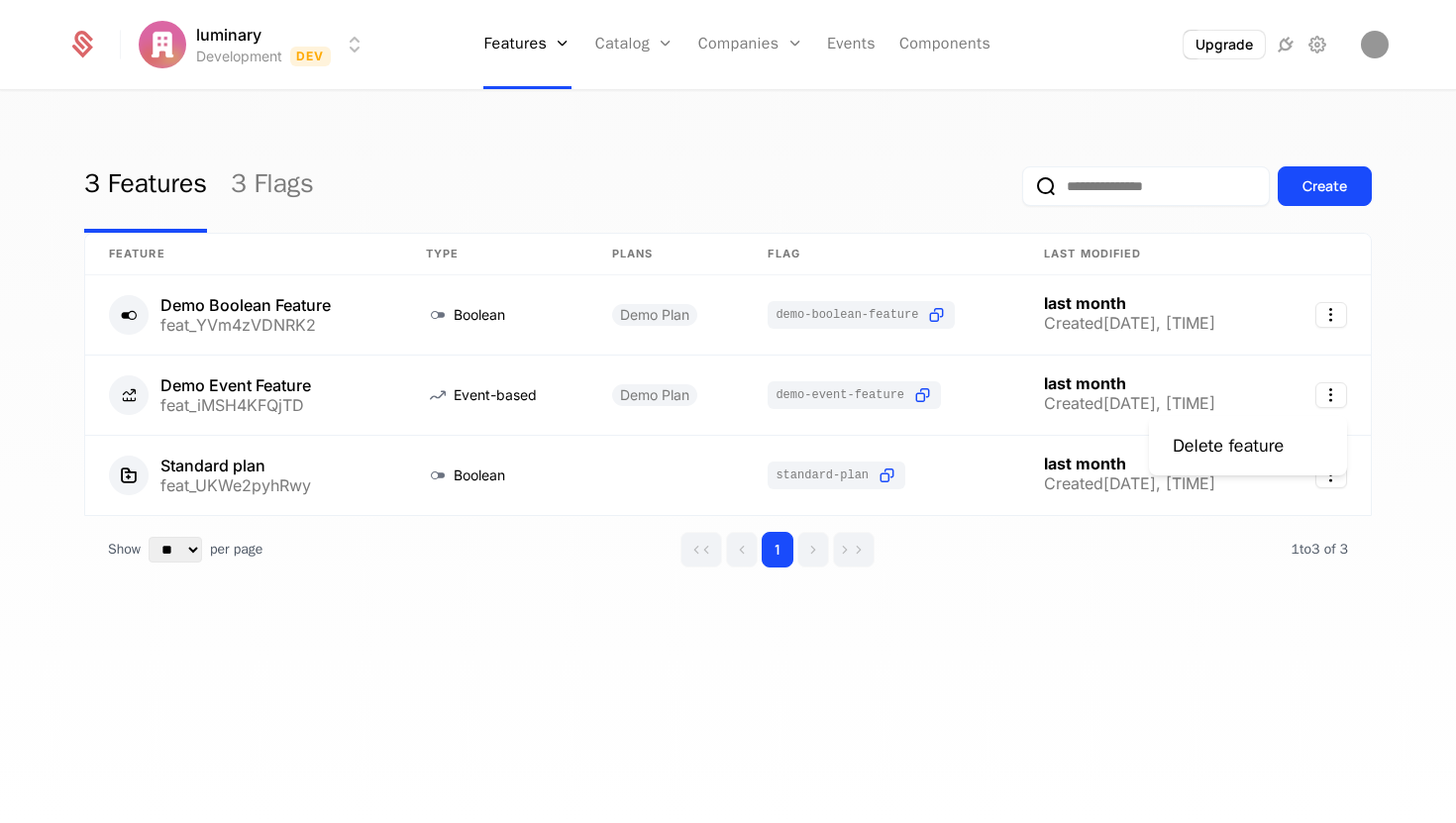 click on "luminary Development Dev Features Features Flags Catalog Plans Add Ons Configuration Companies Companies Users Events Components Upgrade 3 Features 3 Flags Create Feature Type Plans Flag Last Modified Demo Boolean Feature feat_YVm4zVDNRK2 Boolean Demo Plan demo-boolean-feature last month Created  6/7/25, 4:05 PM Demo Event Feature feat_iMSH4KFQjTD Event-based Demo Plan demo-event-feature last month Created  6/7/25, 4:05 PM Standard plan feat_UKWe2pyhRwy Boolean standard-plan last month Created  6/14/25, 7:35 PM Show ** ** ** *** *** per page per page 1 1  to  3   of   3  of   3
Best Viewed on Desktop You're currently viewing this on a  mobile device . For the best experience,   we recommend using a desktop or larger screens , as the application isn't fully optimized for smaller resolutions just yet. Got it  Delete feature" at bounding box center (728, 411) 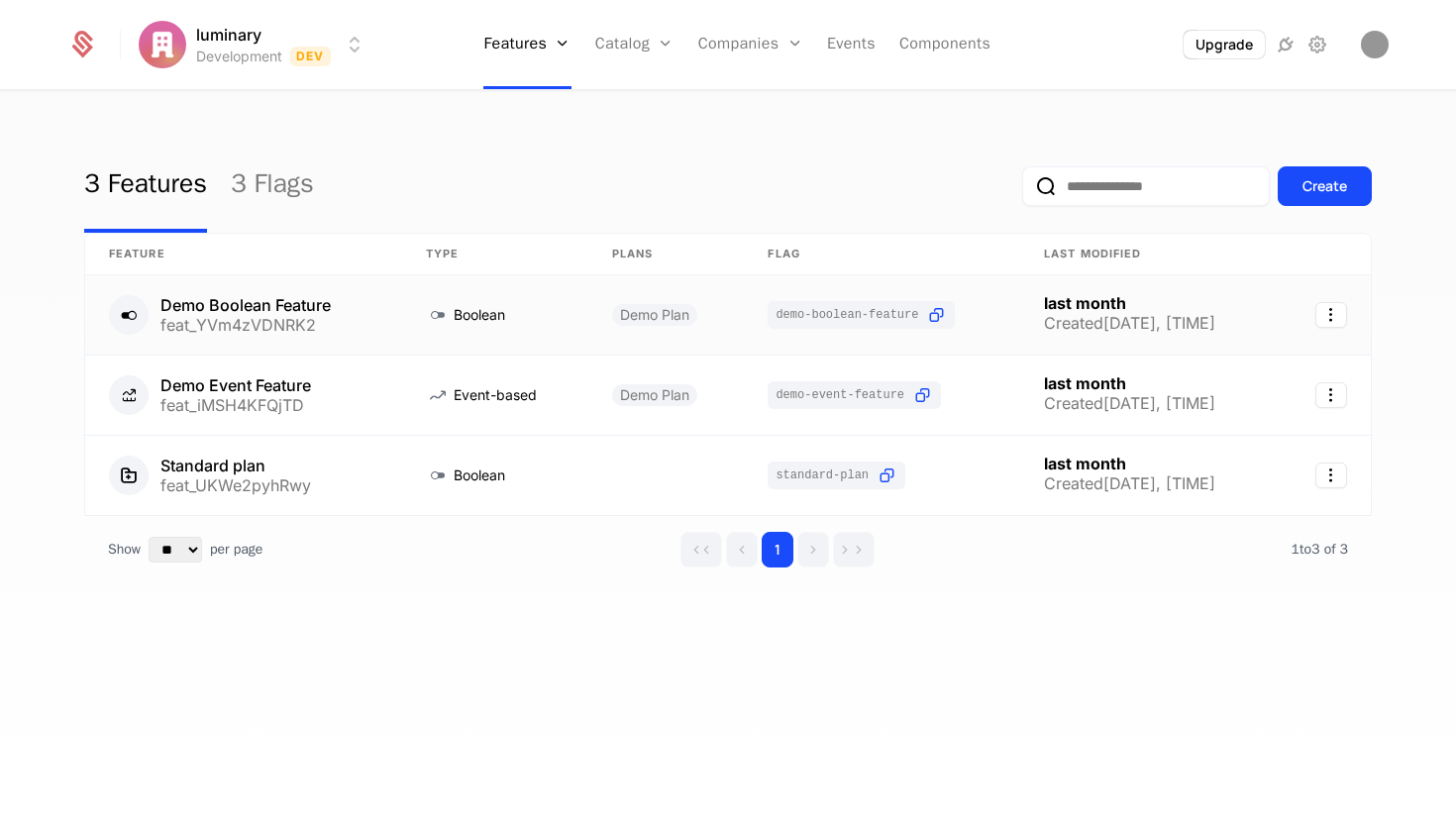click on "Demo Boolean Feature feat_YVm4zVDNRK2" at bounding box center (244, 315) 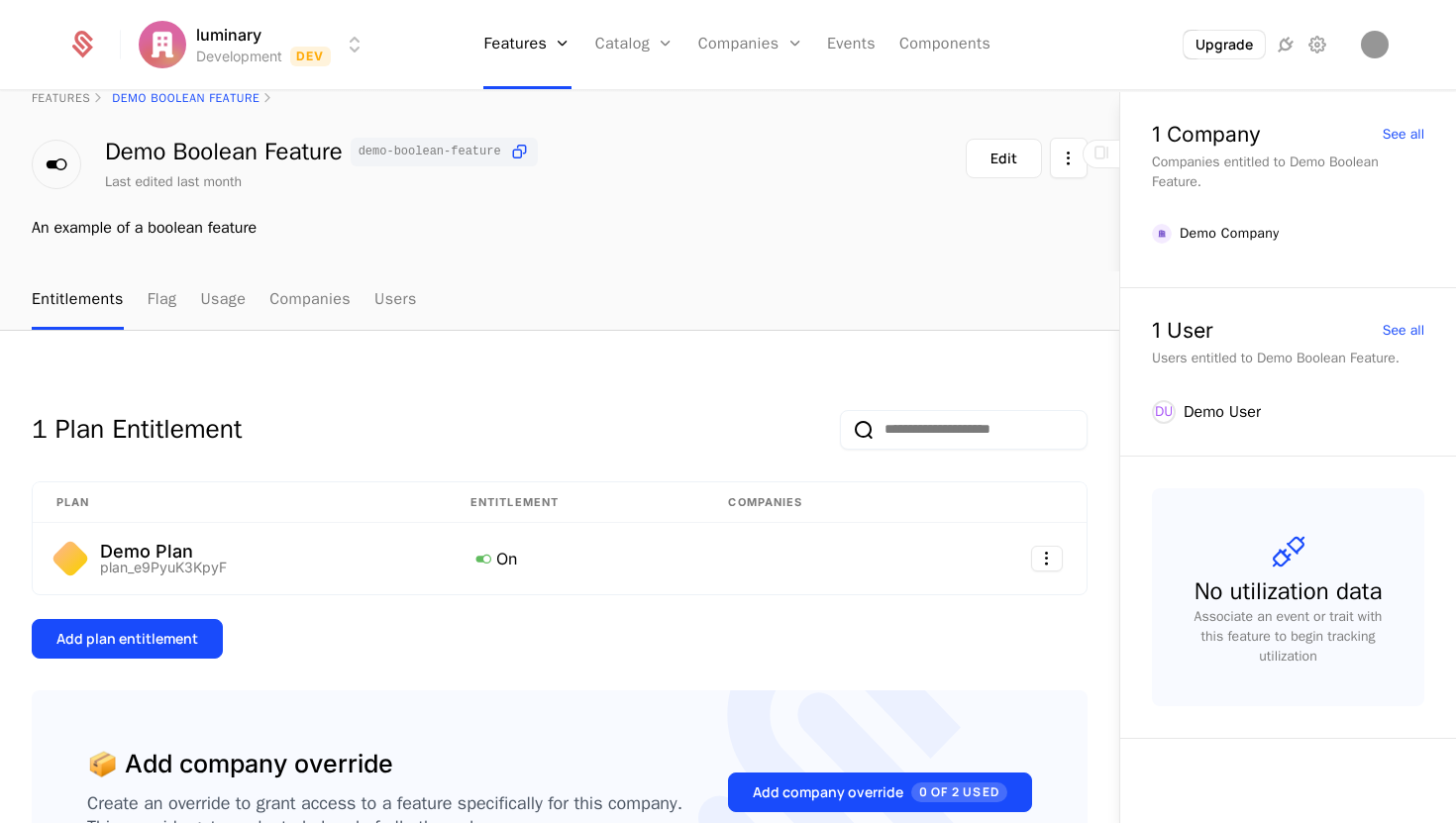 scroll, scrollTop: 81, scrollLeft: 0, axis: vertical 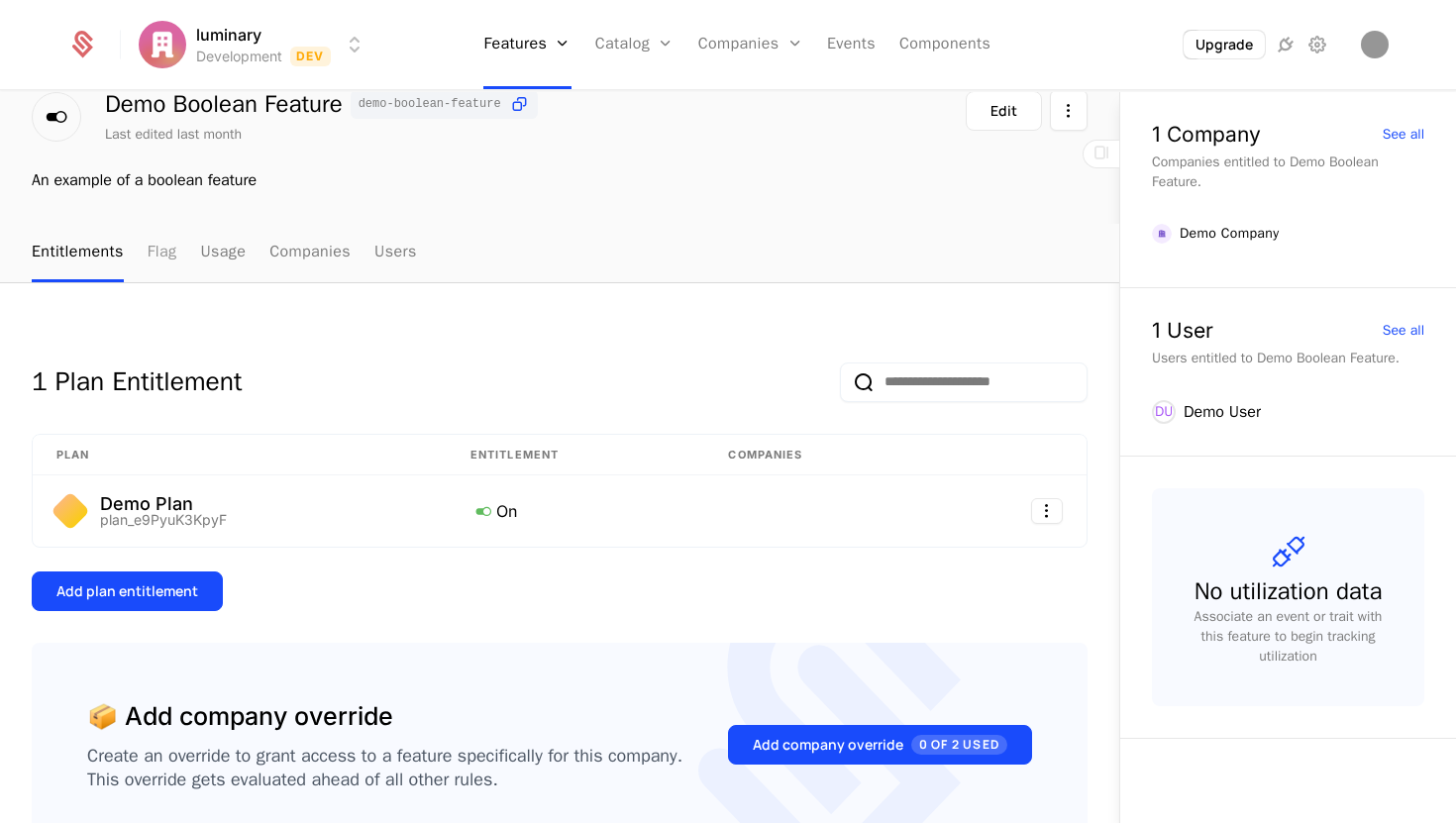 click on "Flag" at bounding box center (162, 253) 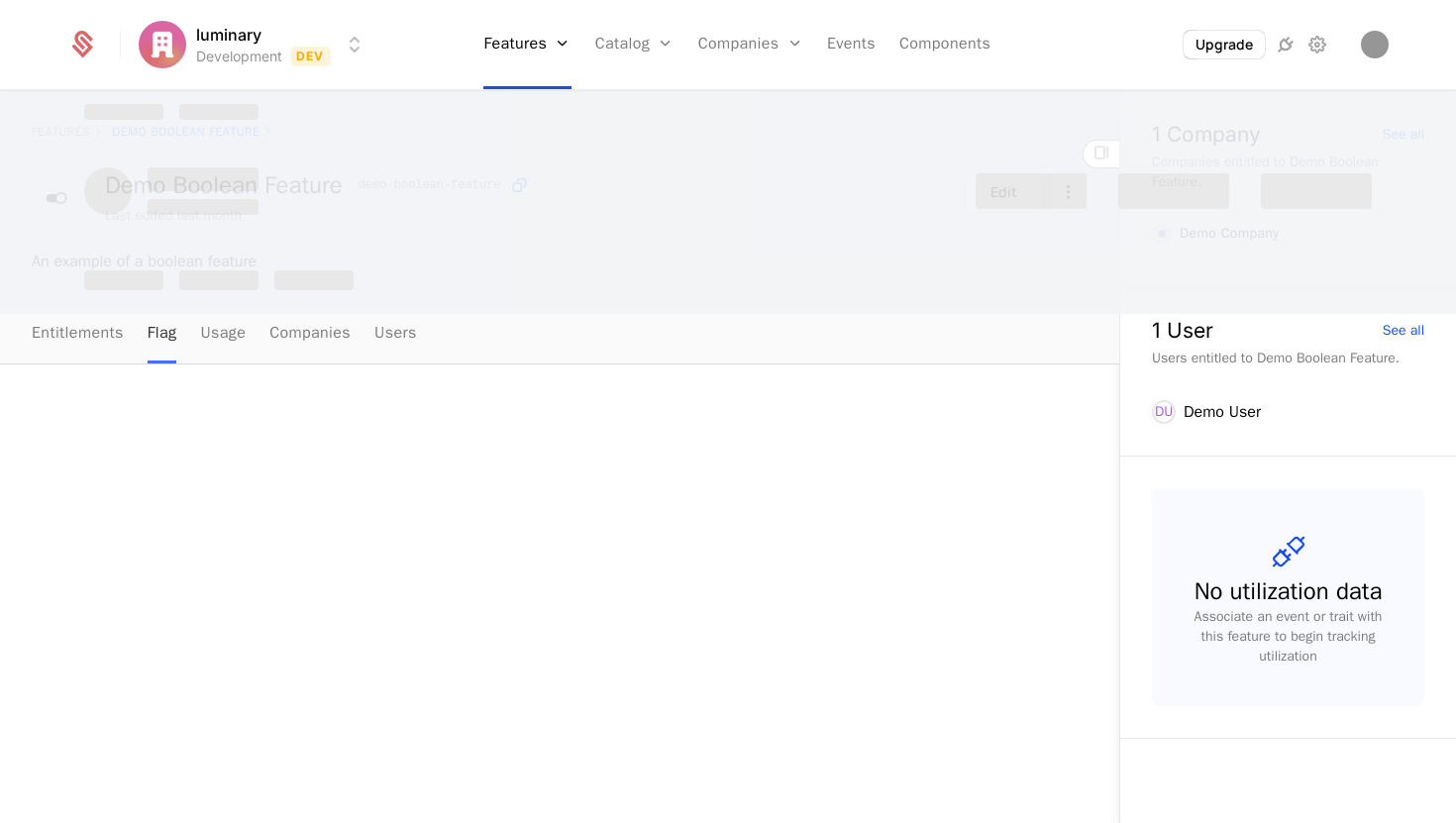 scroll, scrollTop: 0, scrollLeft: 0, axis: both 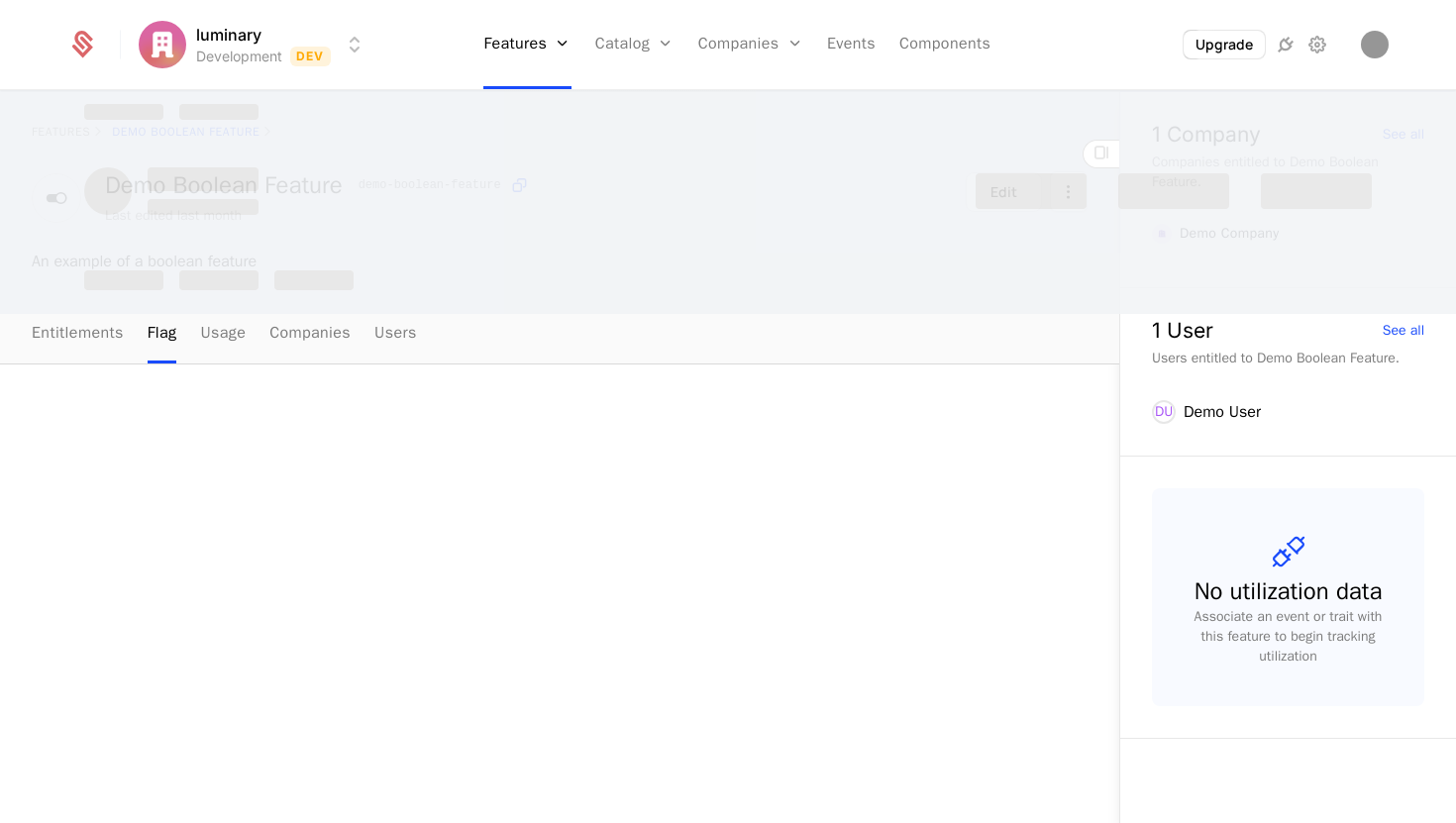 click at bounding box center (728, 411) 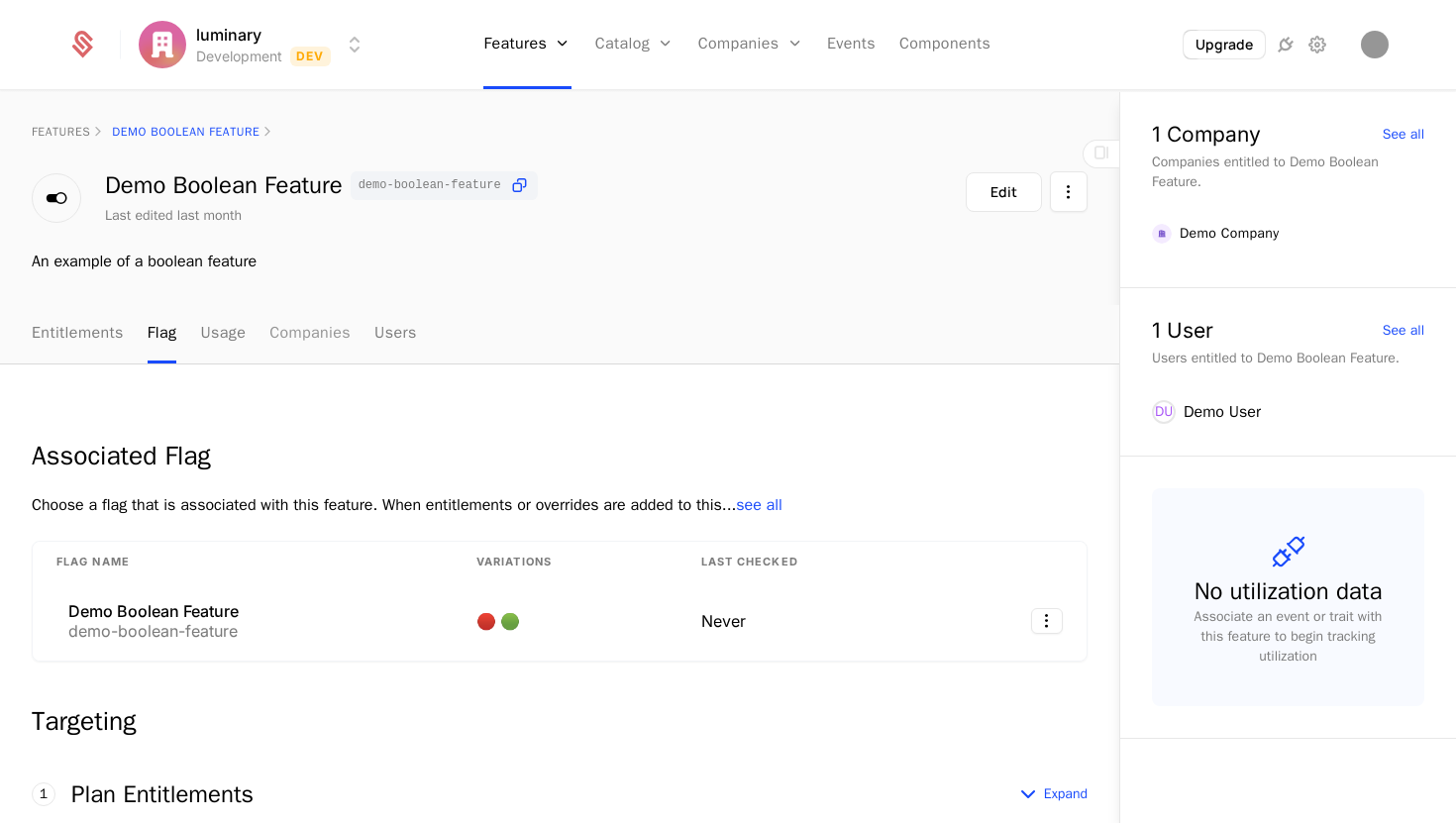 click on "Companies" at bounding box center [310, 334] 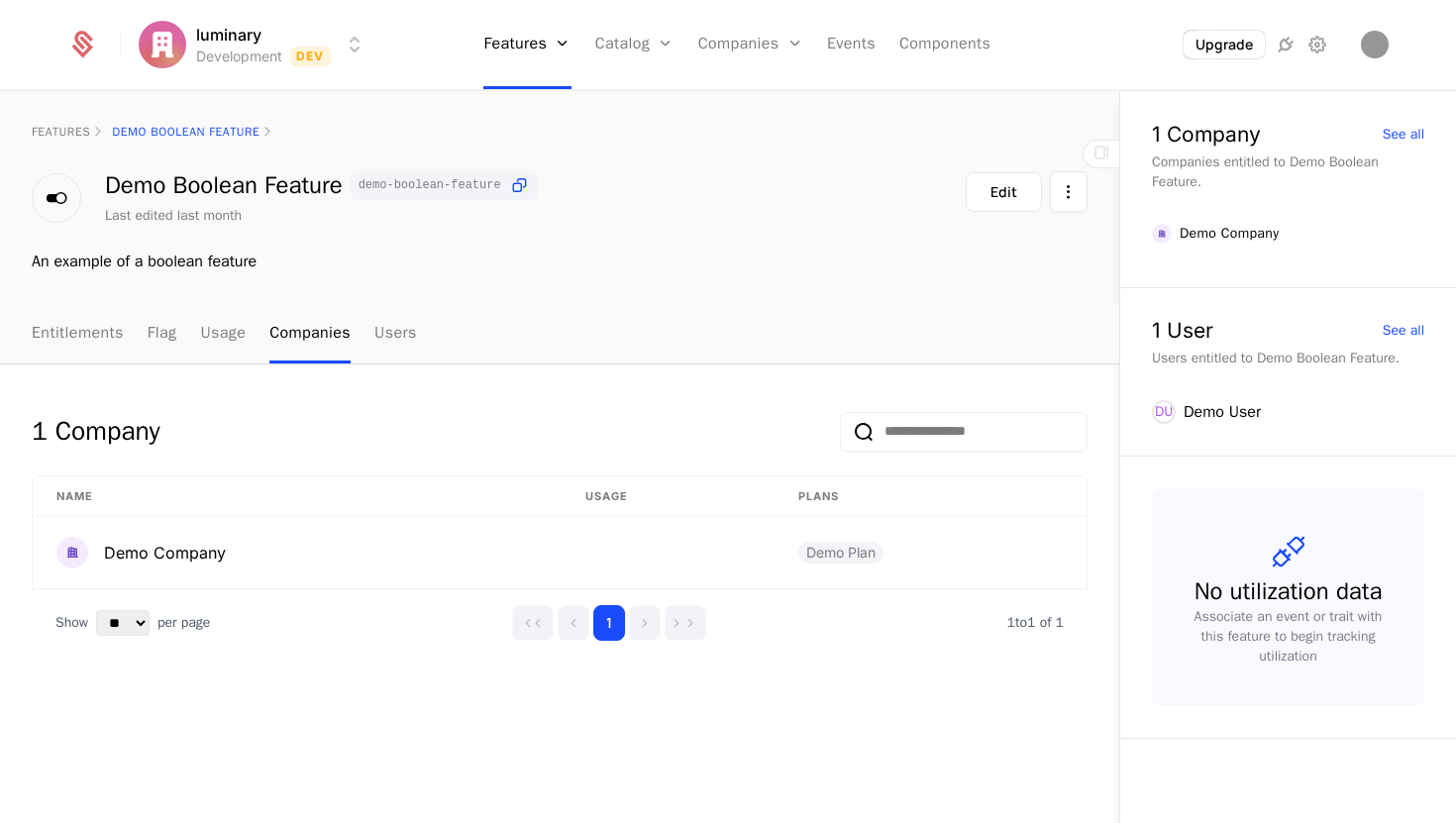 click on "Entitlements Flag Usage Companies Users" at bounding box center (224, 334) 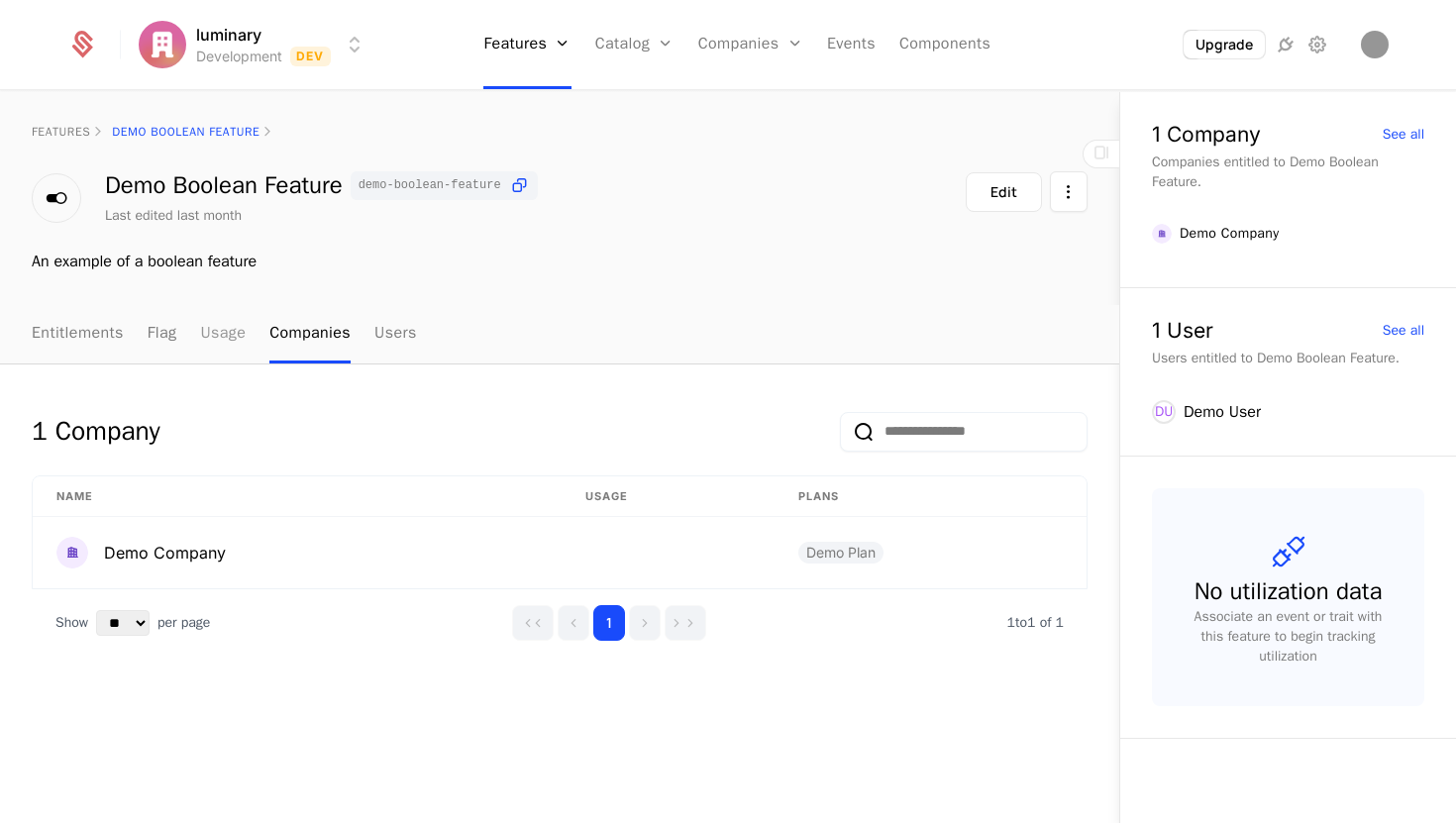 click on "Usage" at bounding box center (223, 334) 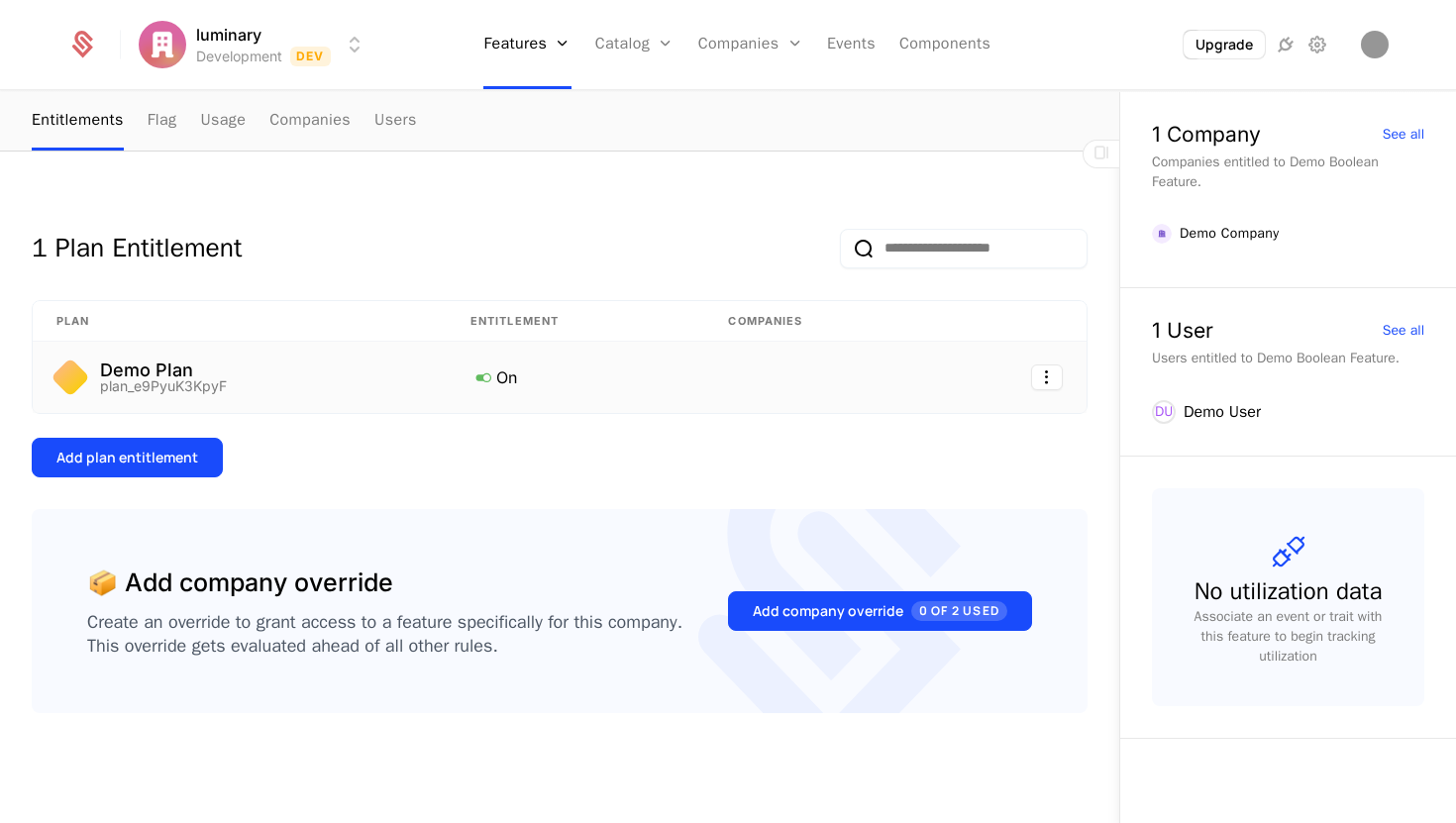 scroll, scrollTop: 0, scrollLeft: 0, axis: both 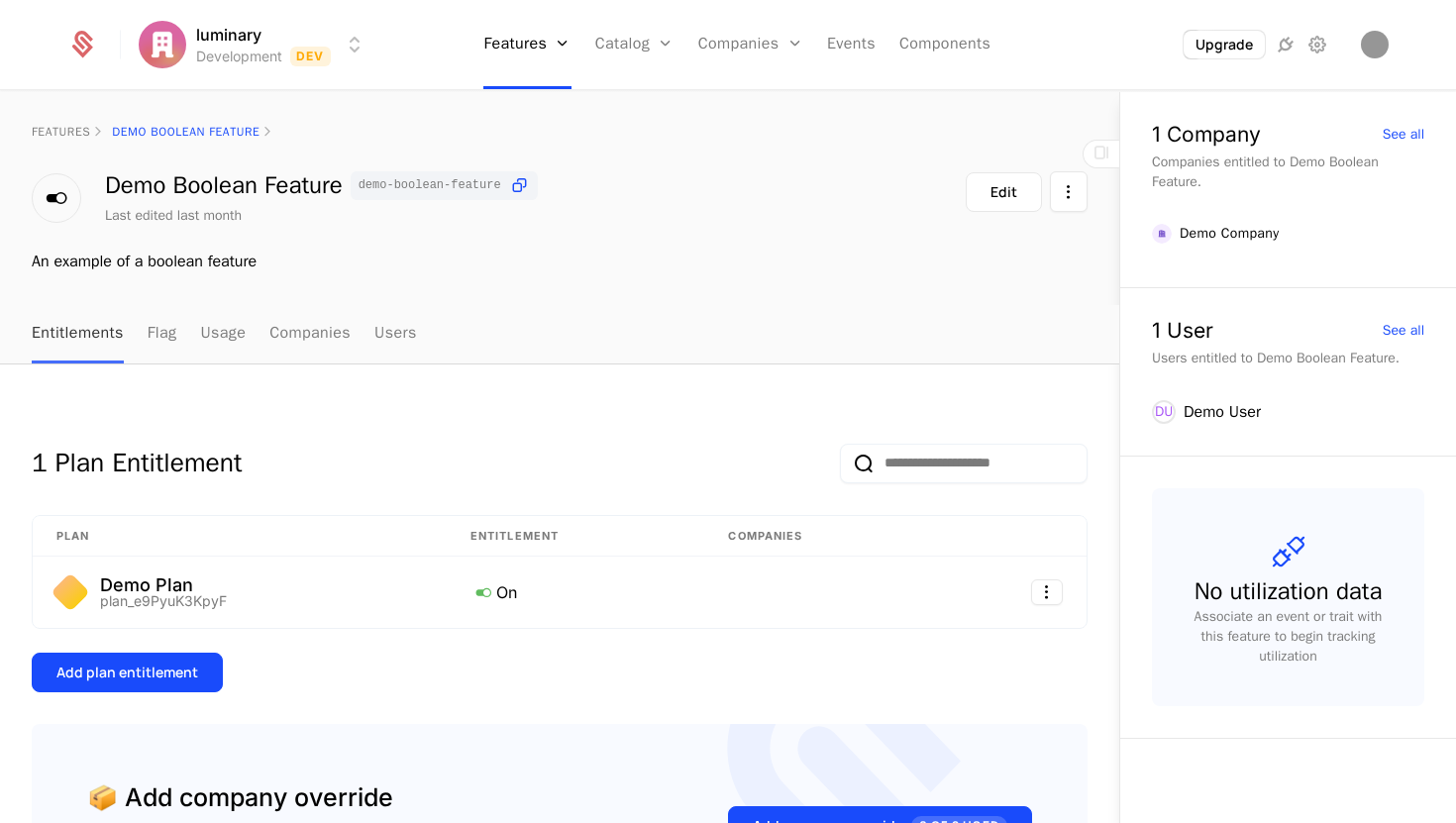 click on "Entitlements" at bounding box center (77, 334) 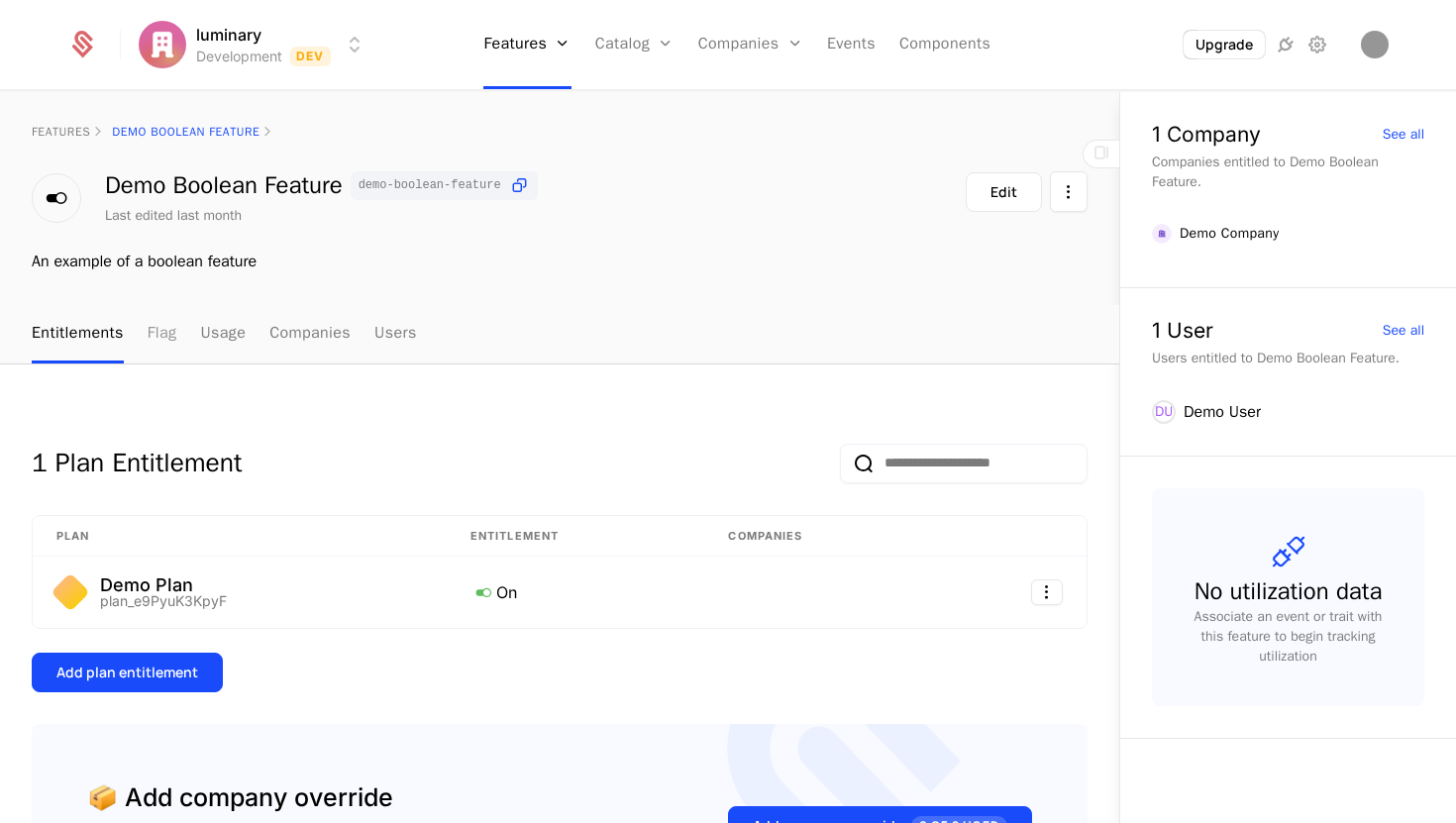 click on "Flag" at bounding box center (162, 334) 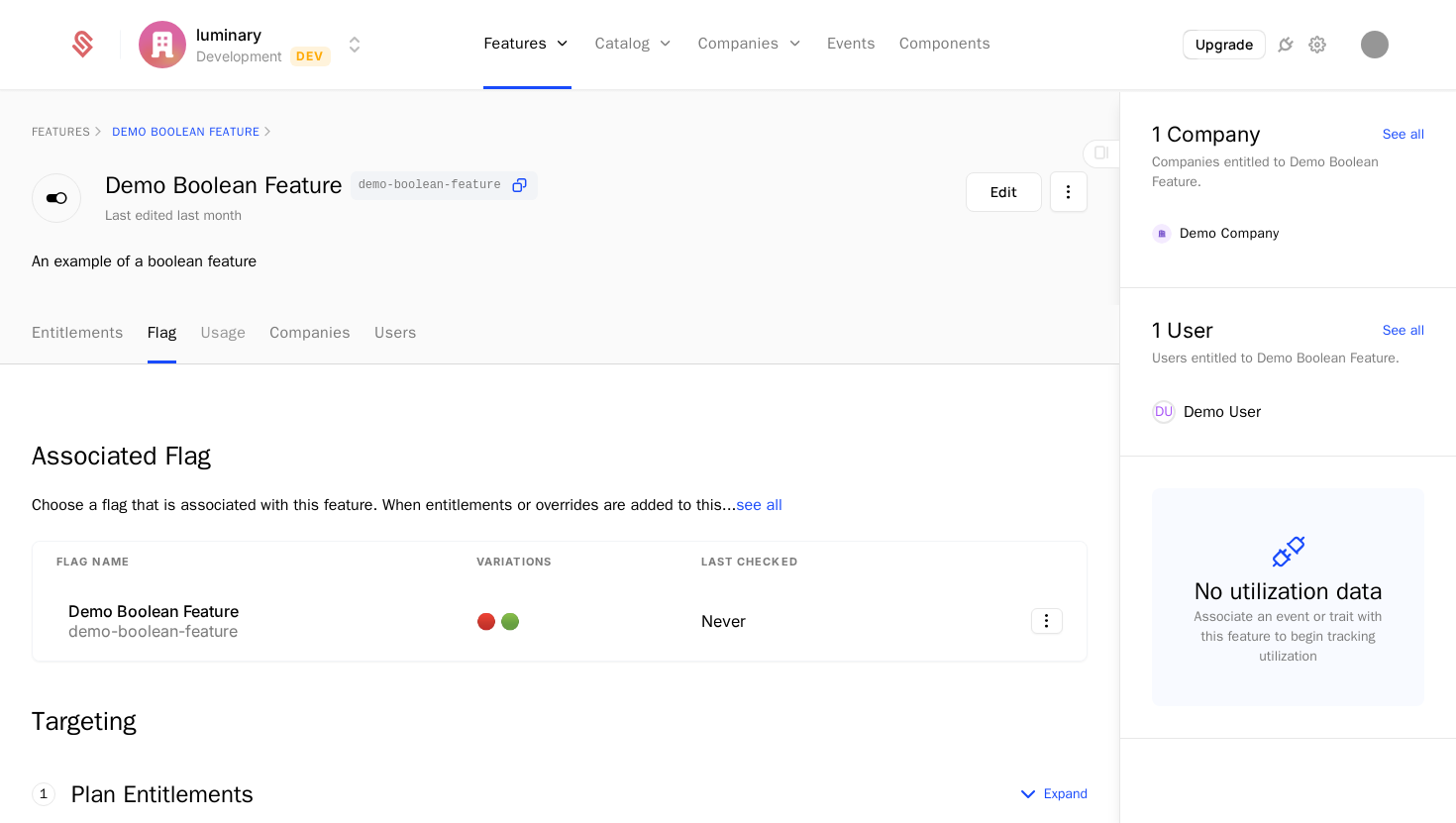 click on "Usage" at bounding box center (223, 334) 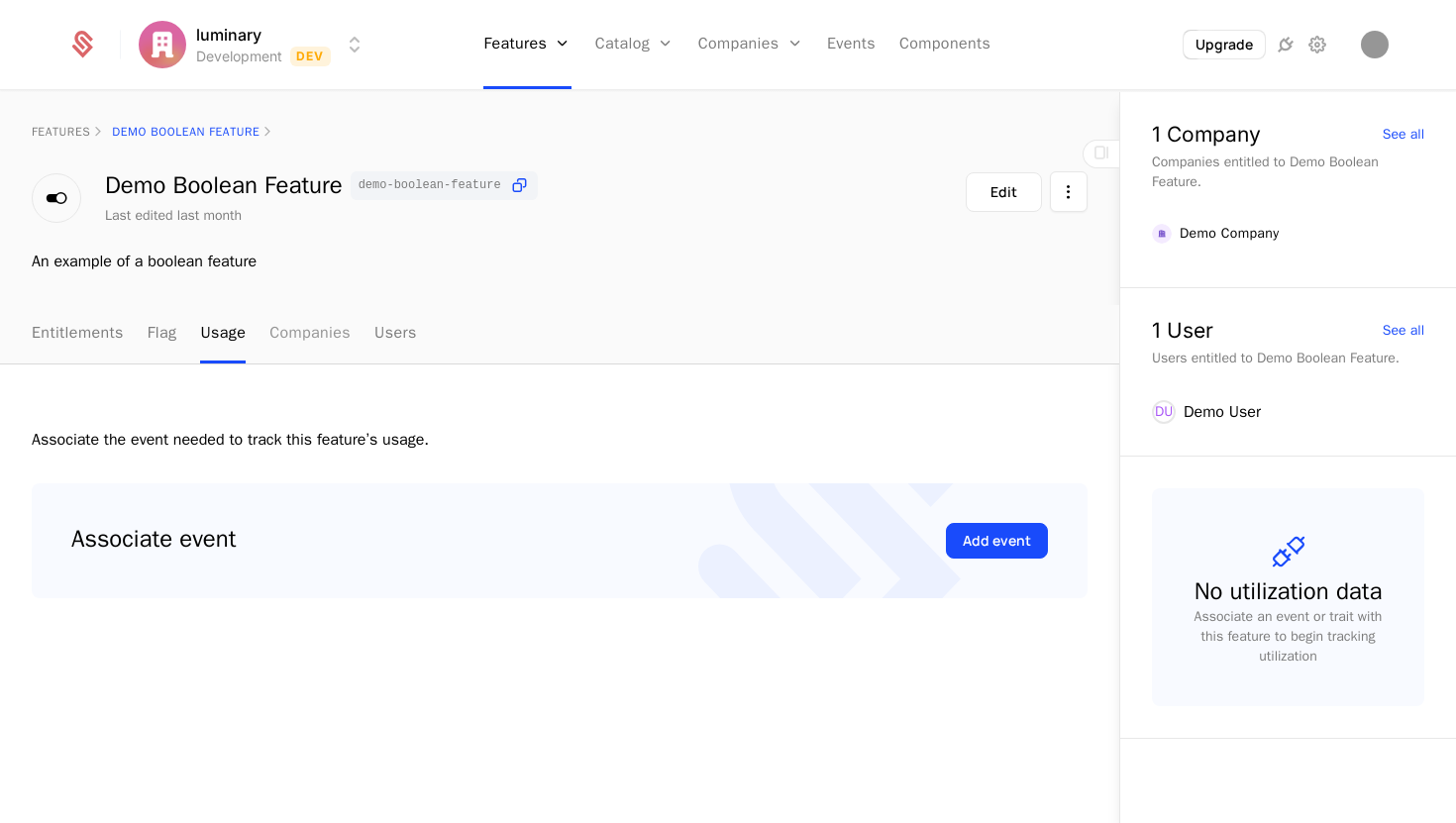 click on "Companies" at bounding box center (310, 334) 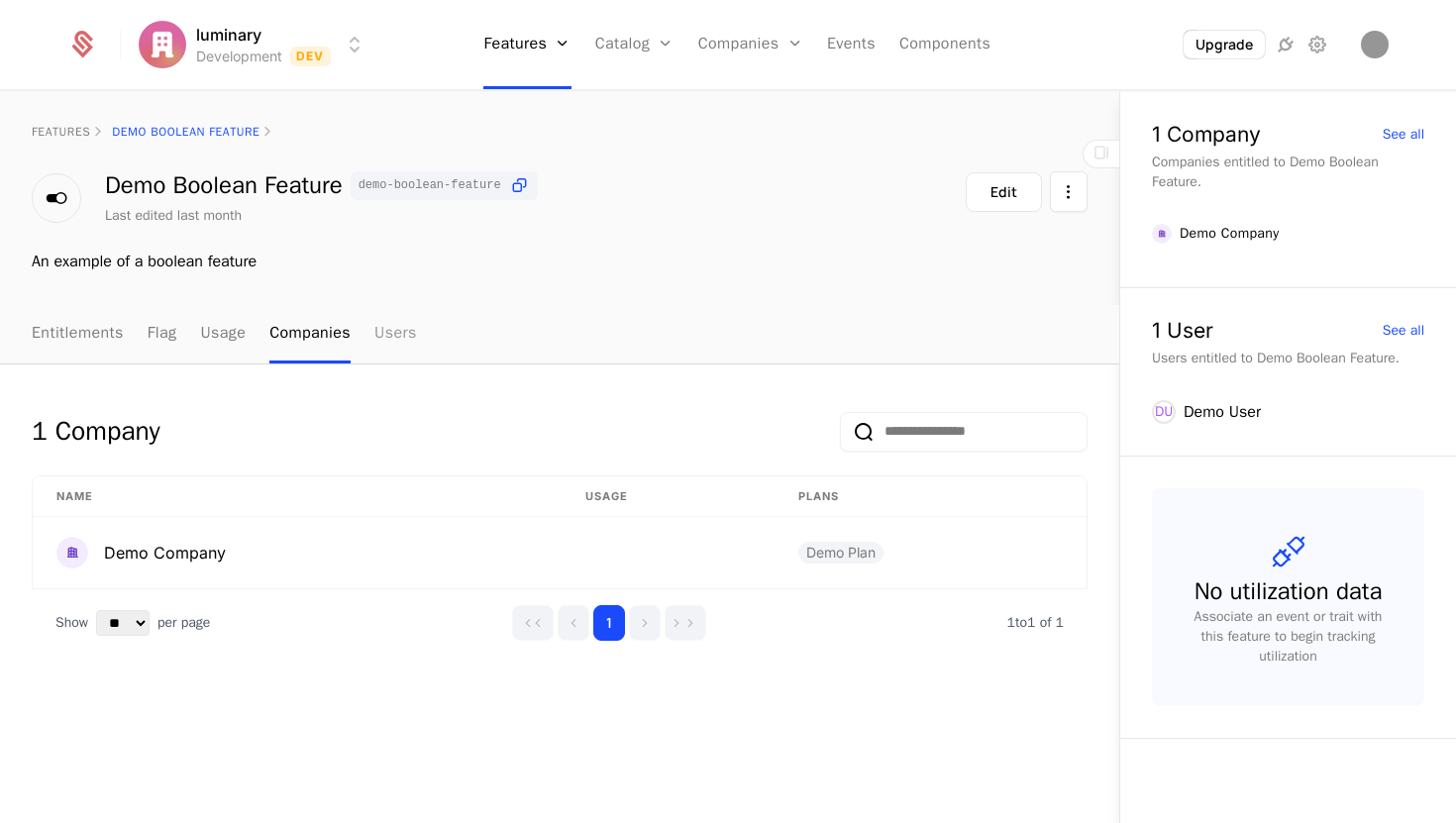 click on "Users" at bounding box center (395, 334) 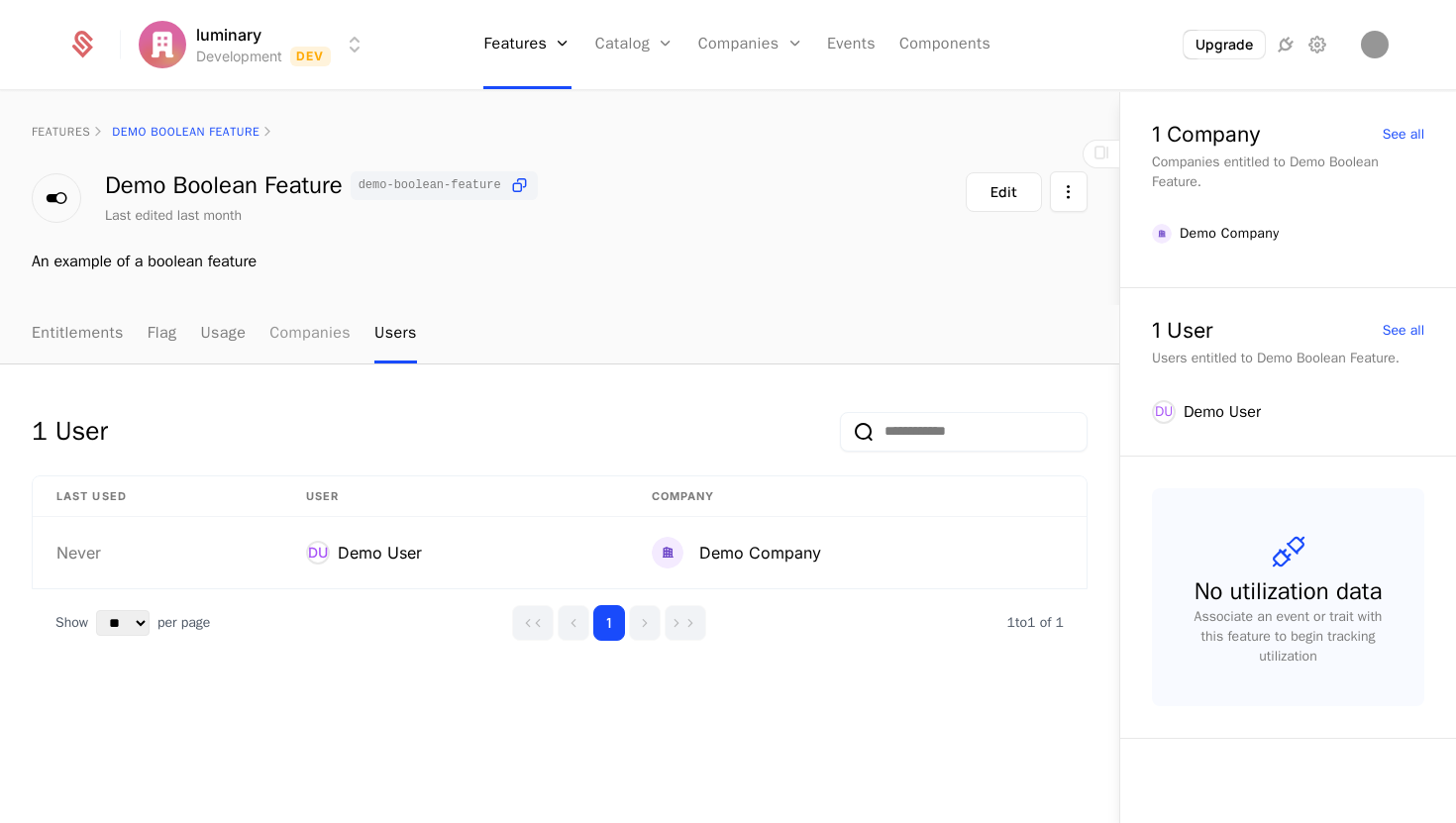 click on "Companies" at bounding box center (310, 334) 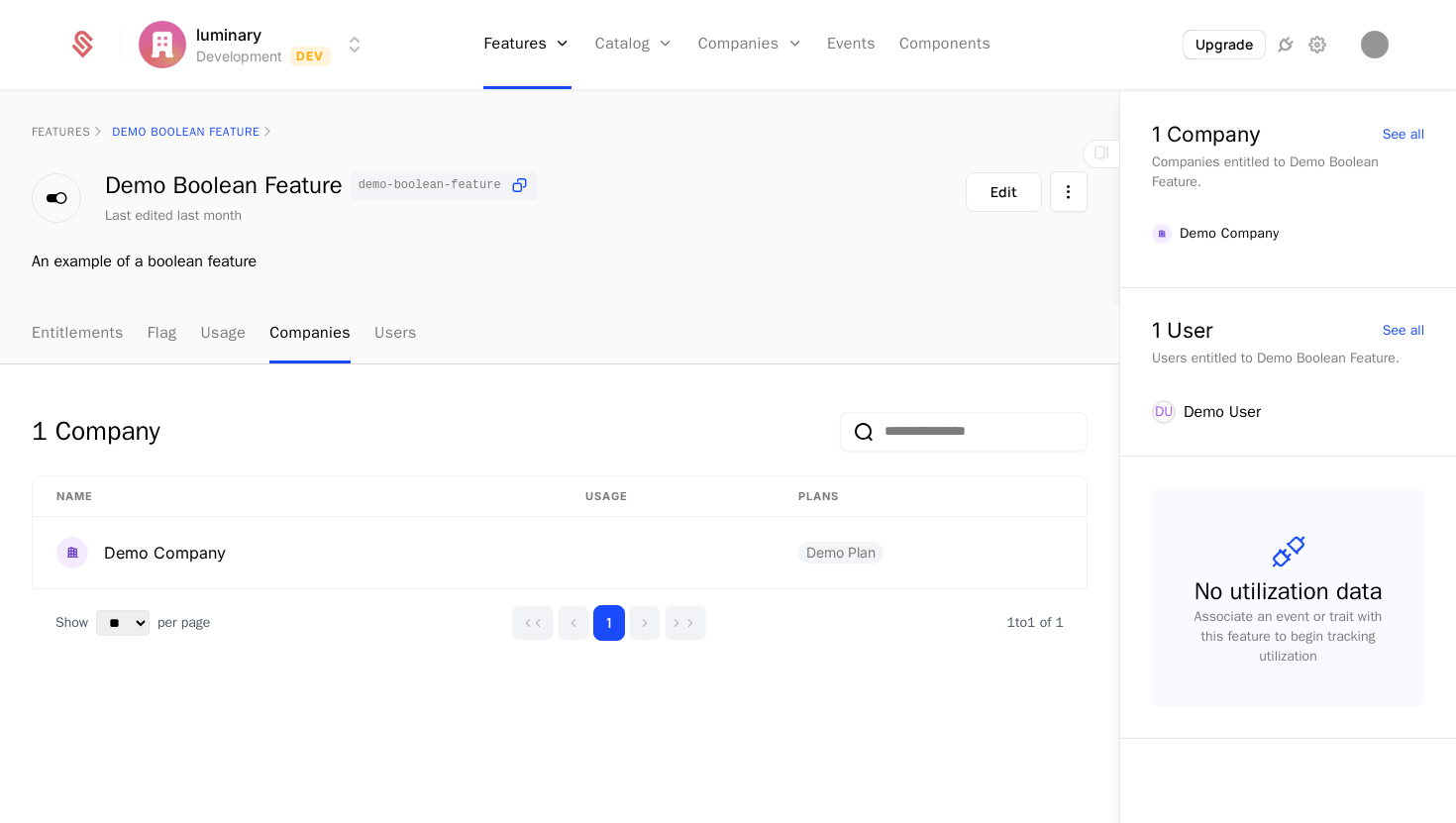 click on "Entitlements Flag Usage Companies Users" at bounding box center (224, 334) 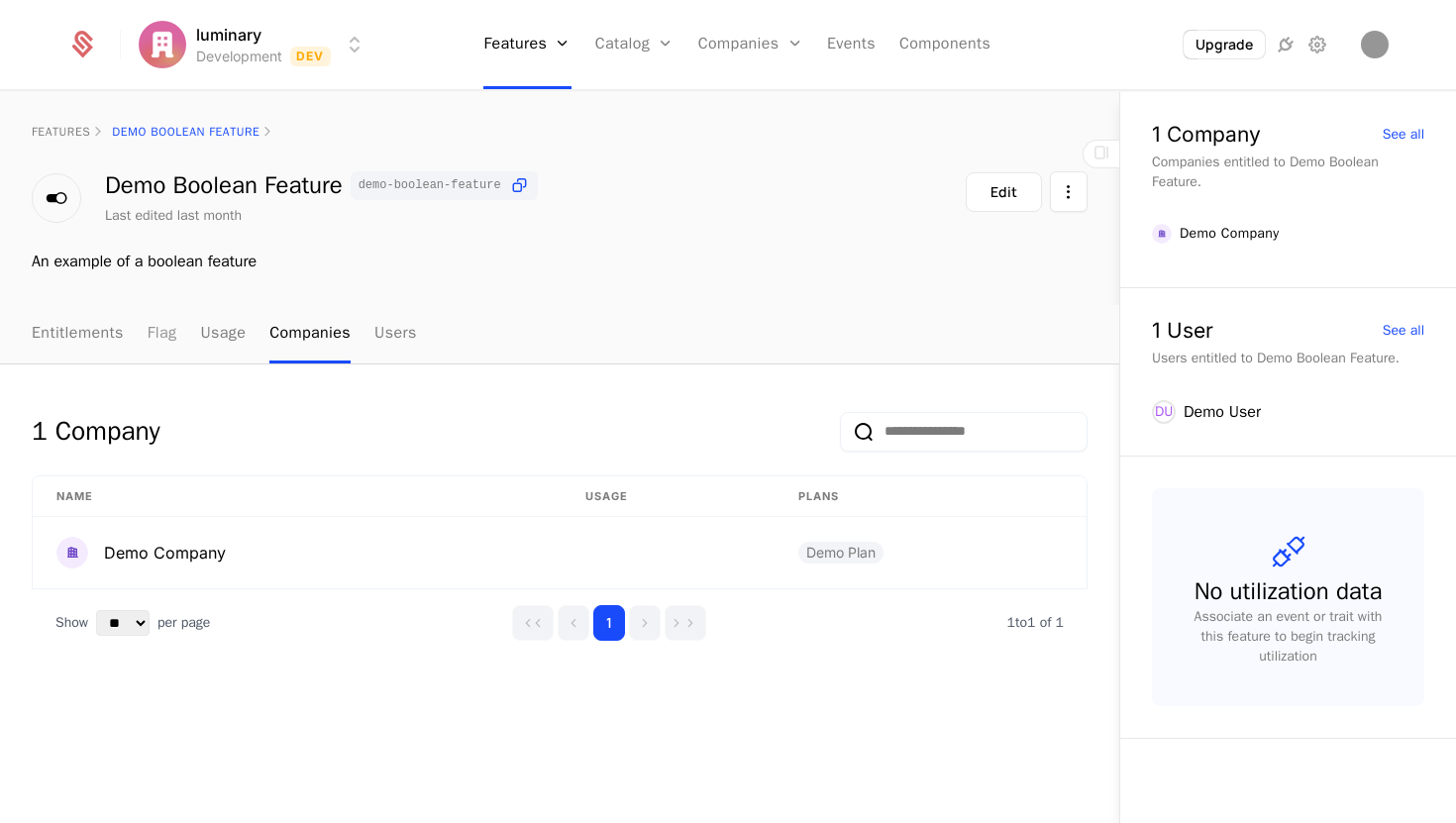 click on "Flag" at bounding box center [162, 334] 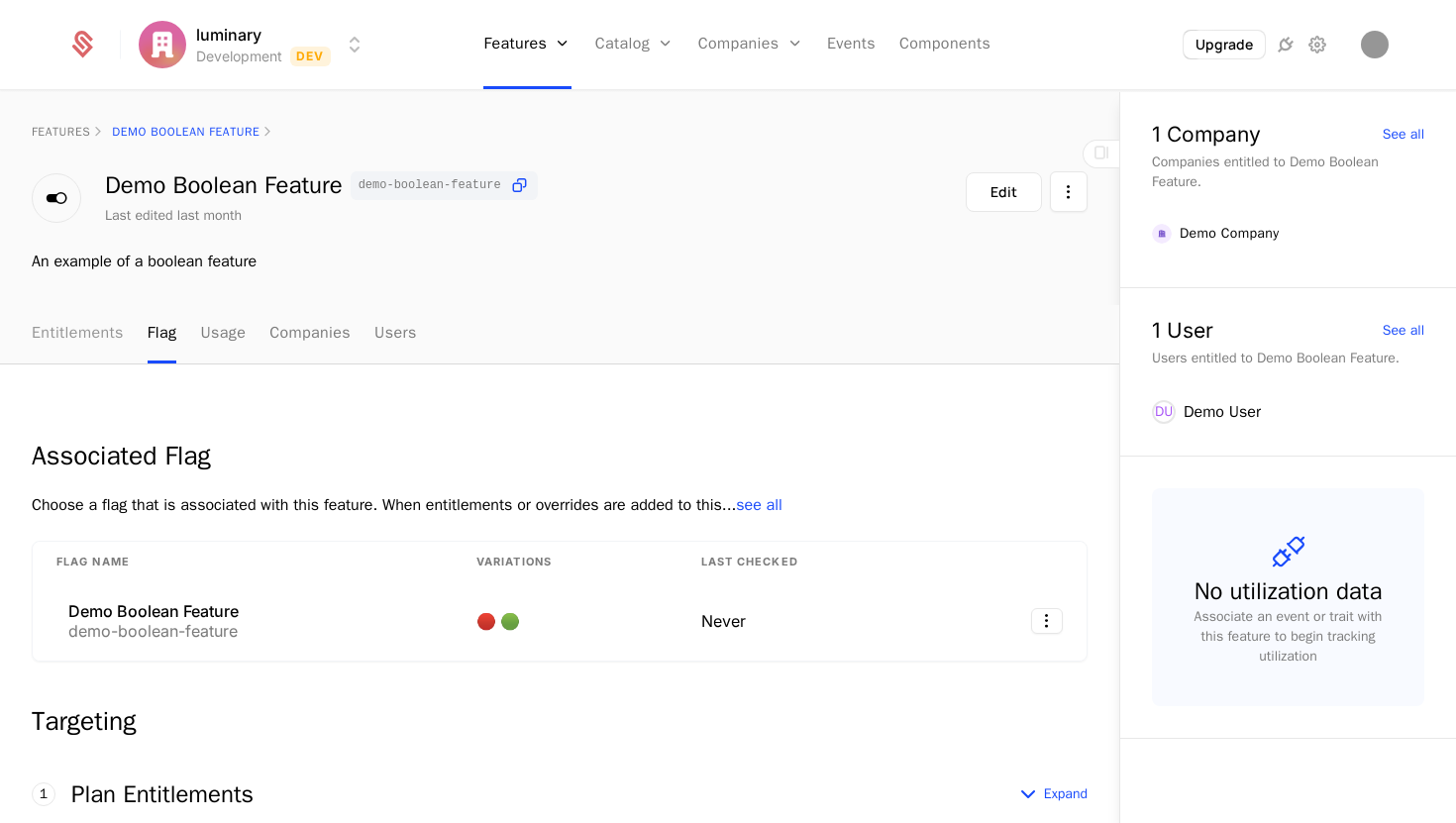 click on "Entitlements" at bounding box center (77, 334) 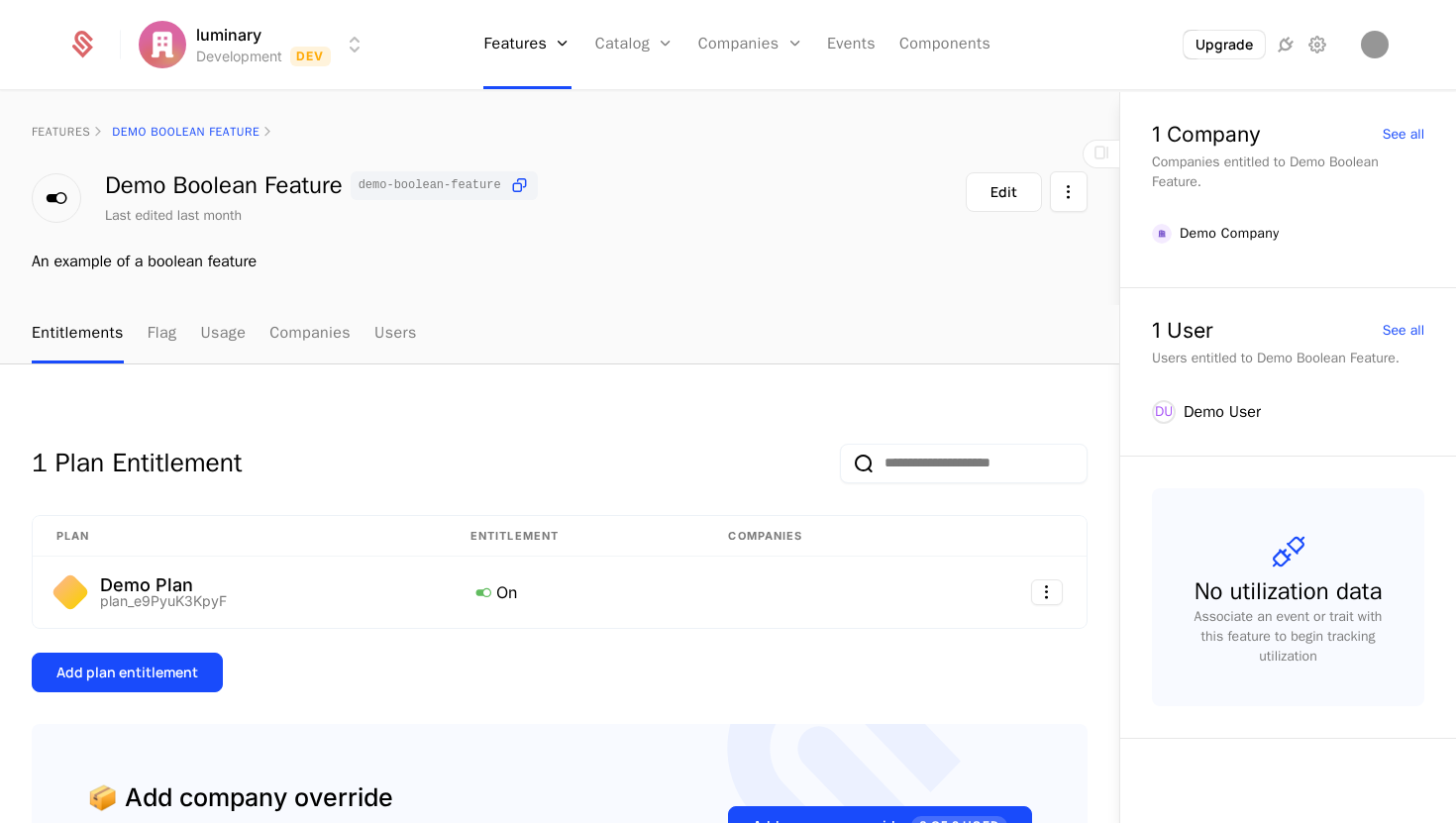 scroll, scrollTop: 215, scrollLeft: 0, axis: vertical 